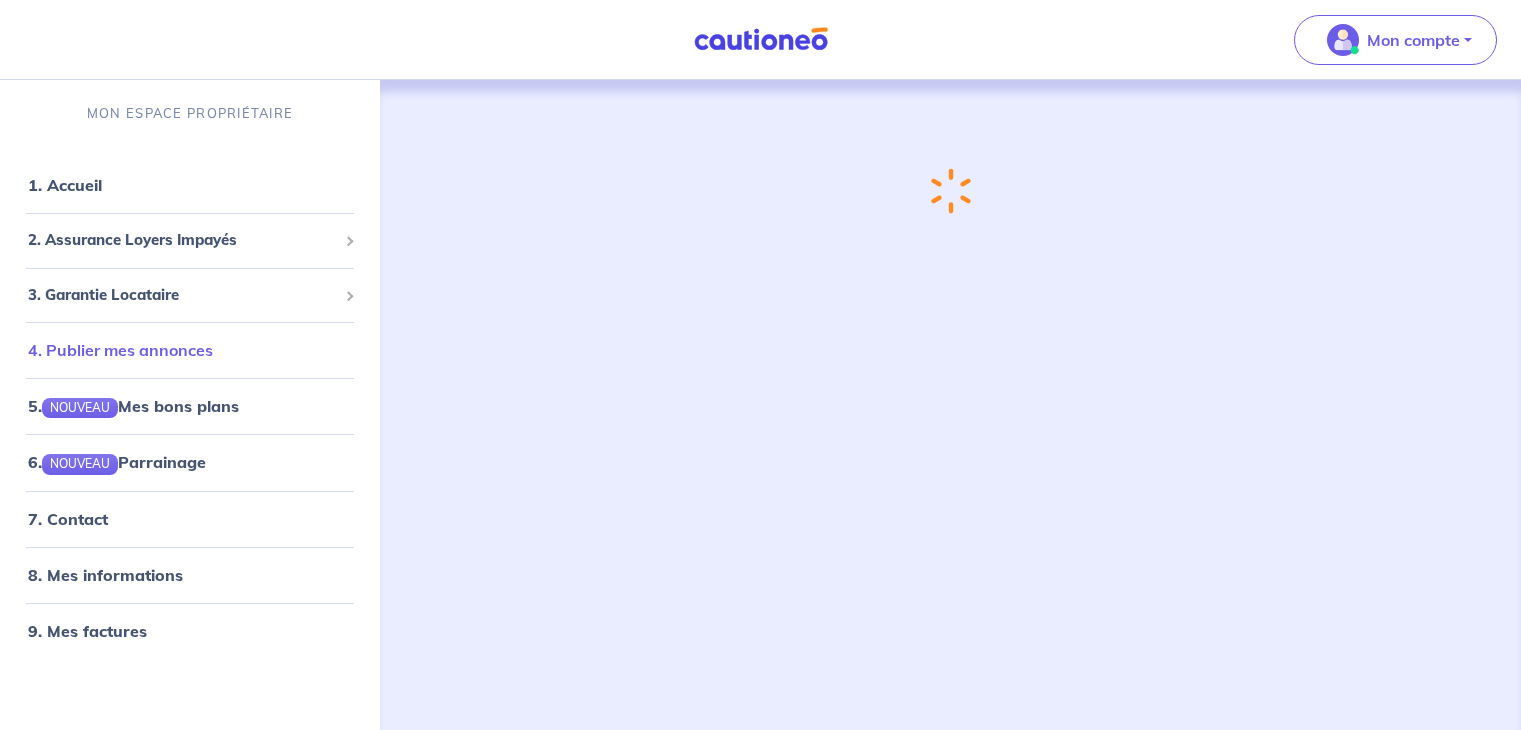 scroll, scrollTop: 0, scrollLeft: 0, axis: both 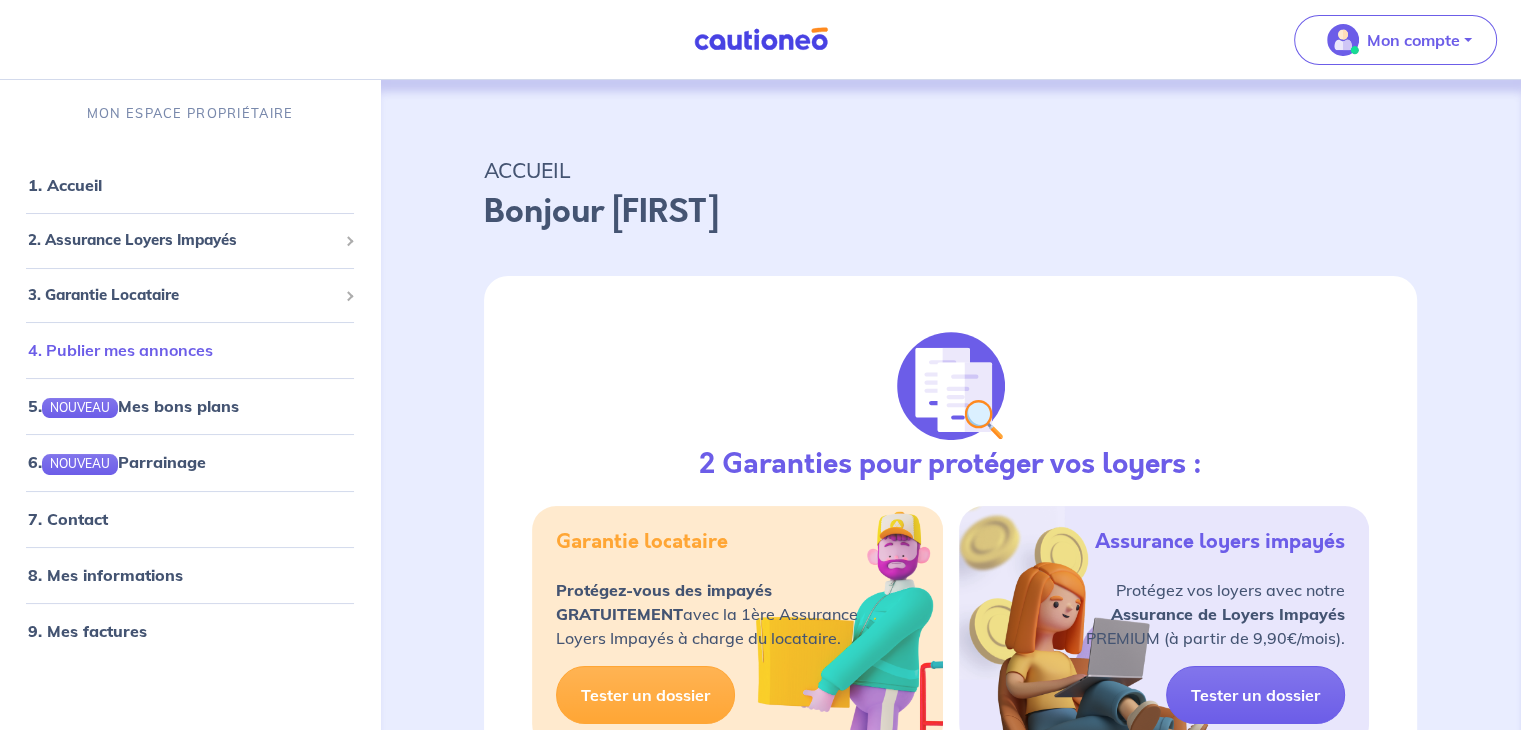 click on "4. Publier mes annonces" at bounding box center (120, 350) 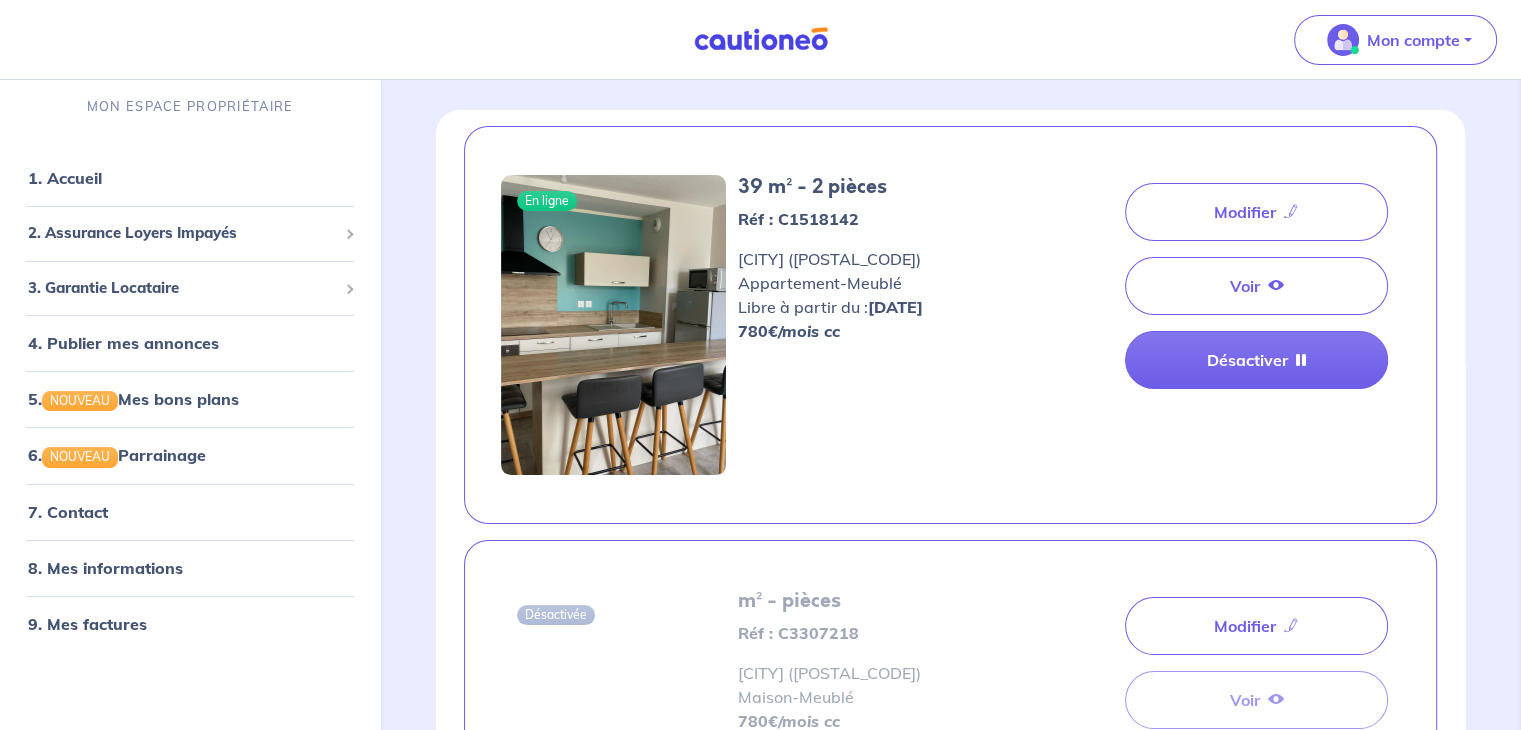 scroll, scrollTop: 72, scrollLeft: 0, axis: vertical 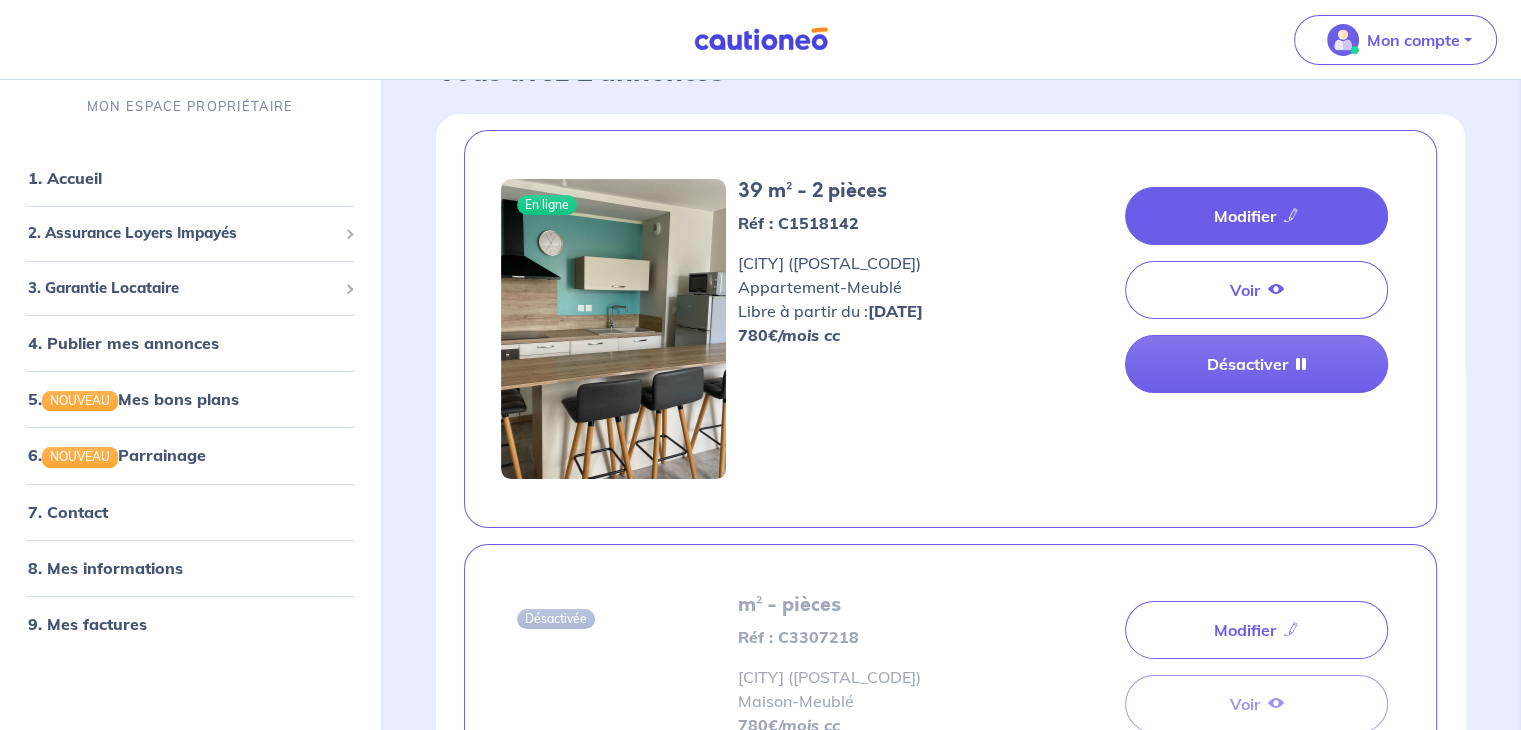 click on "Modifier" at bounding box center [1256, 216] 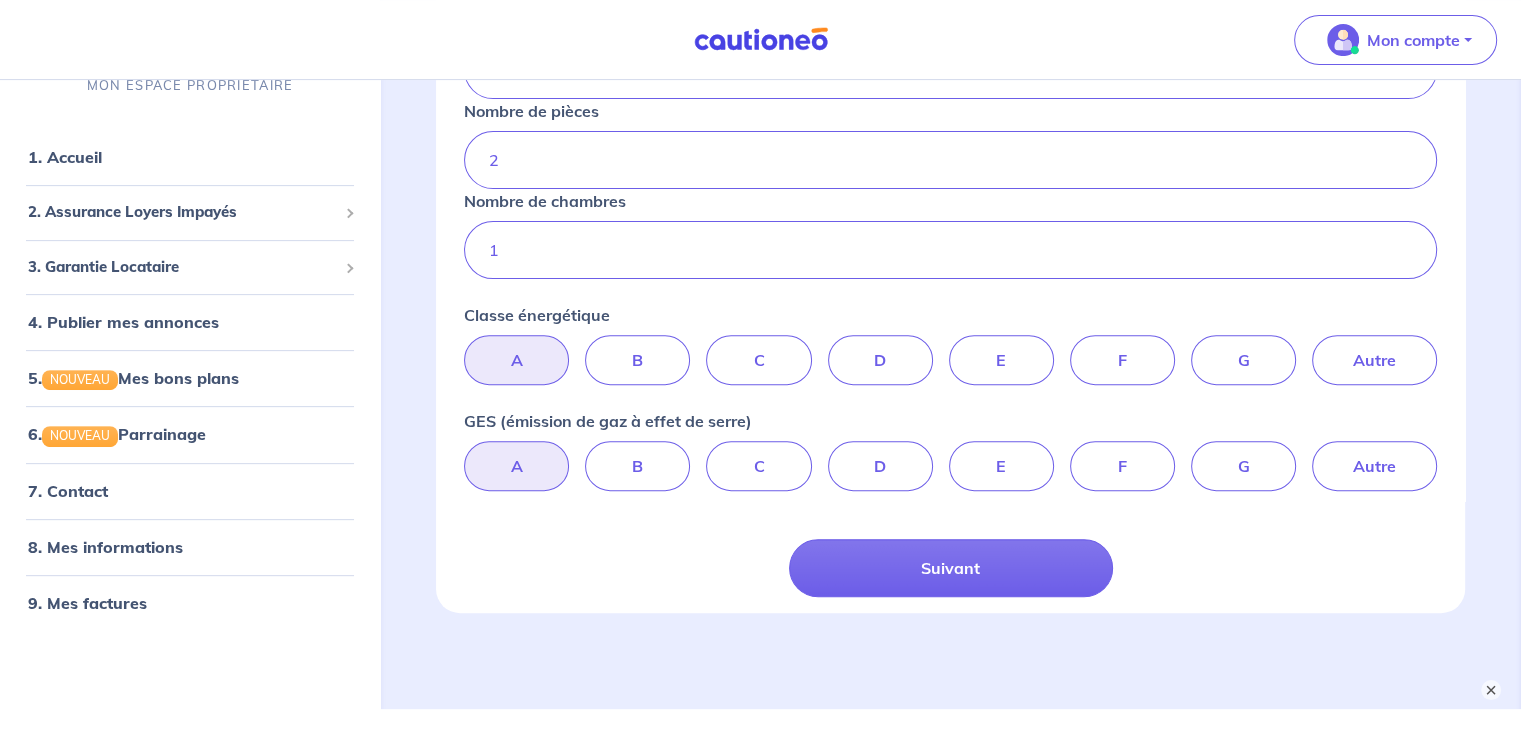 scroll, scrollTop: 699, scrollLeft: 0, axis: vertical 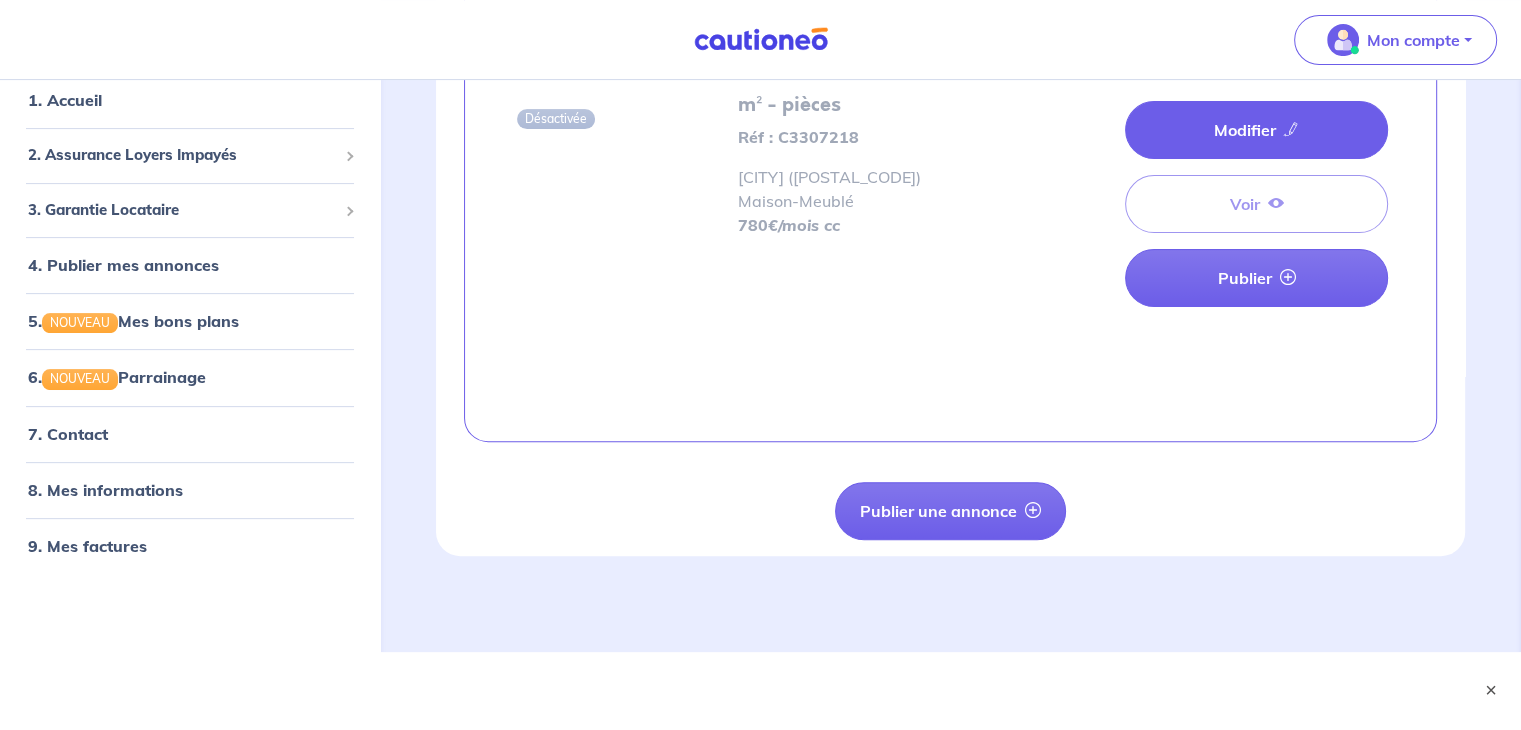 click on "Modifier" at bounding box center (1256, 130) 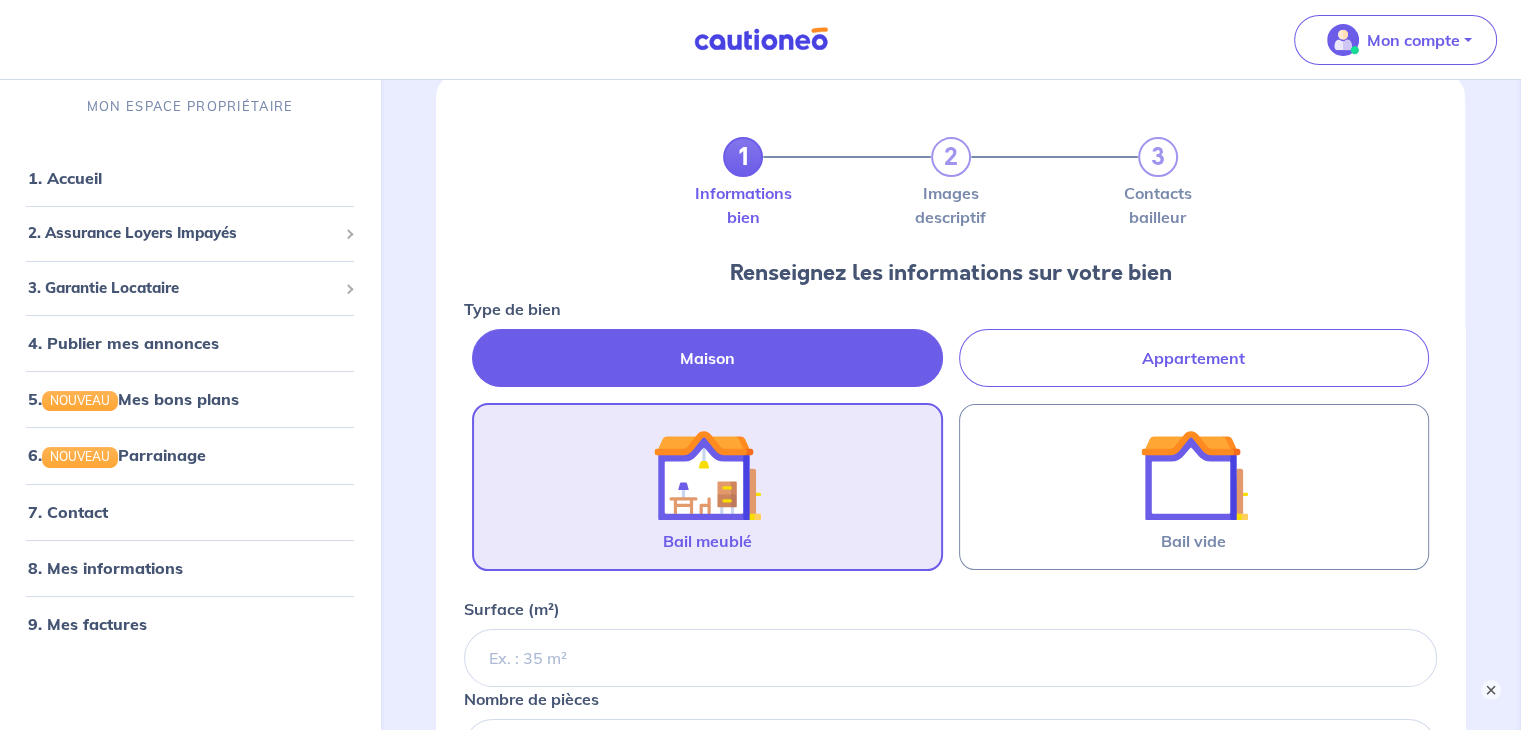 scroll, scrollTop: 0, scrollLeft: 0, axis: both 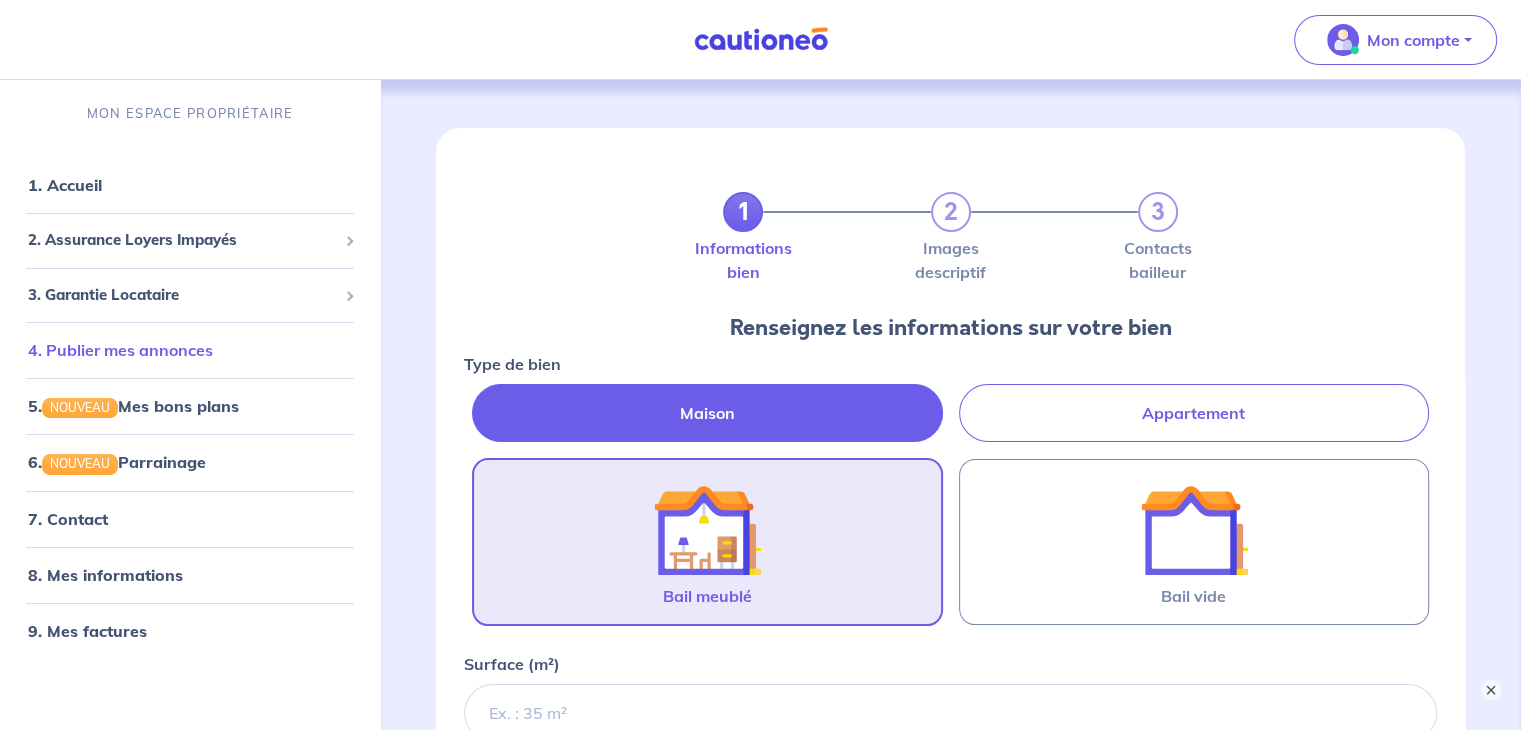 click on "4. Publier mes annonces" at bounding box center (120, 350) 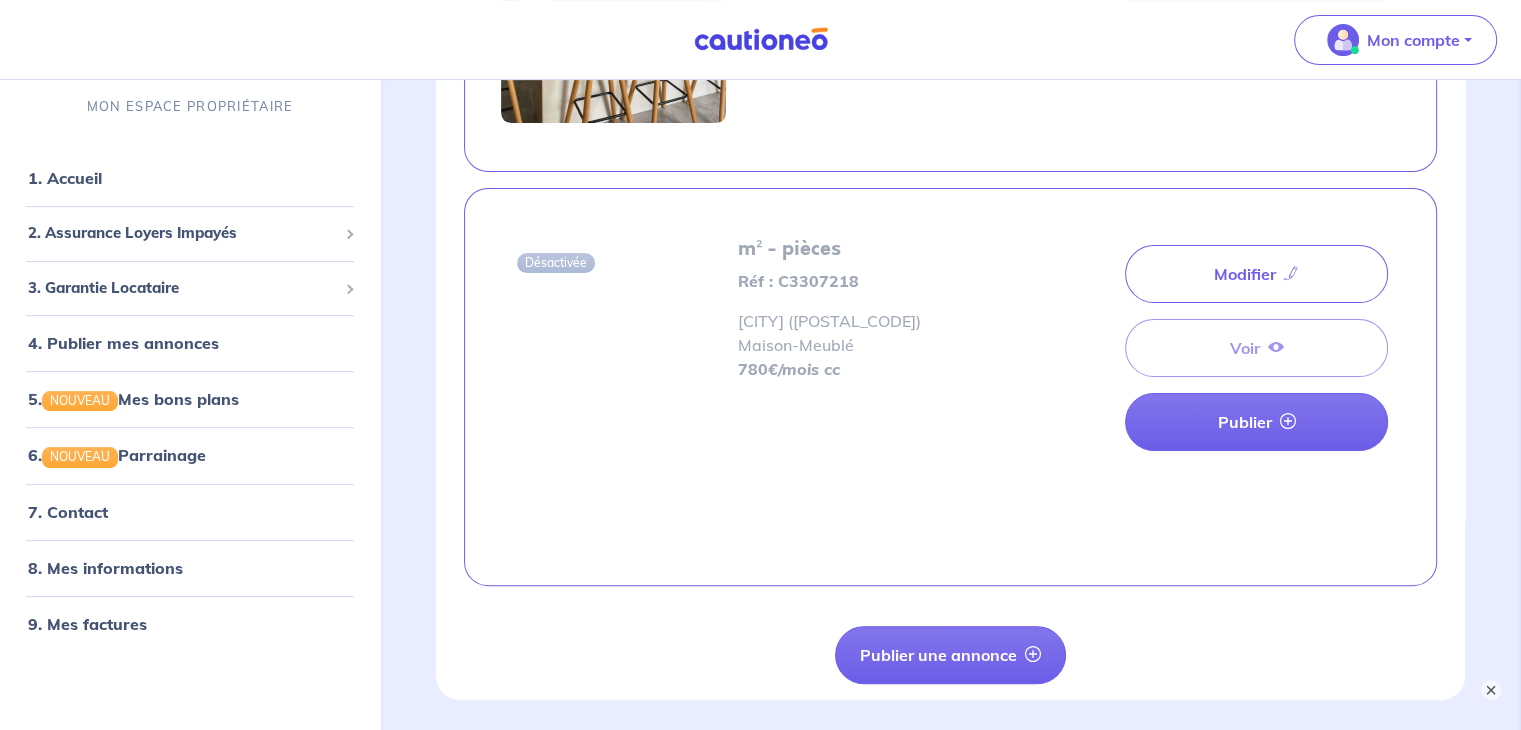 scroll, scrollTop: 420, scrollLeft: 0, axis: vertical 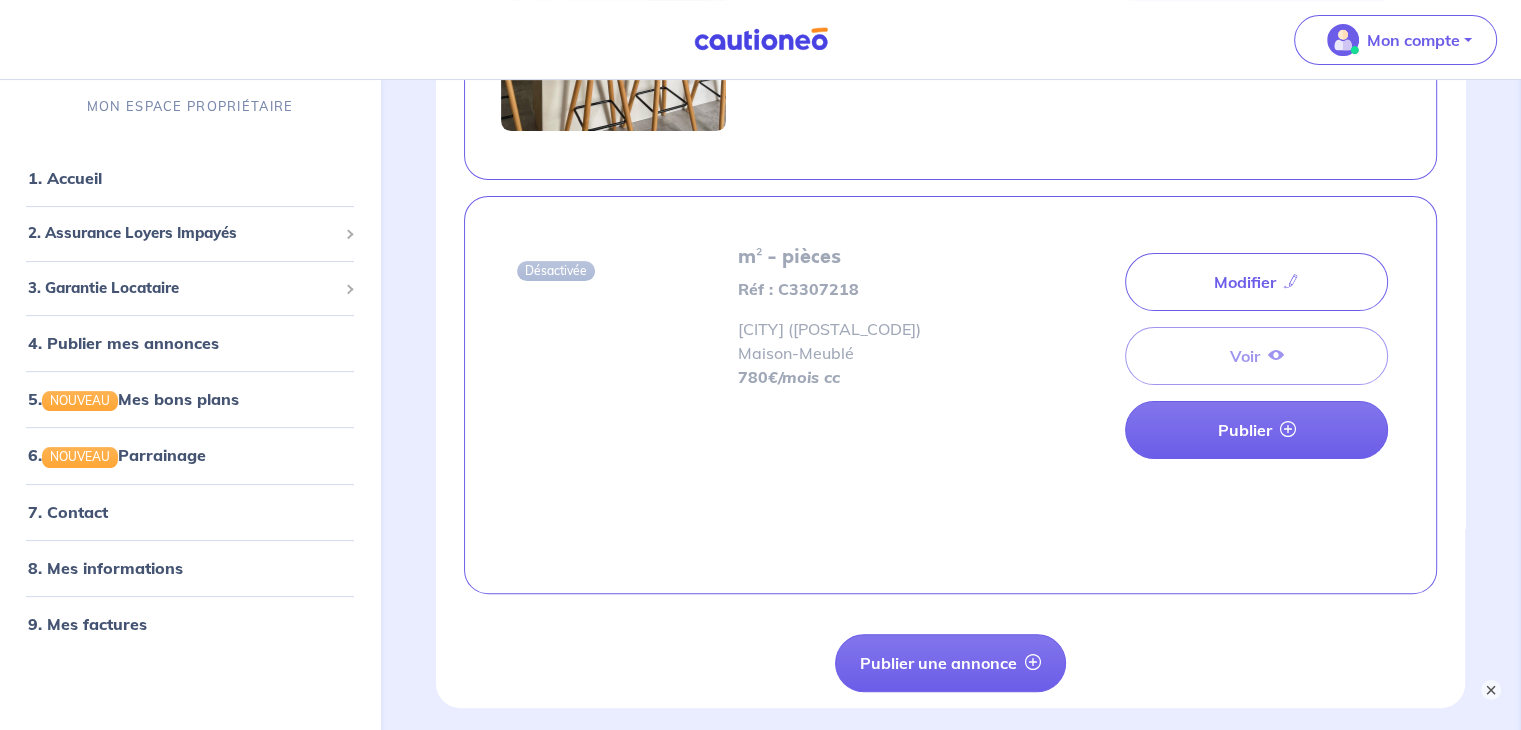 click on "Désactivée" at bounding box center [556, 271] 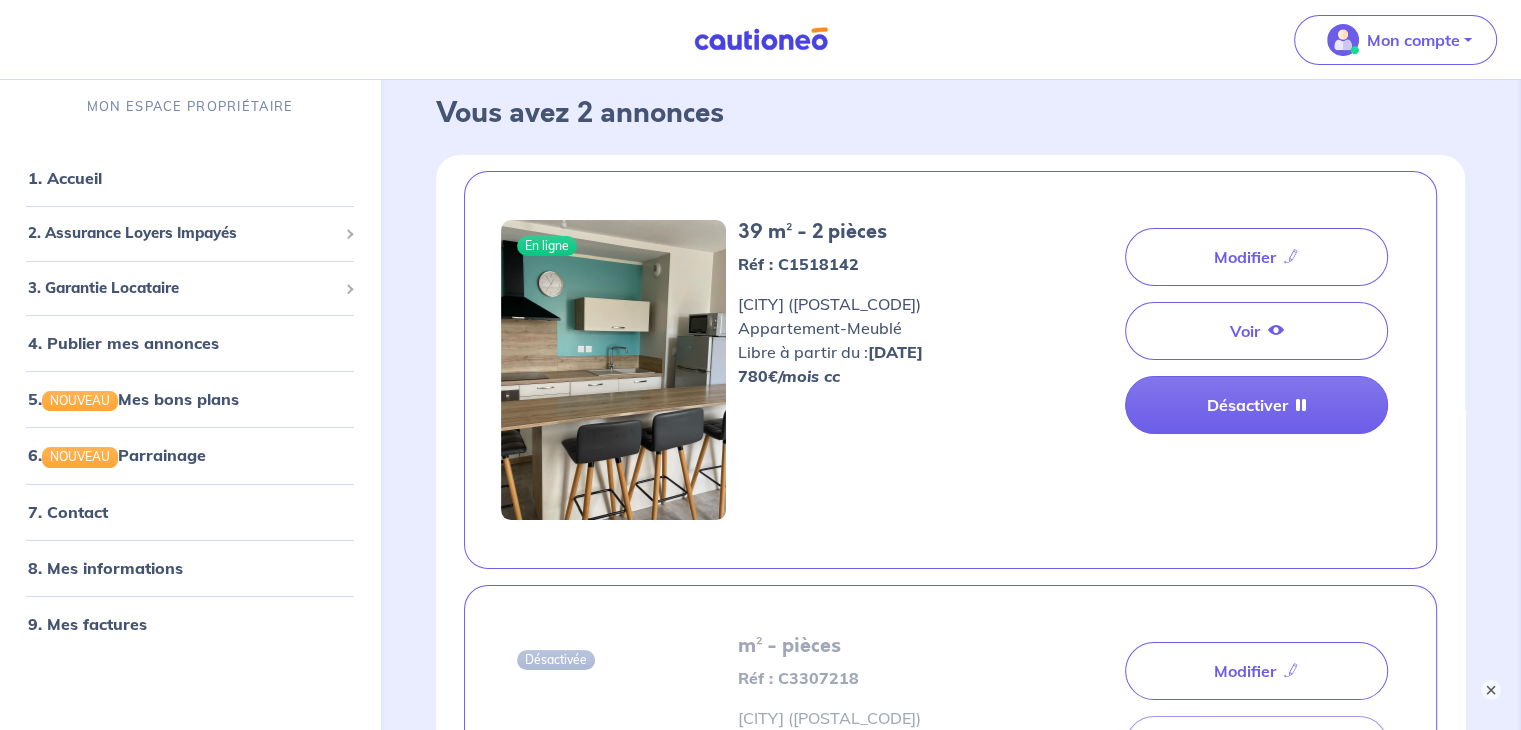 scroll, scrollTop: 32, scrollLeft: 0, axis: vertical 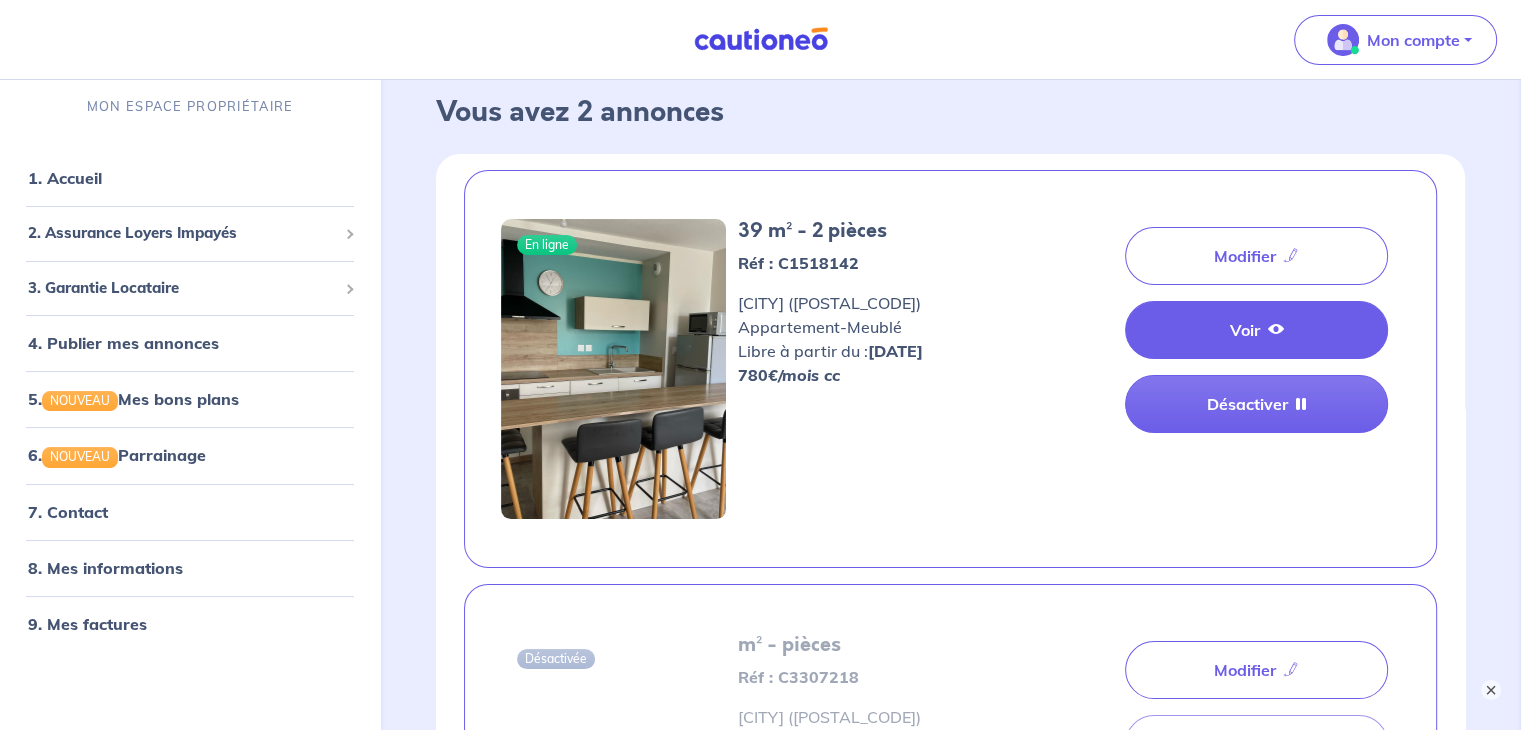 click on "Voir" at bounding box center (1256, 330) 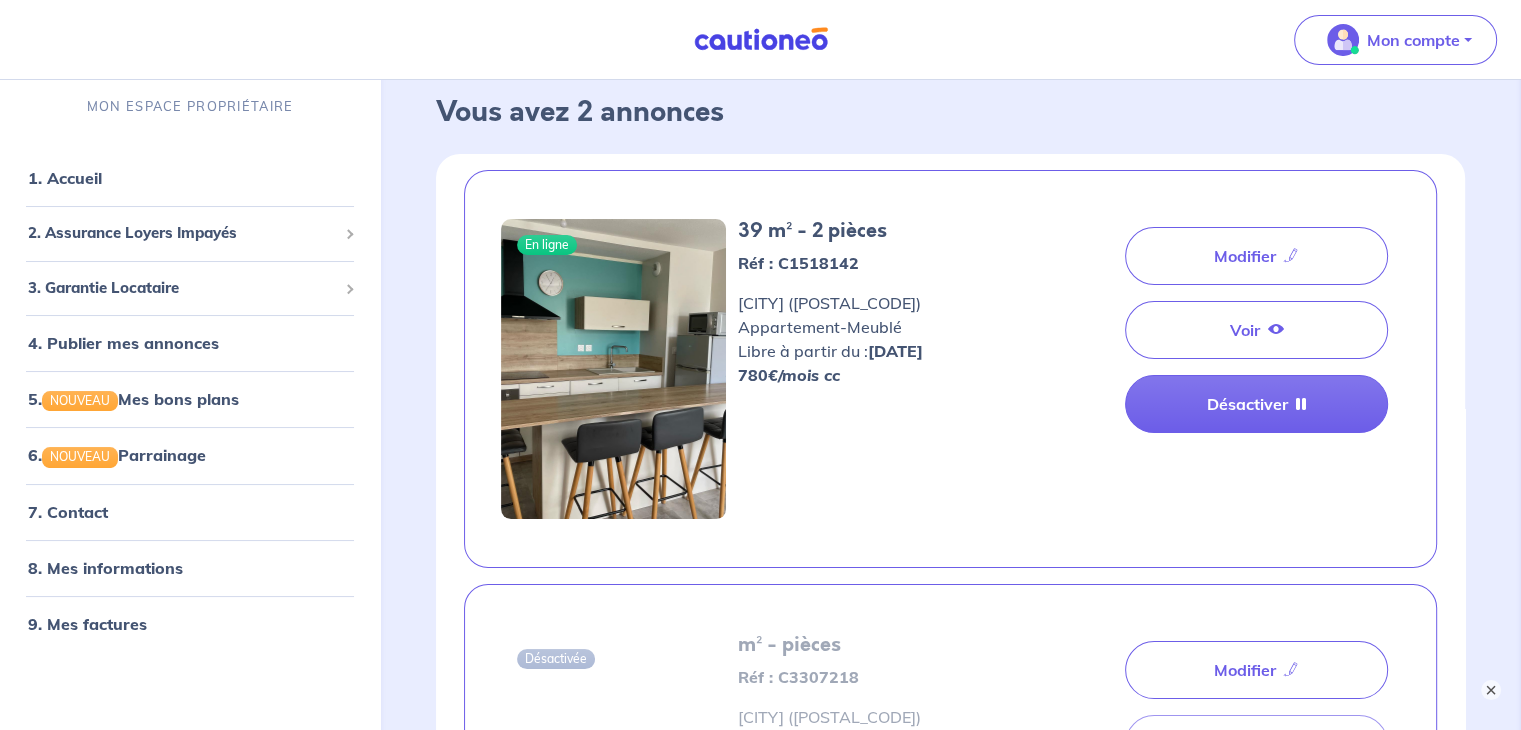 drag, startPoint x: 1246, startPoint y: 412, endPoint x: 1001, endPoint y: 305, distance: 267.34622 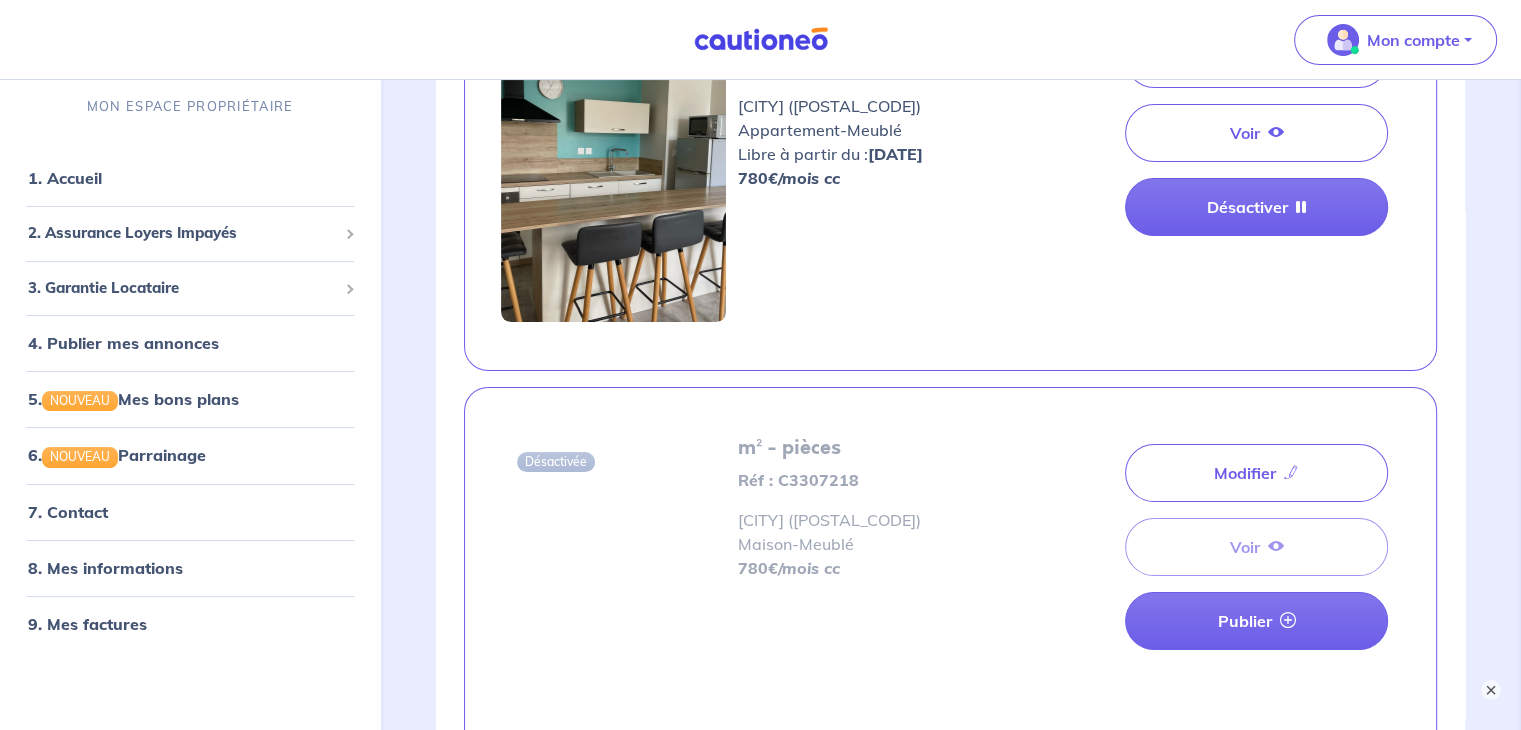 scroll, scrollTop: 219, scrollLeft: 0, axis: vertical 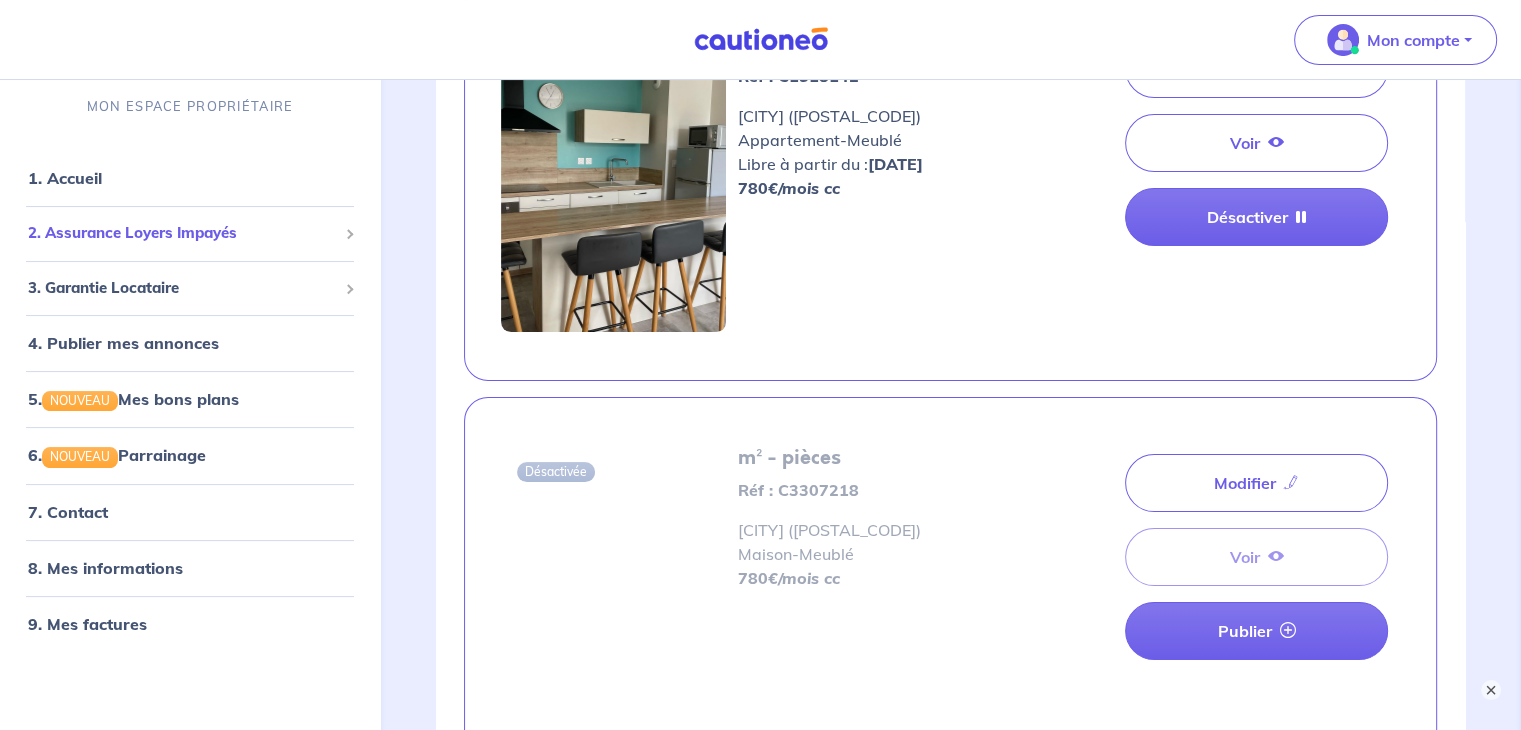 click on "2. Assurance Loyers Impayés" at bounding box center (182, 233) 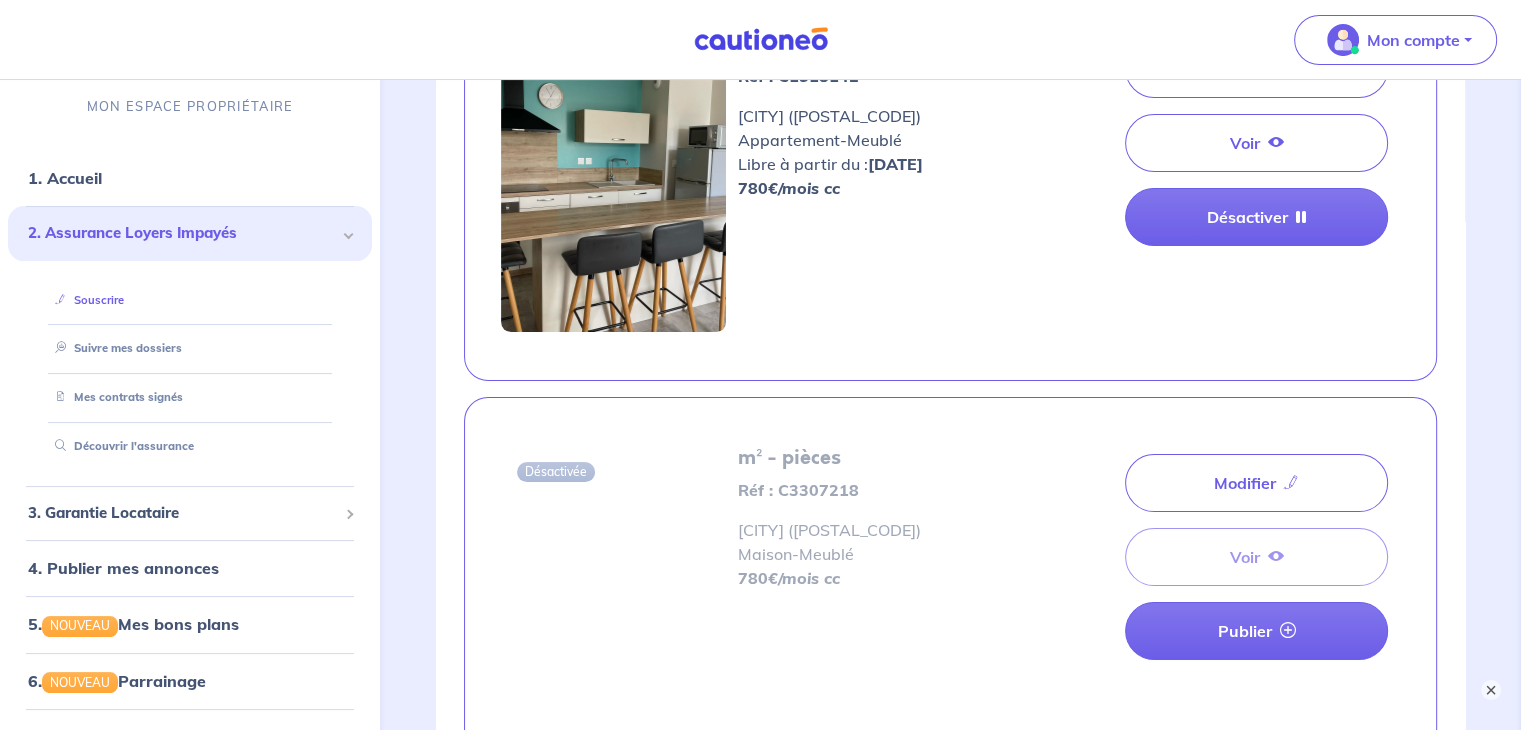 click on "Souscrire" at bounding box center [85, 300] 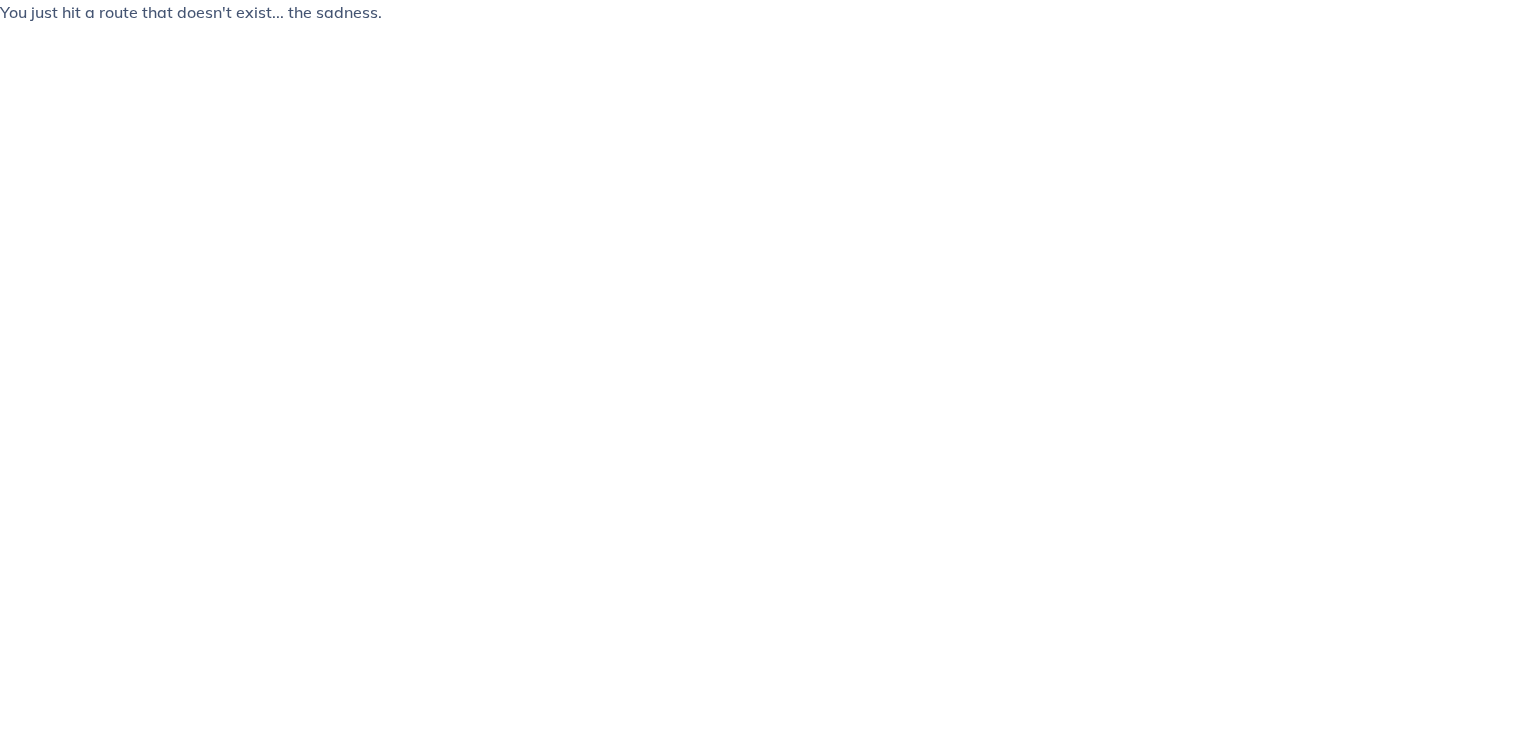 scroll, scrollTop: 0, scrollLeft: 0, axis: both 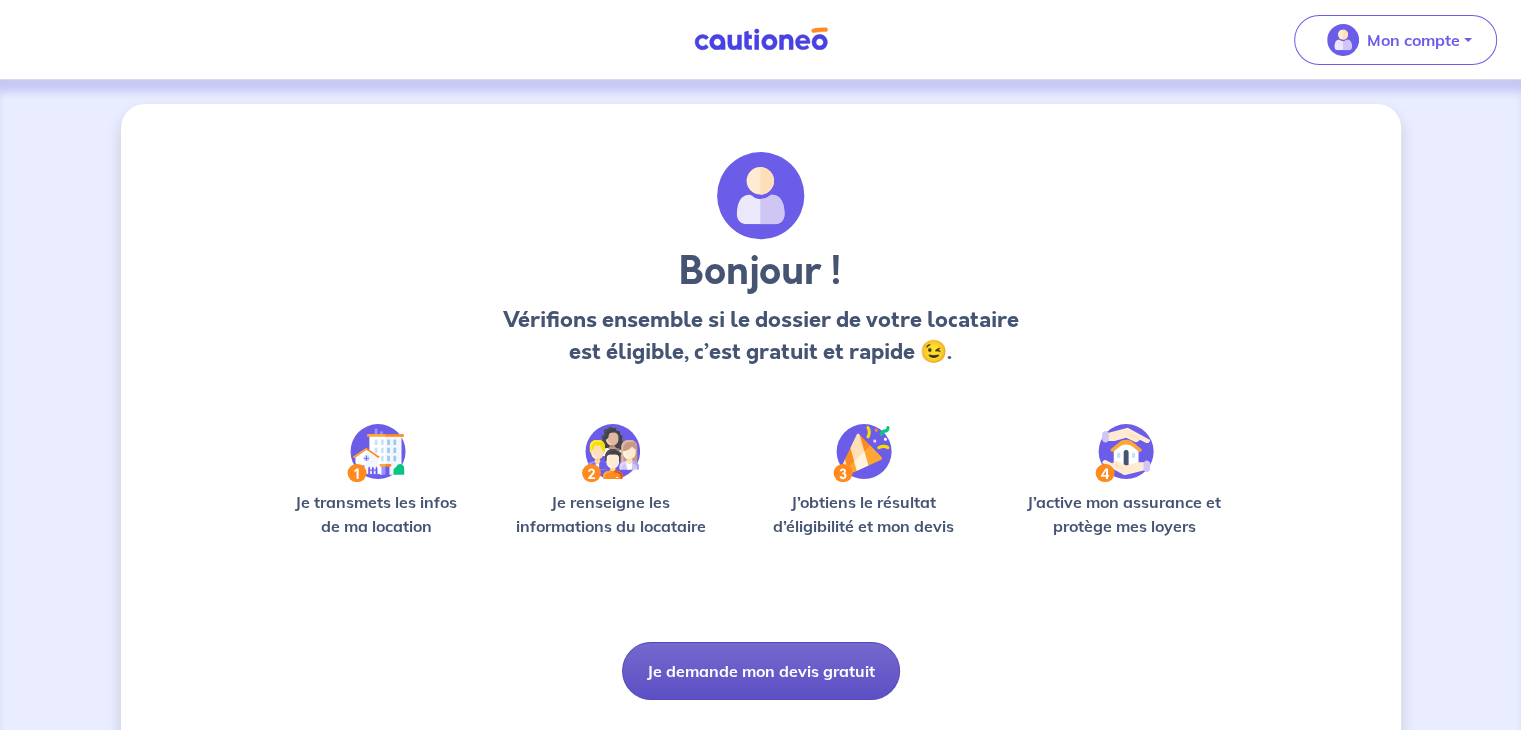click on "Je demande mon devis gratuit" at bounding box center [761, 671] 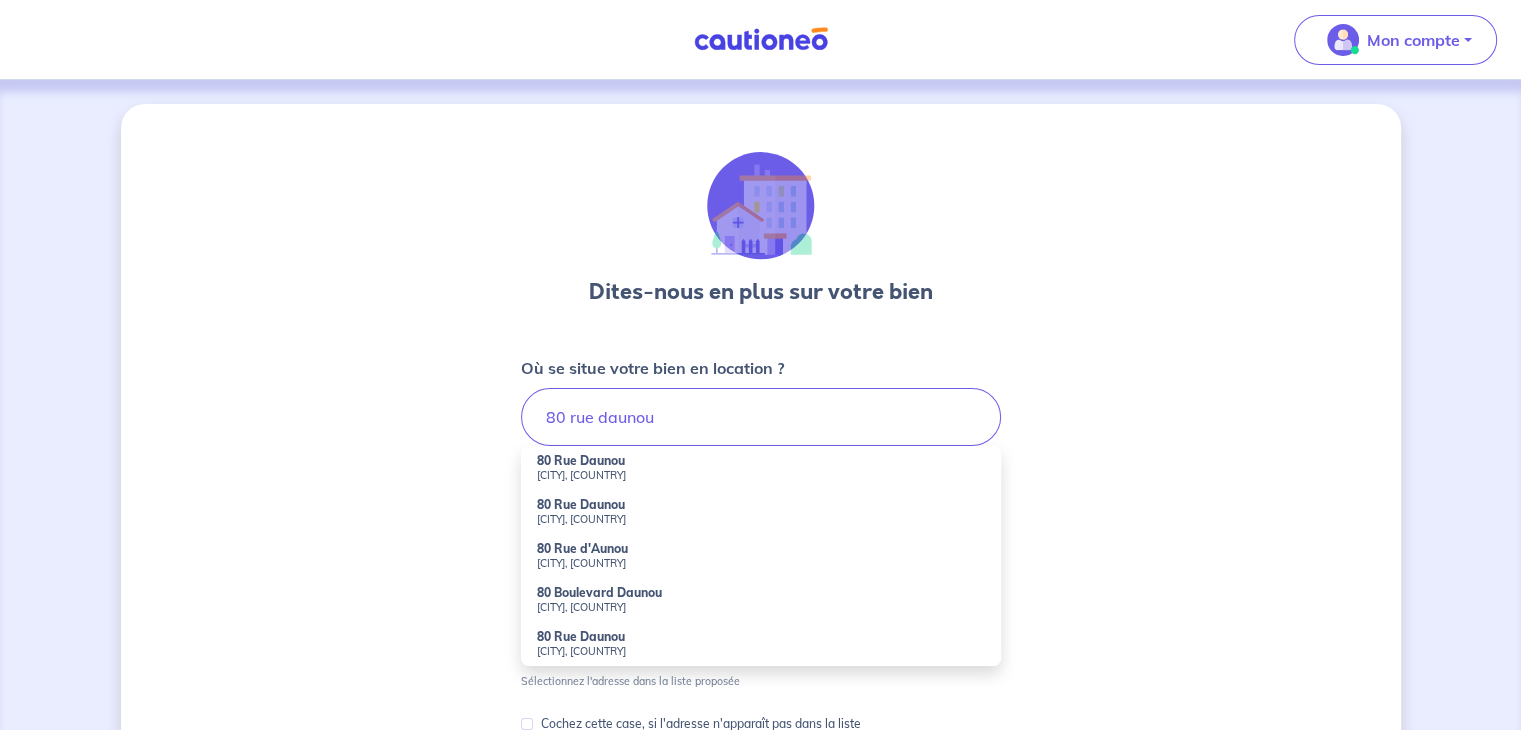 click on "80 Rue Daunou" at bounding box center [581, 460] 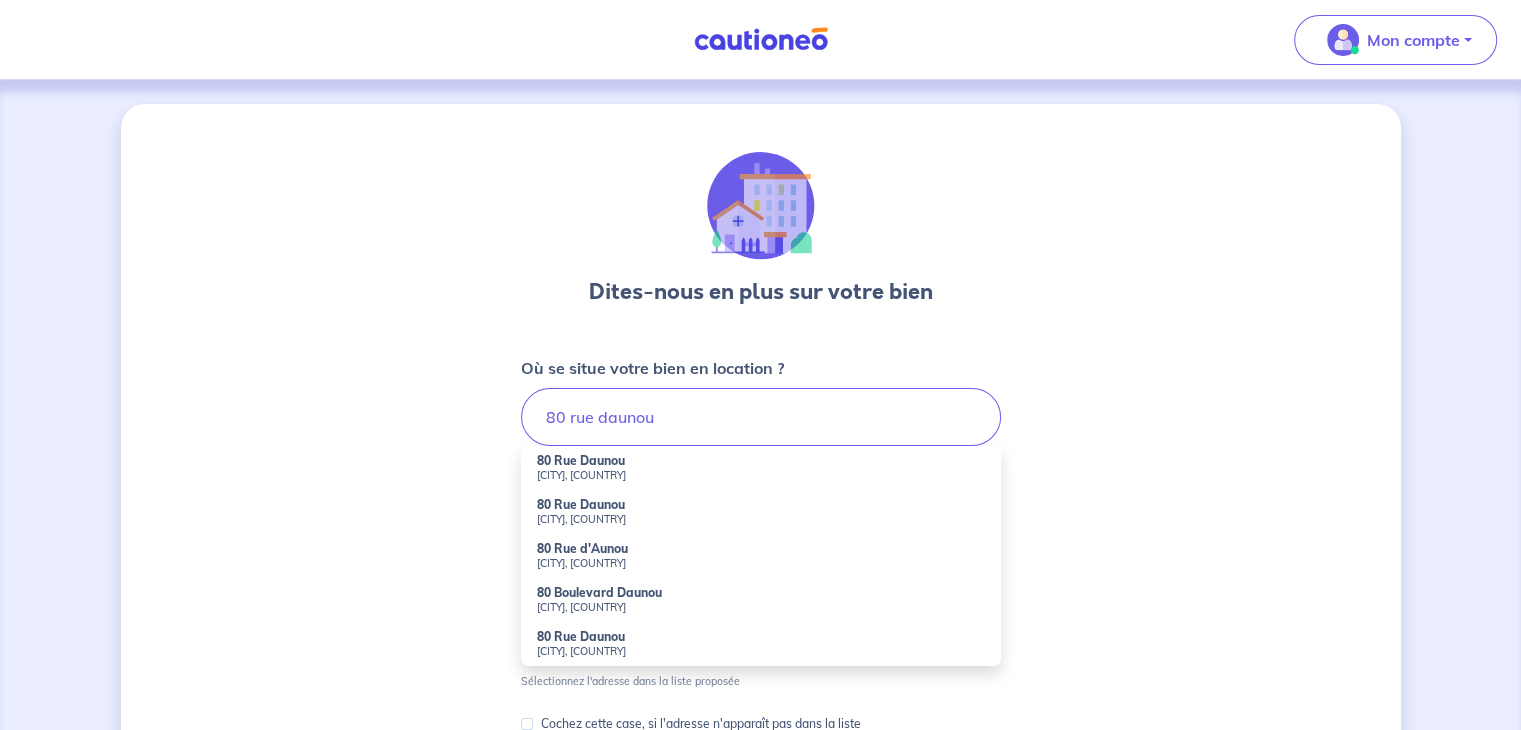 type on "80 Rue Daunou, Montpellier, France" 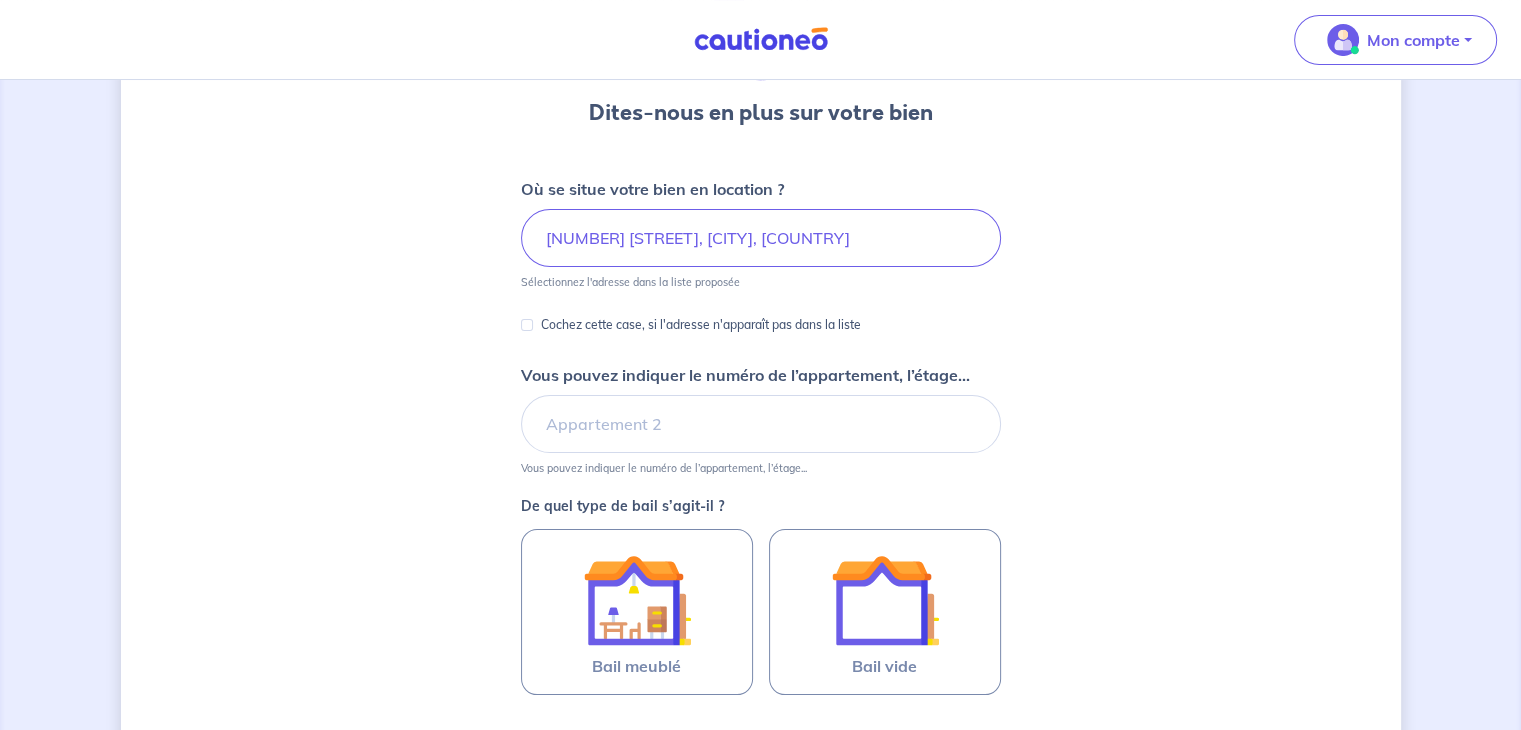 scroll, scrollTop: 184, scrollLeft: 0, axis: vertical 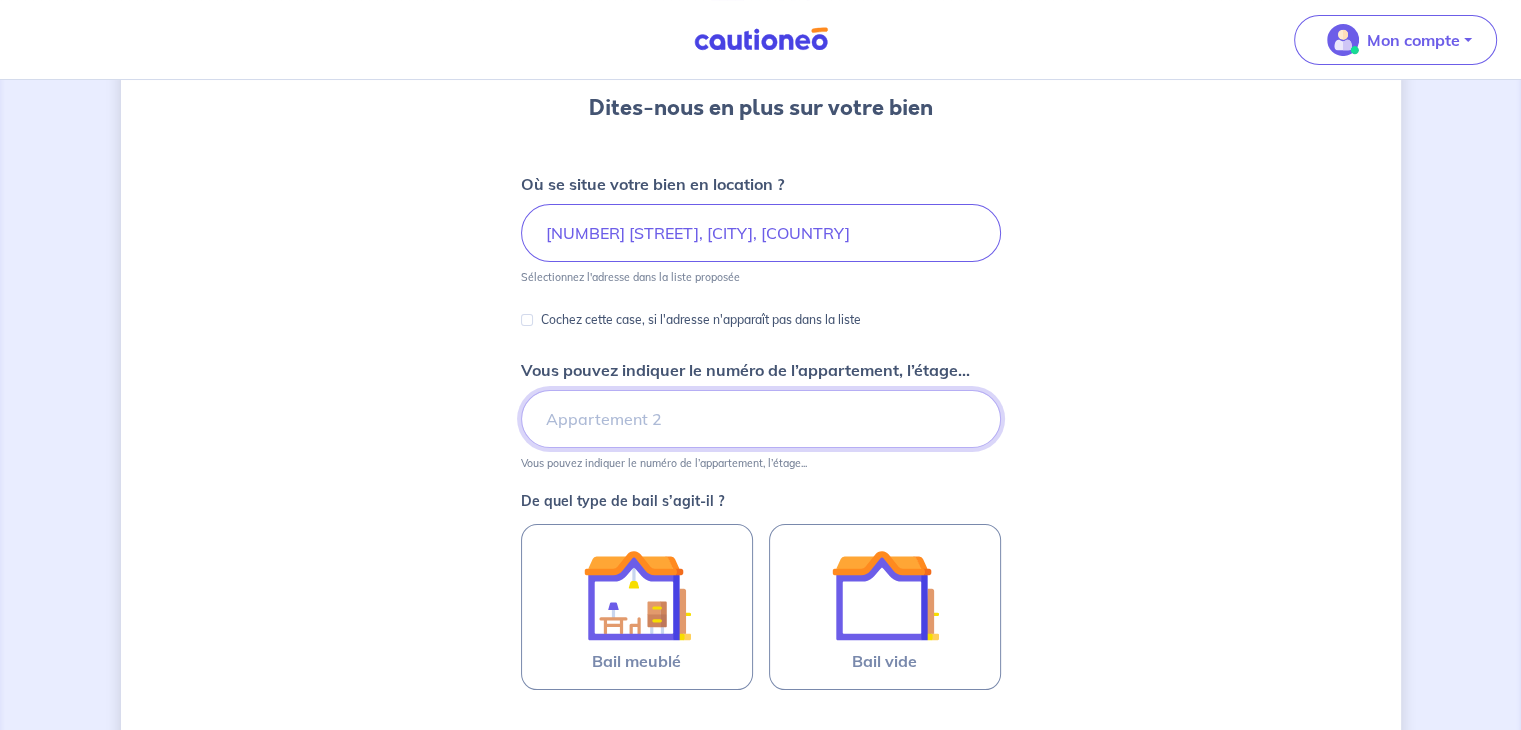 click on "Vous pouvez indiquer le numéro de l’appartement, l’étage..." at bounding box center (761, 419) 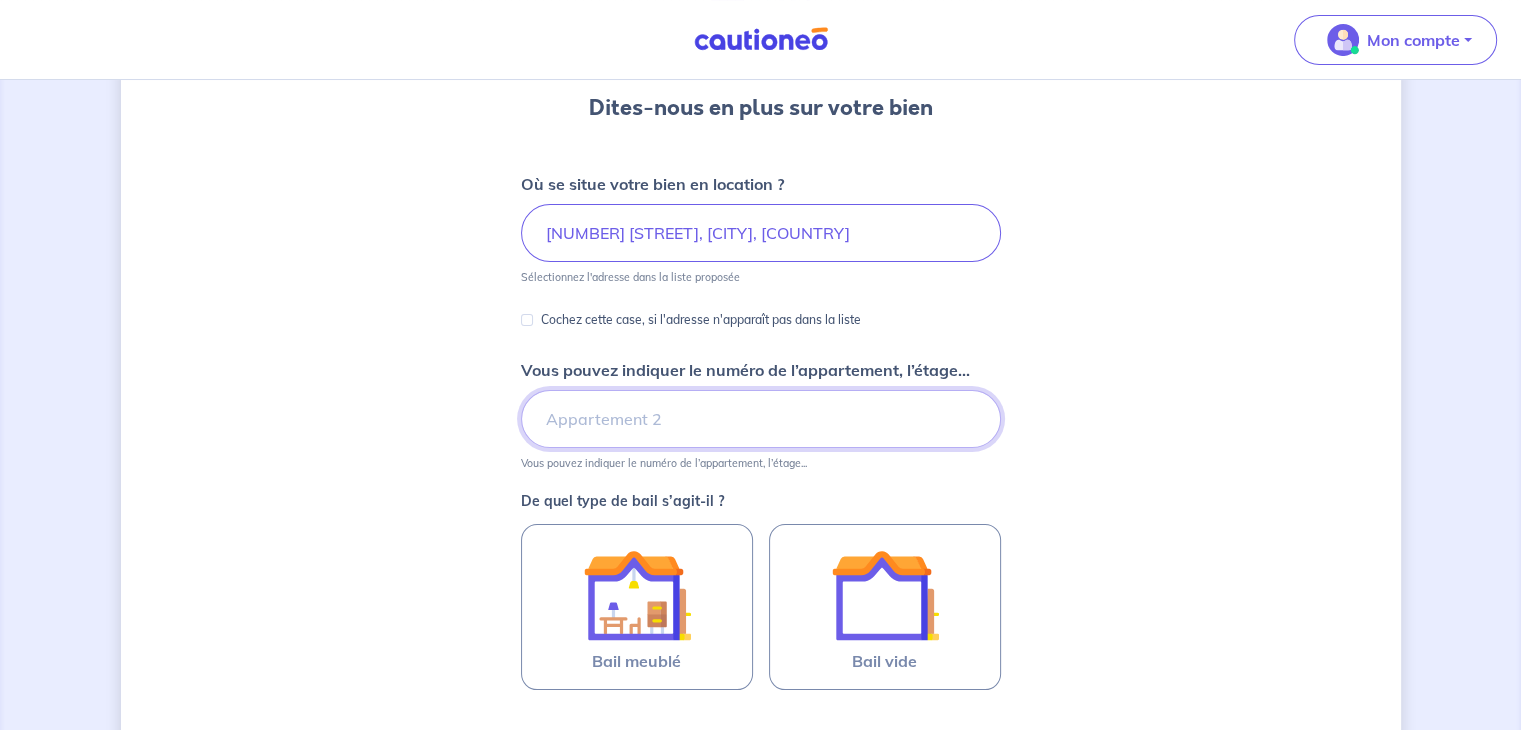 type on "Résidence Malaga, Appartement 34, Bâtiment A, 3ème étage" 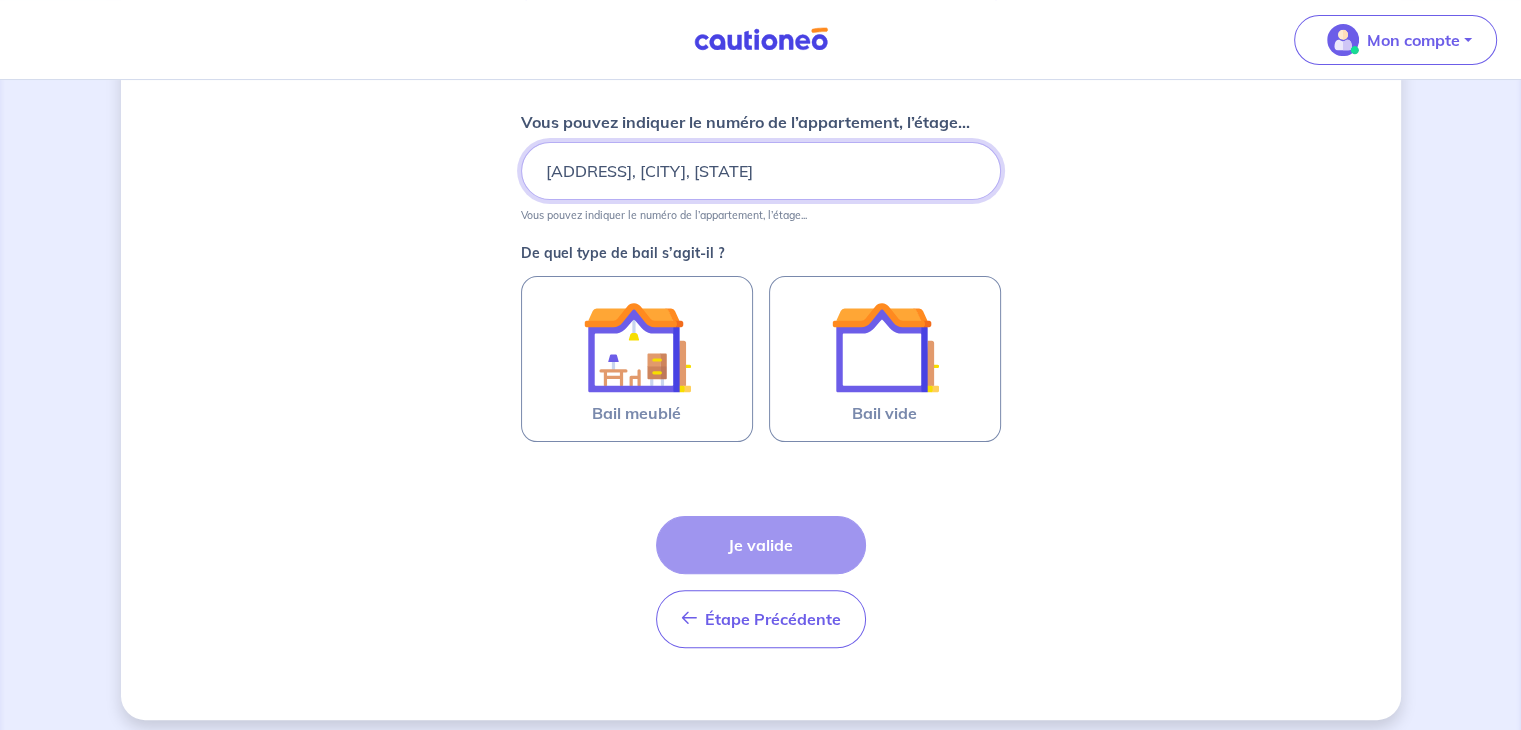 scroll, scrollTop: 435, scrollLeft: 0, axis: vertical 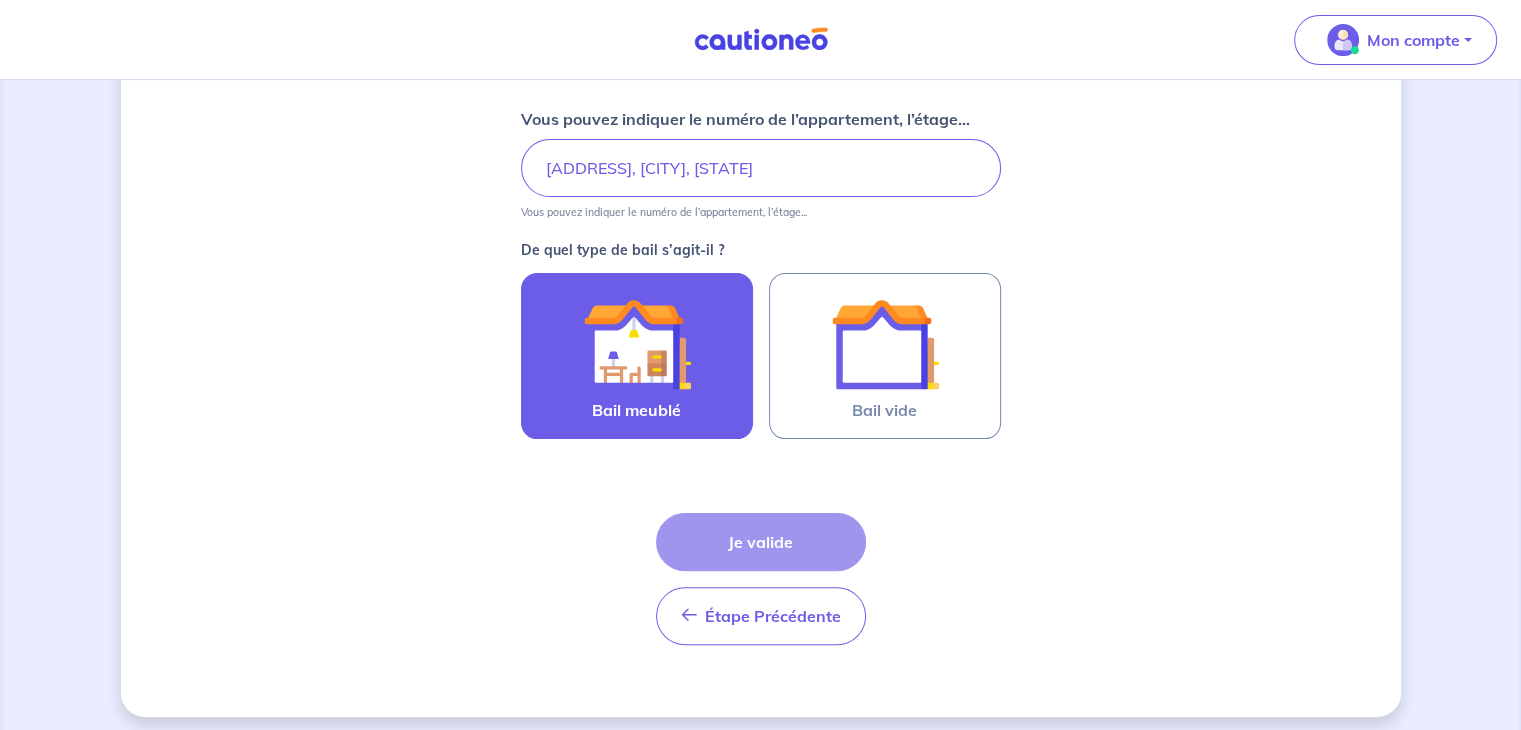click on "Bail meublé" at bounding box center [637, 356] 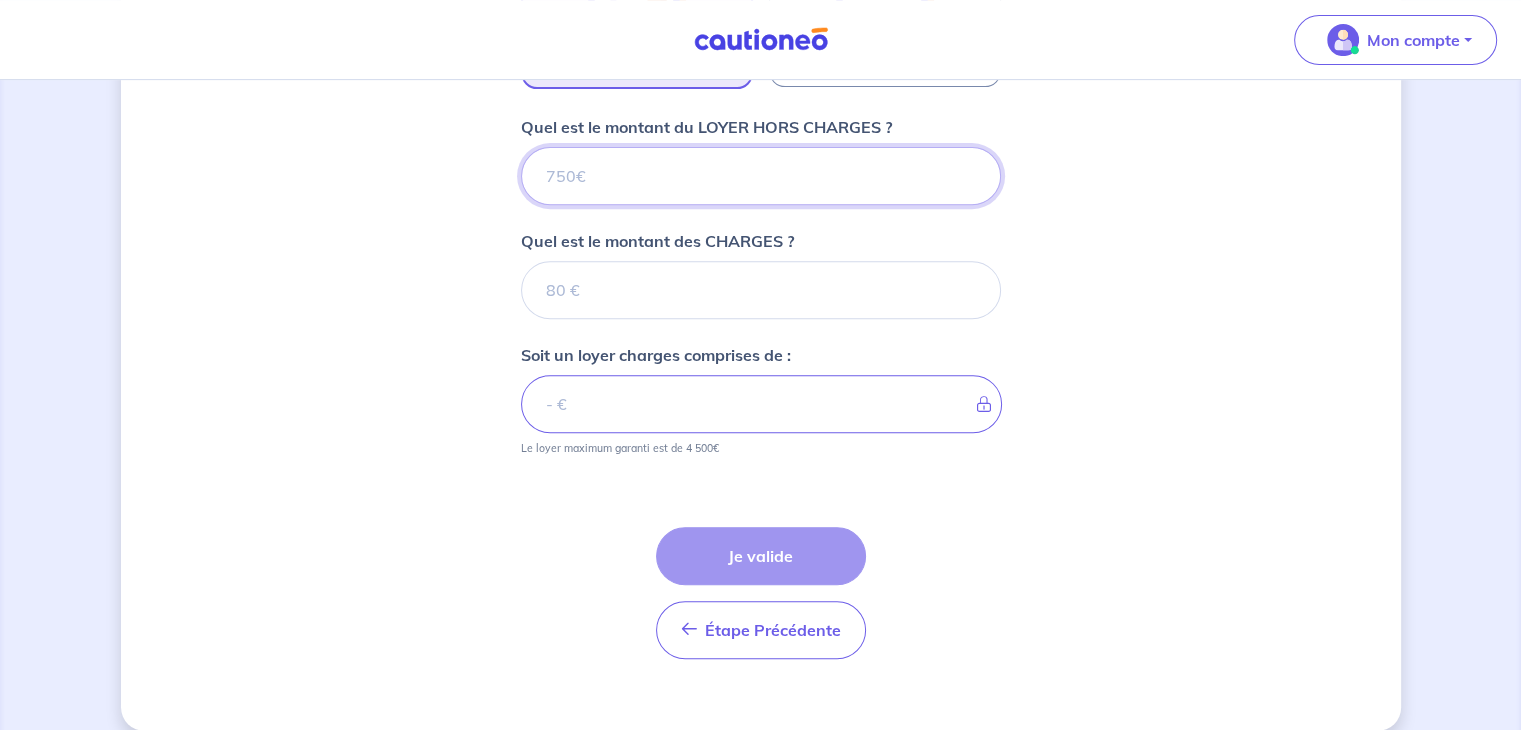 scroll, scrollTop: 808, scrollLeft: 0, axis: vertical 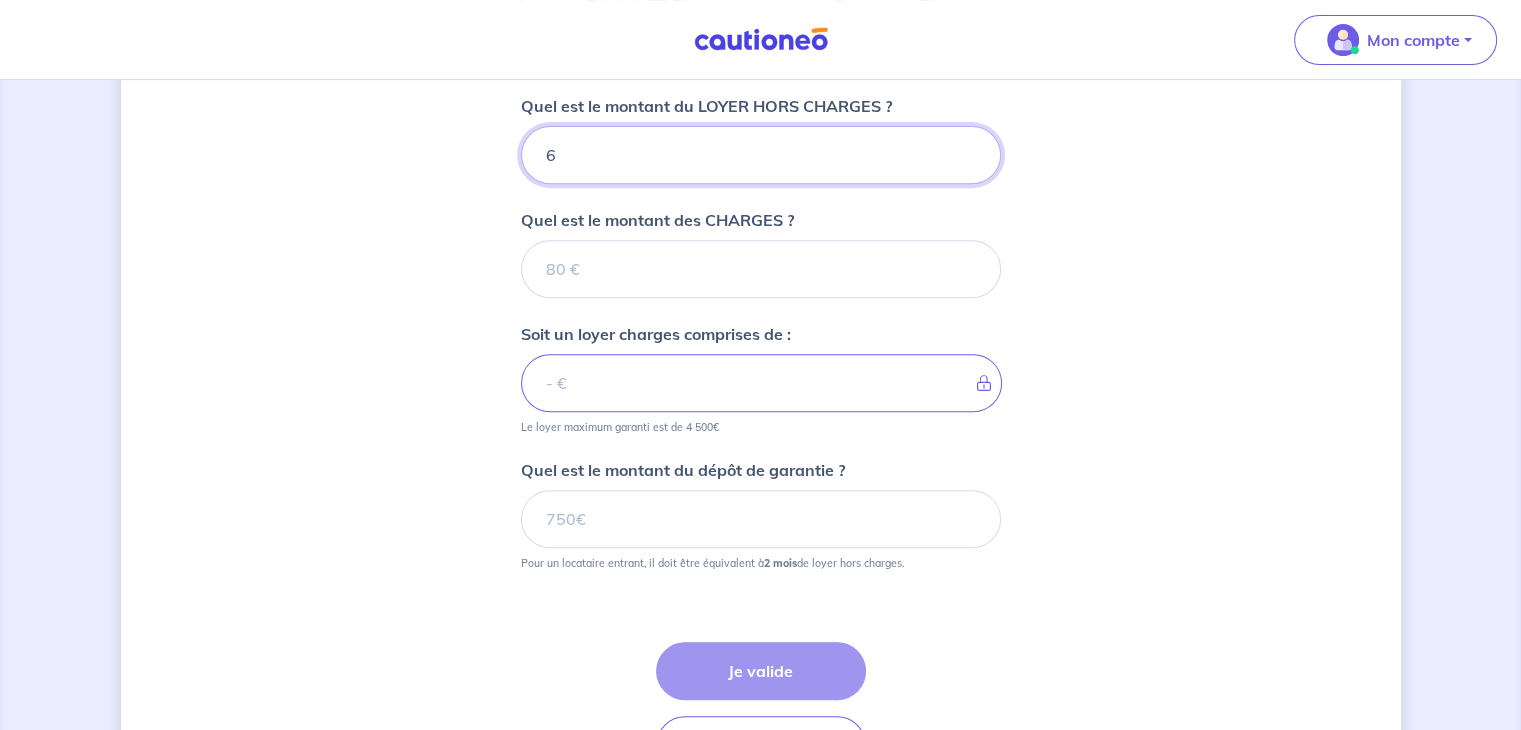 type on "68" 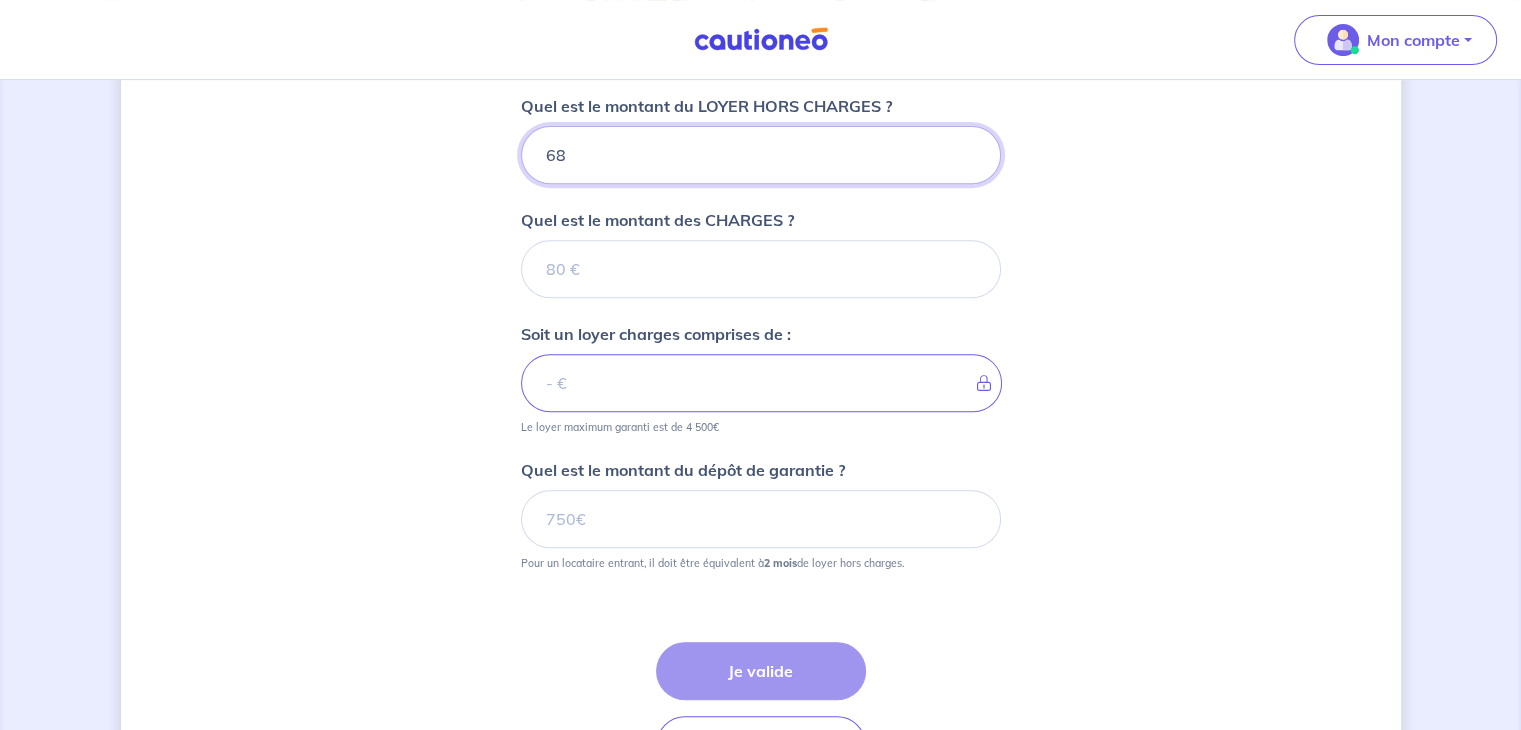 type 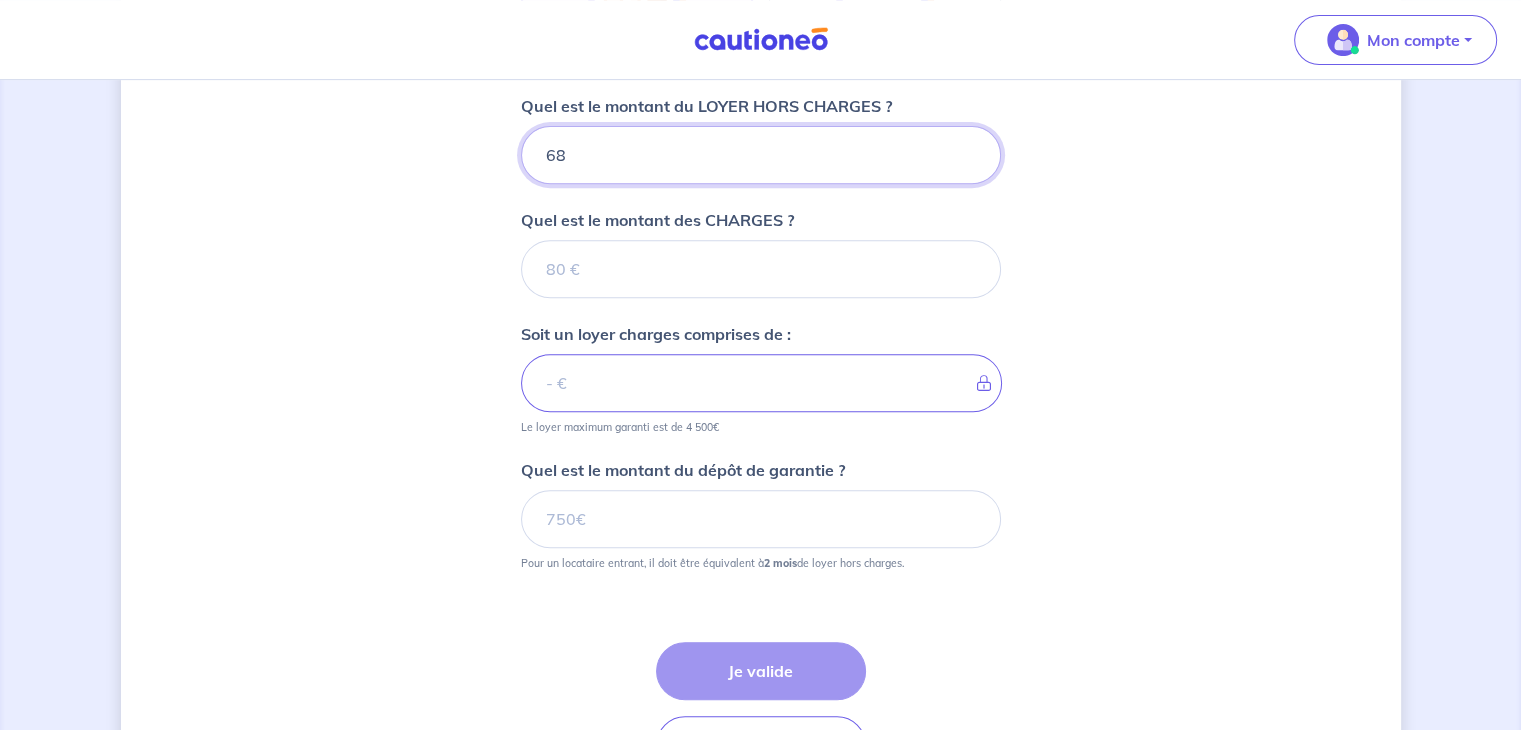 type on "689" 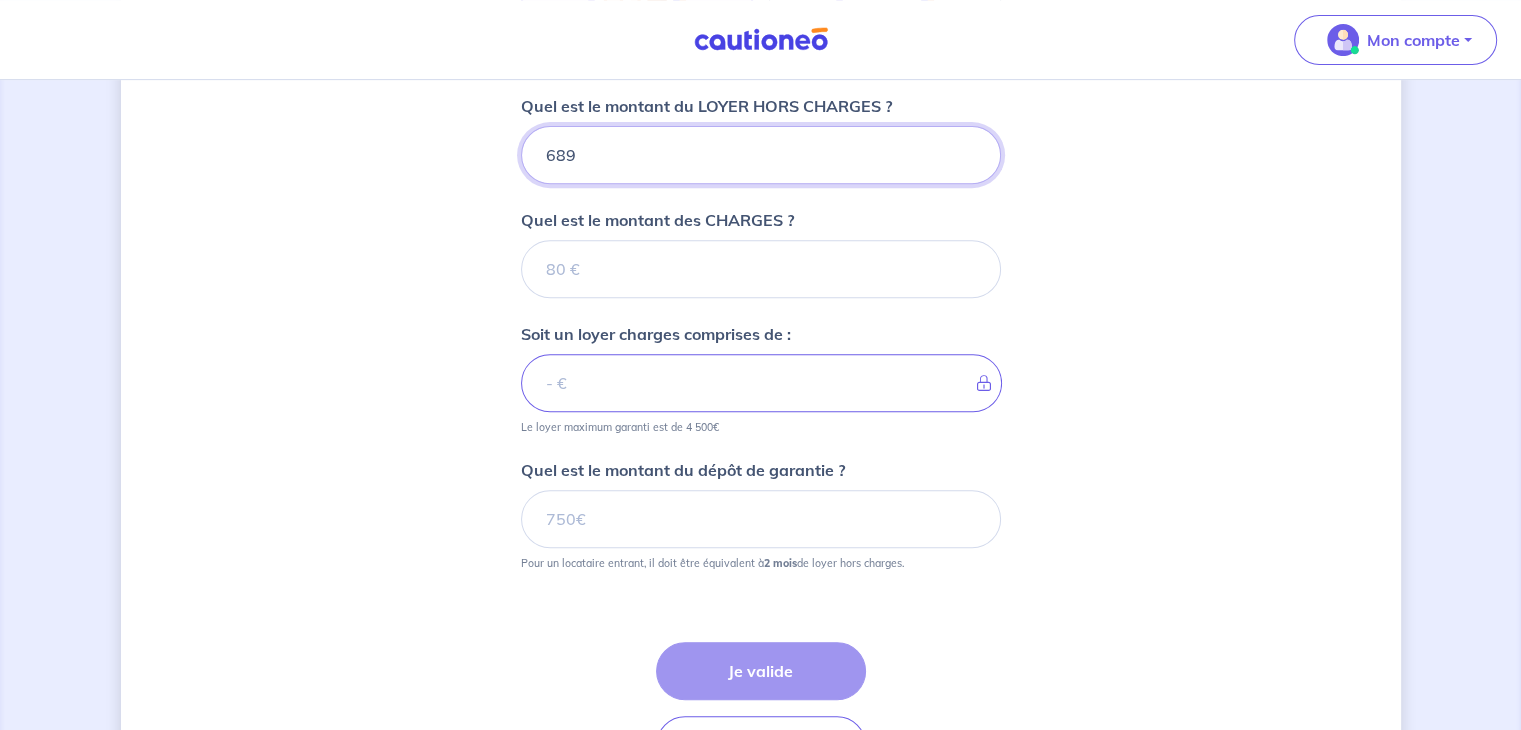 type 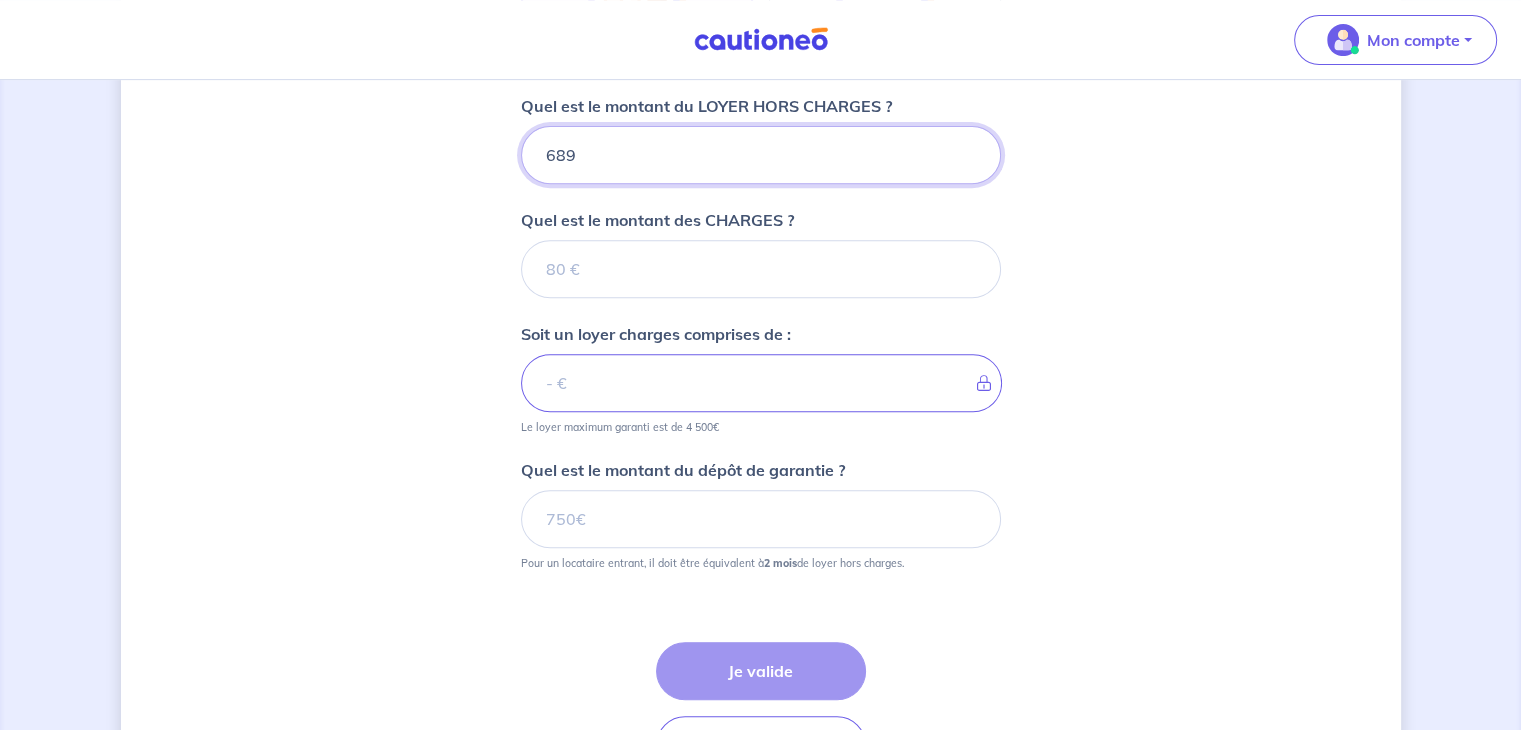 type on "689" 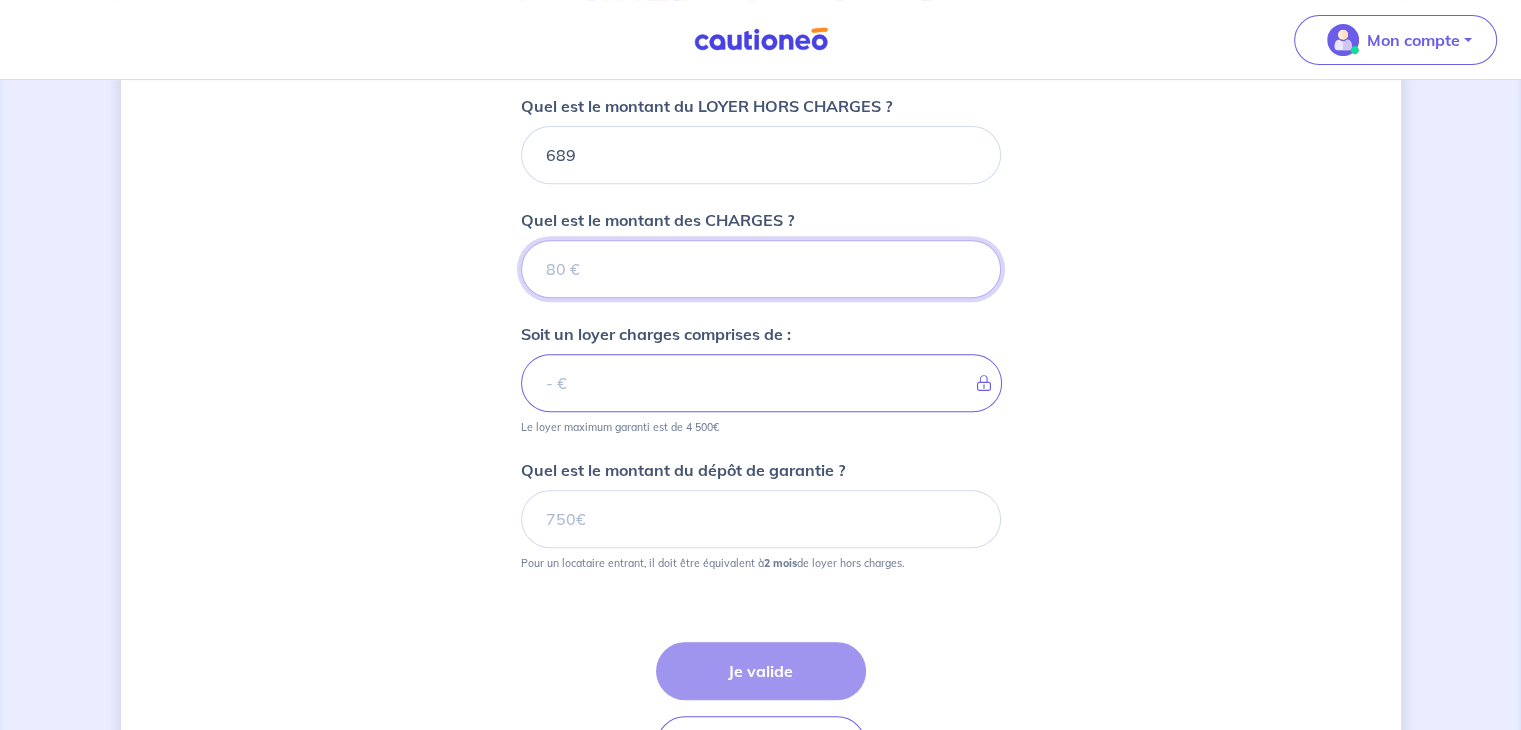 click on "Quel est le montant des CHARGES ?" at bounding box center (761, 269) 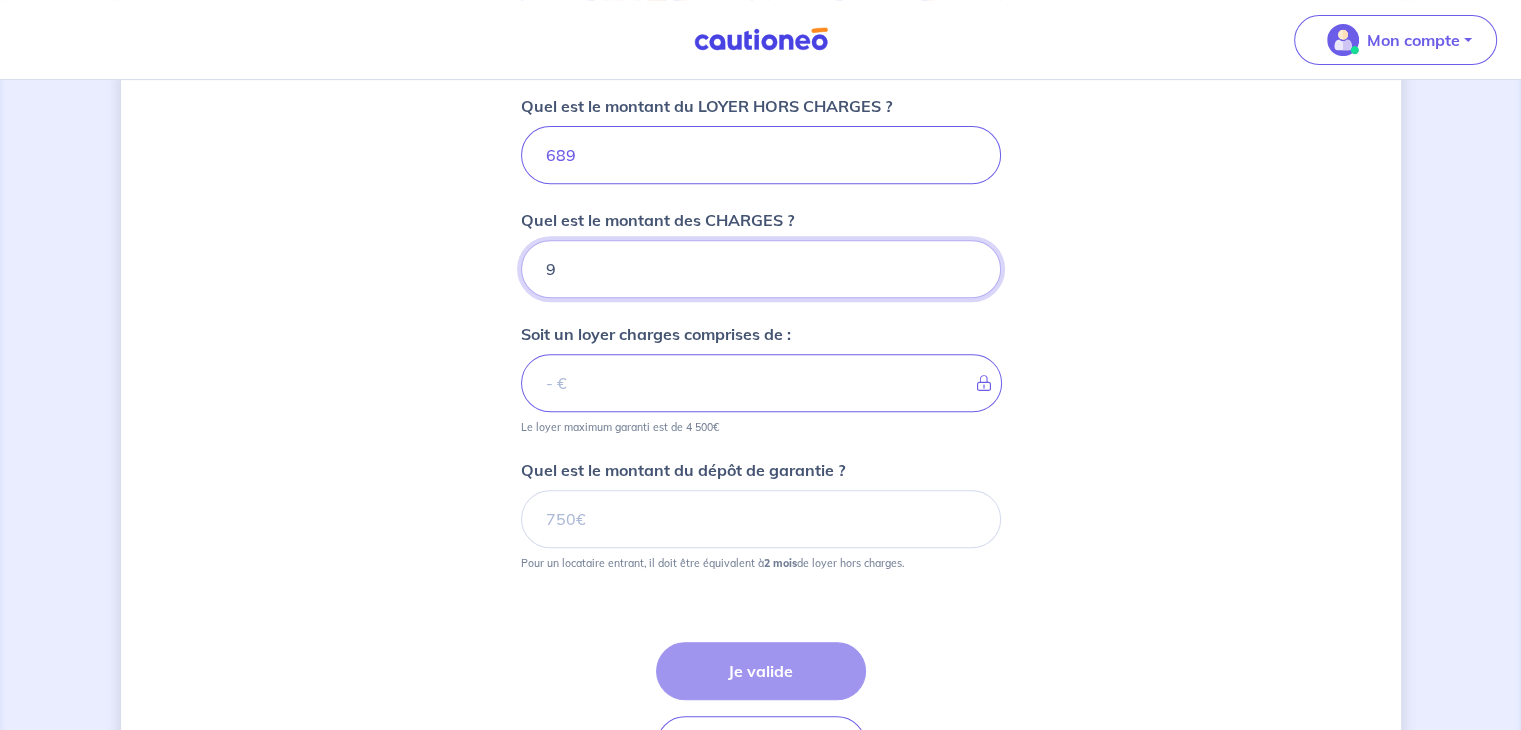 type on "698" 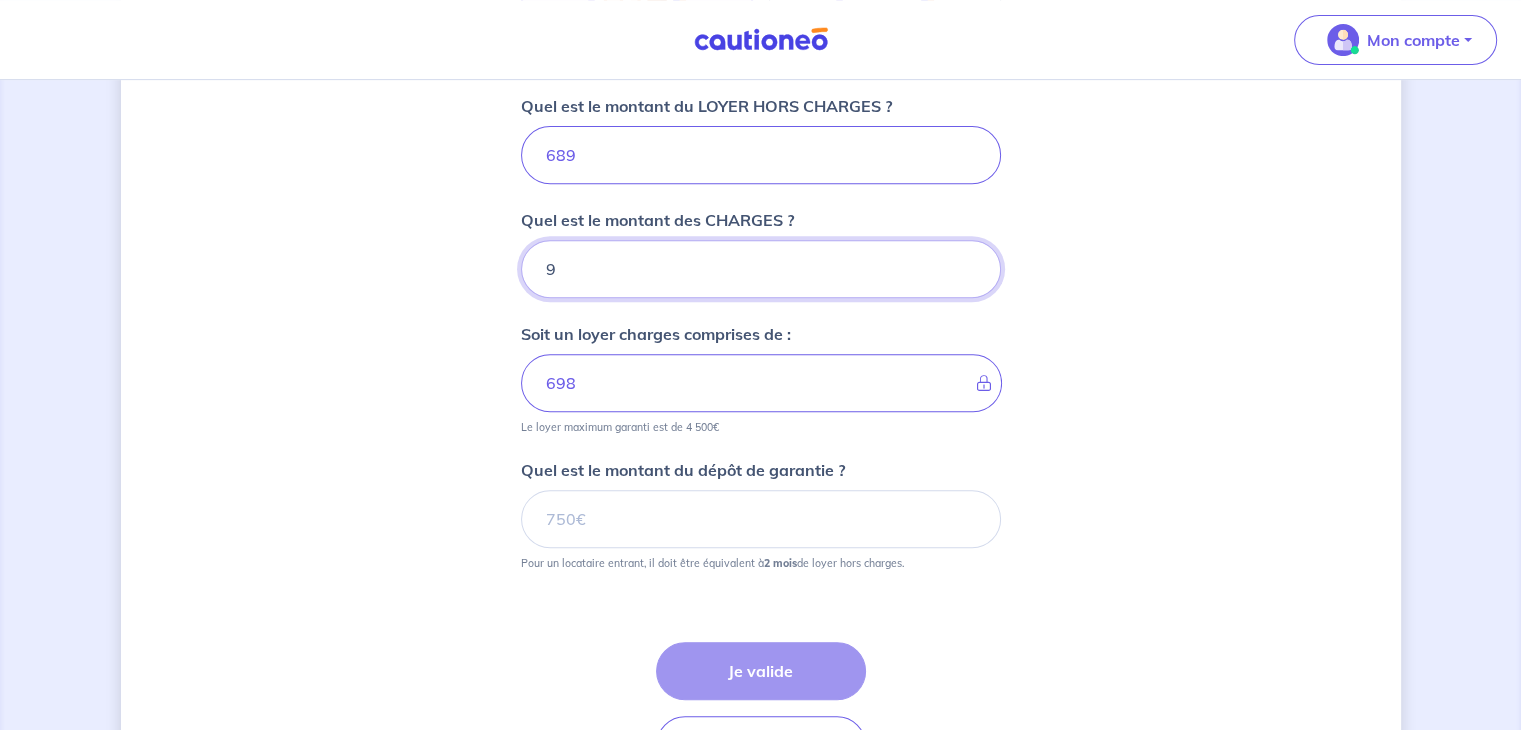 type on "91" 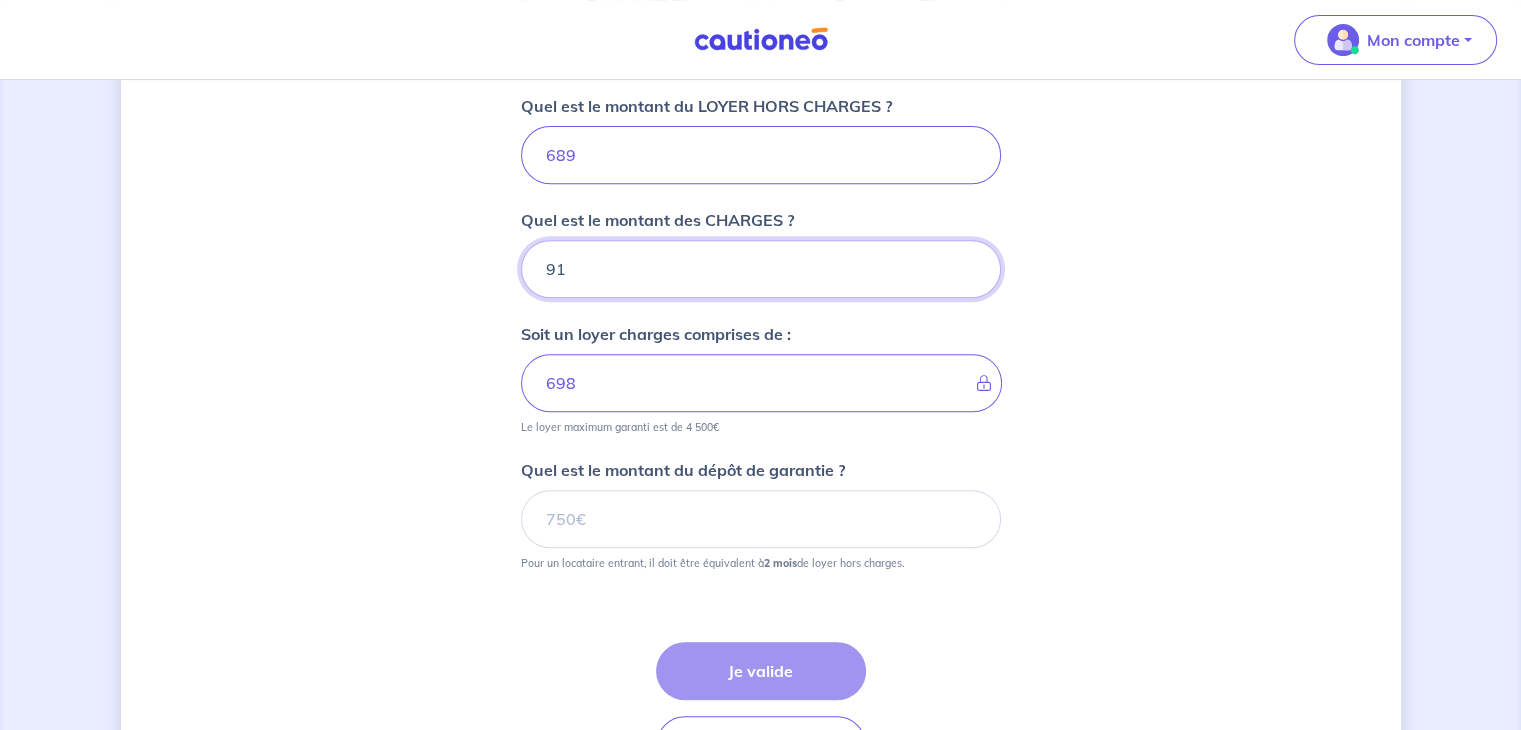 type on "780" 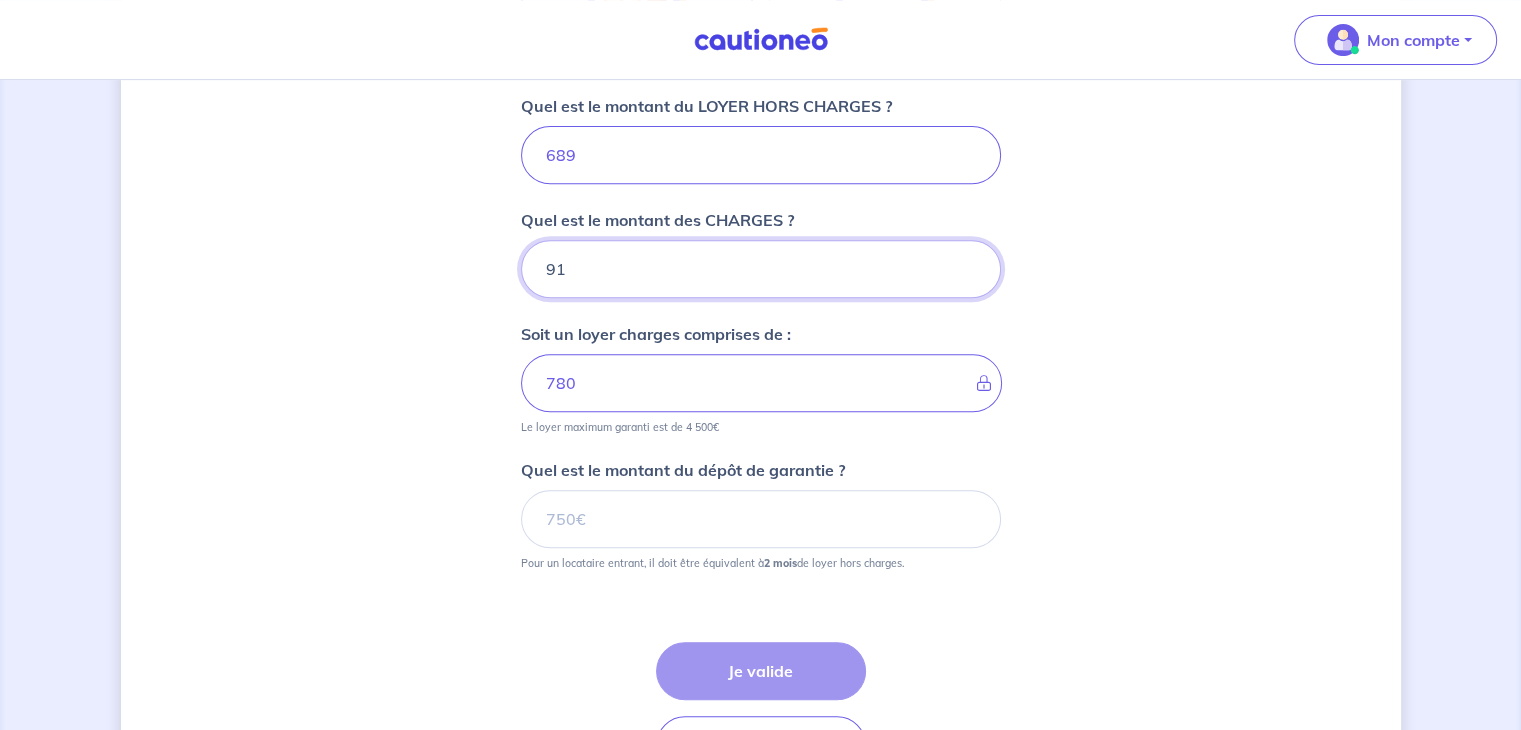 type on "91" 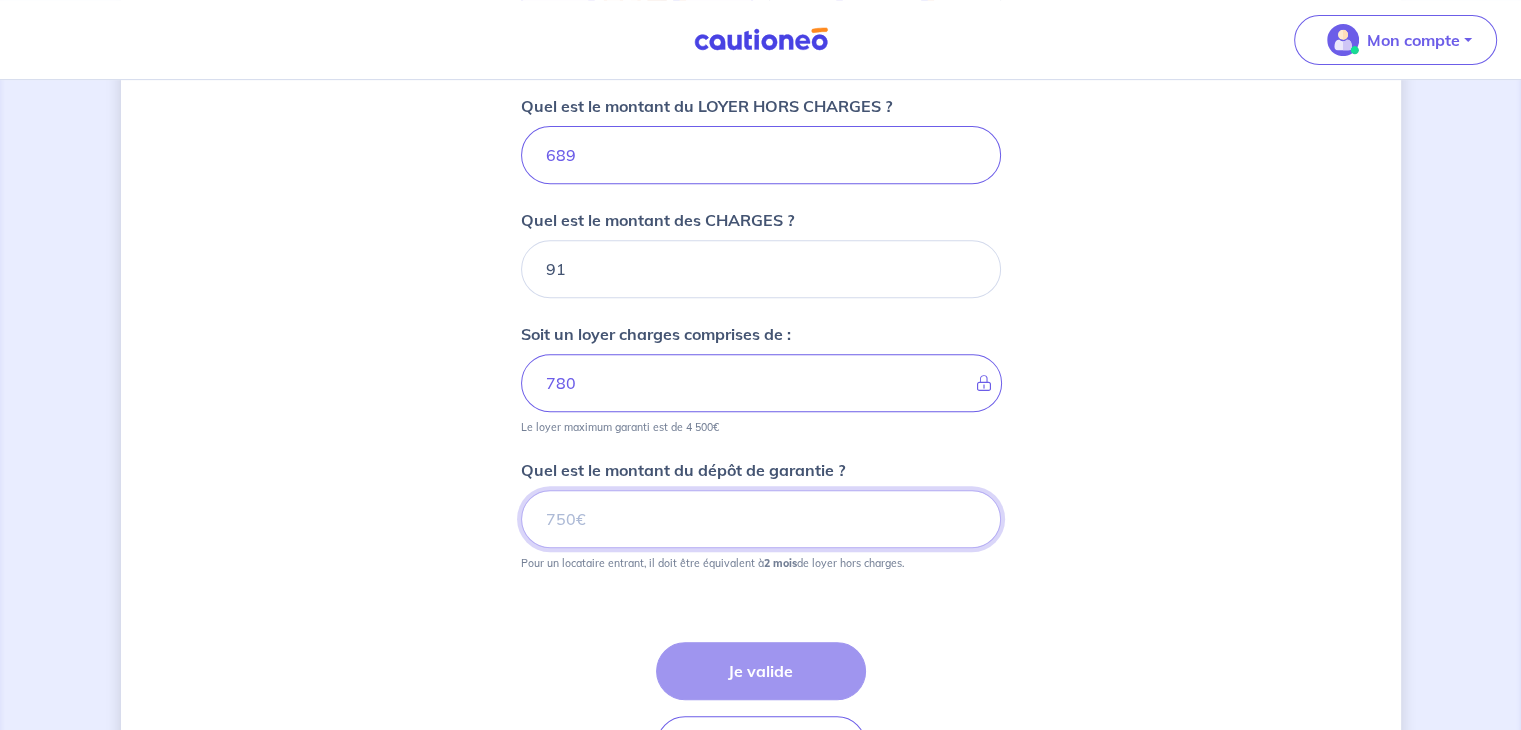 click on "Quel est le montant du dépôt de garantie ?" at bounding box center (761, 519) 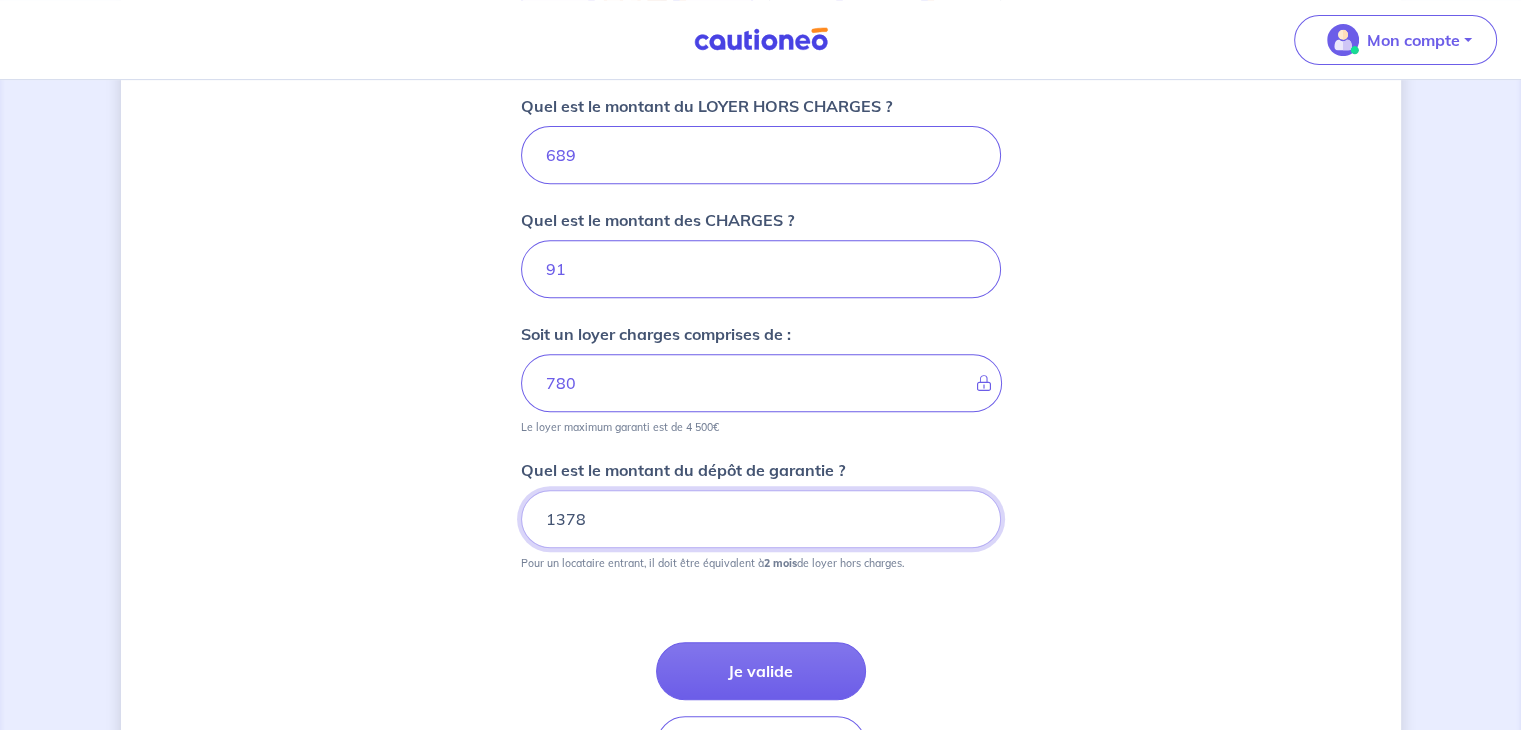 scroll, scrollTop: 944, scrollLeft: 0, axis: vertical 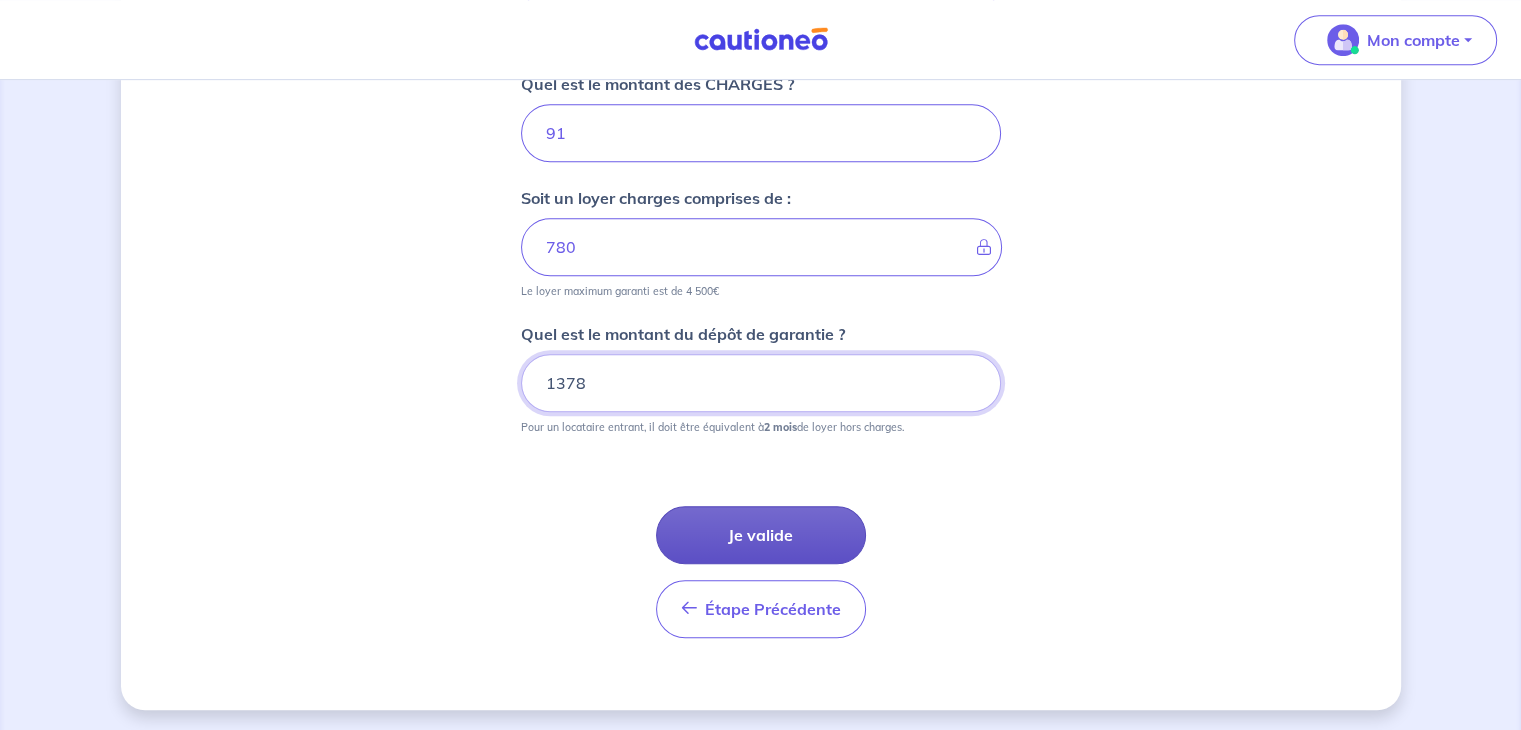 type on "1378" 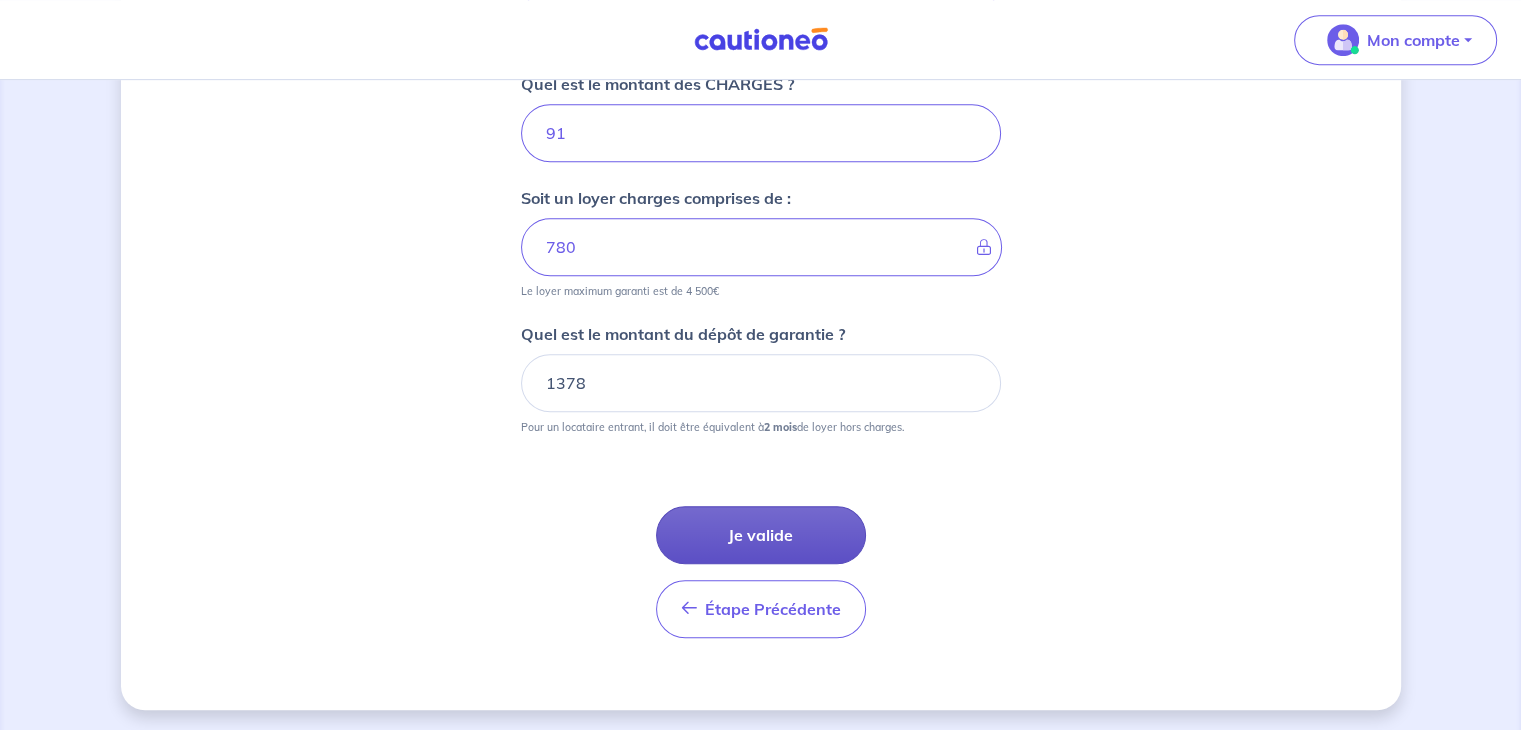 click on "Je valide" at bounding box center [761, 535] 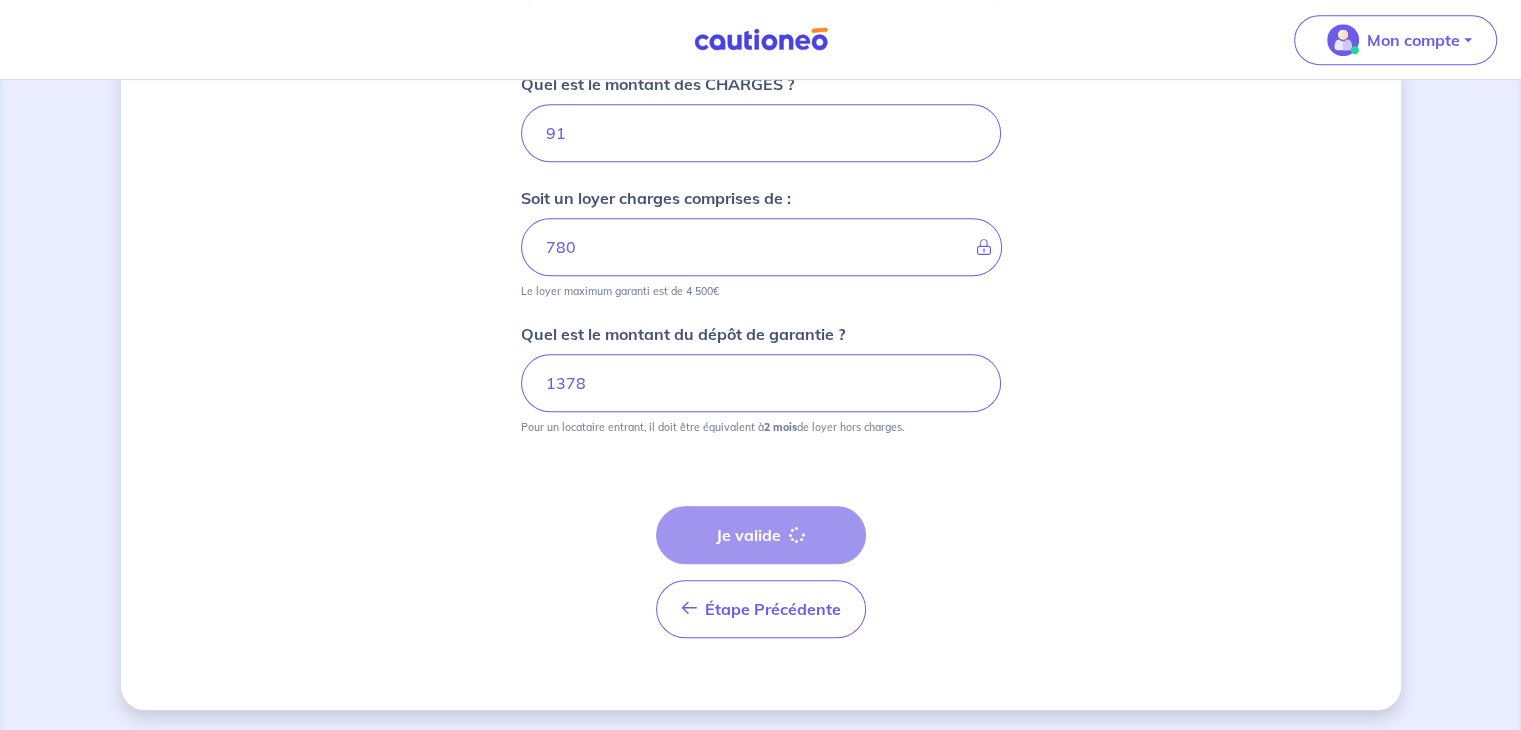 scroll, scrollTop: 0, scrollLeft: 0, axis: both 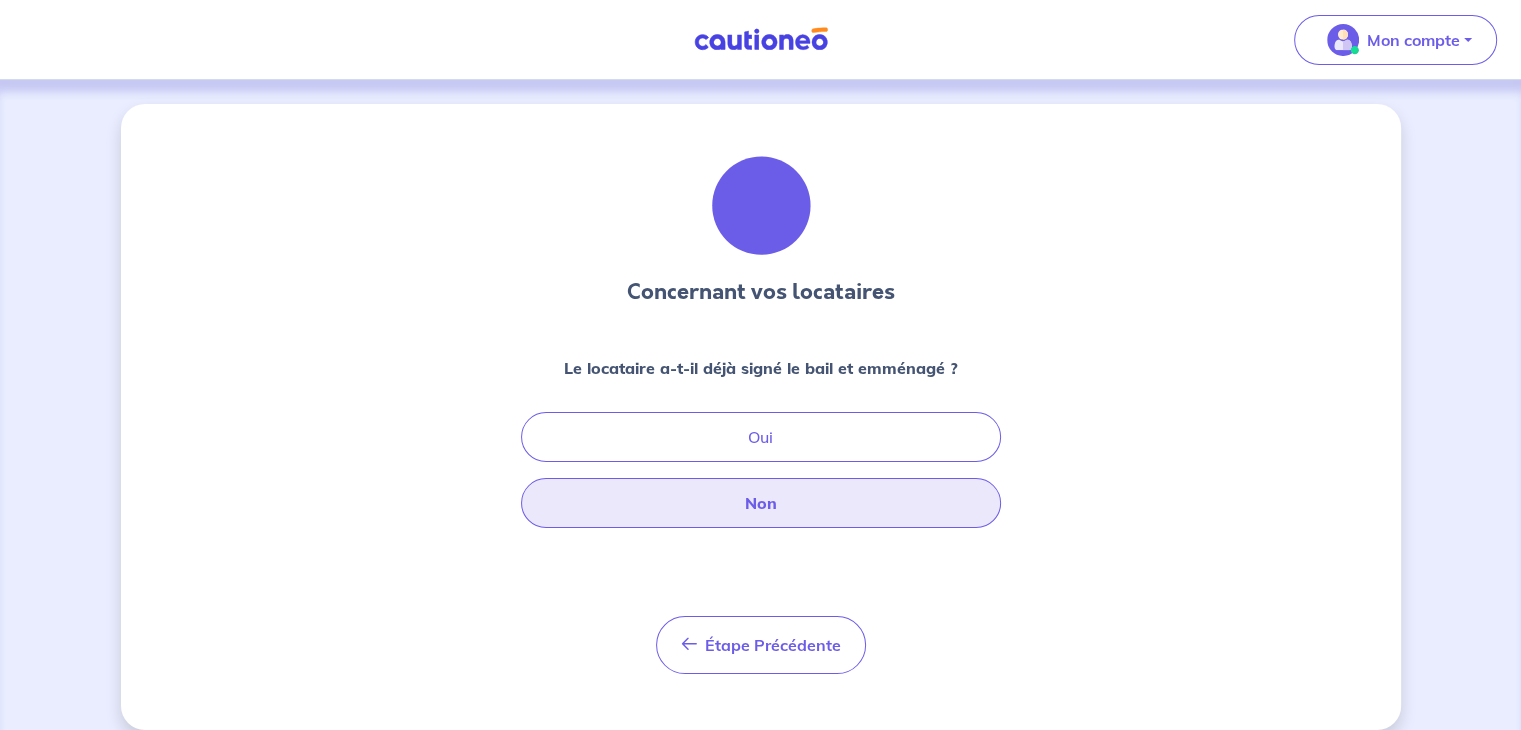 click on "Non" at bounding box center (761, 503) 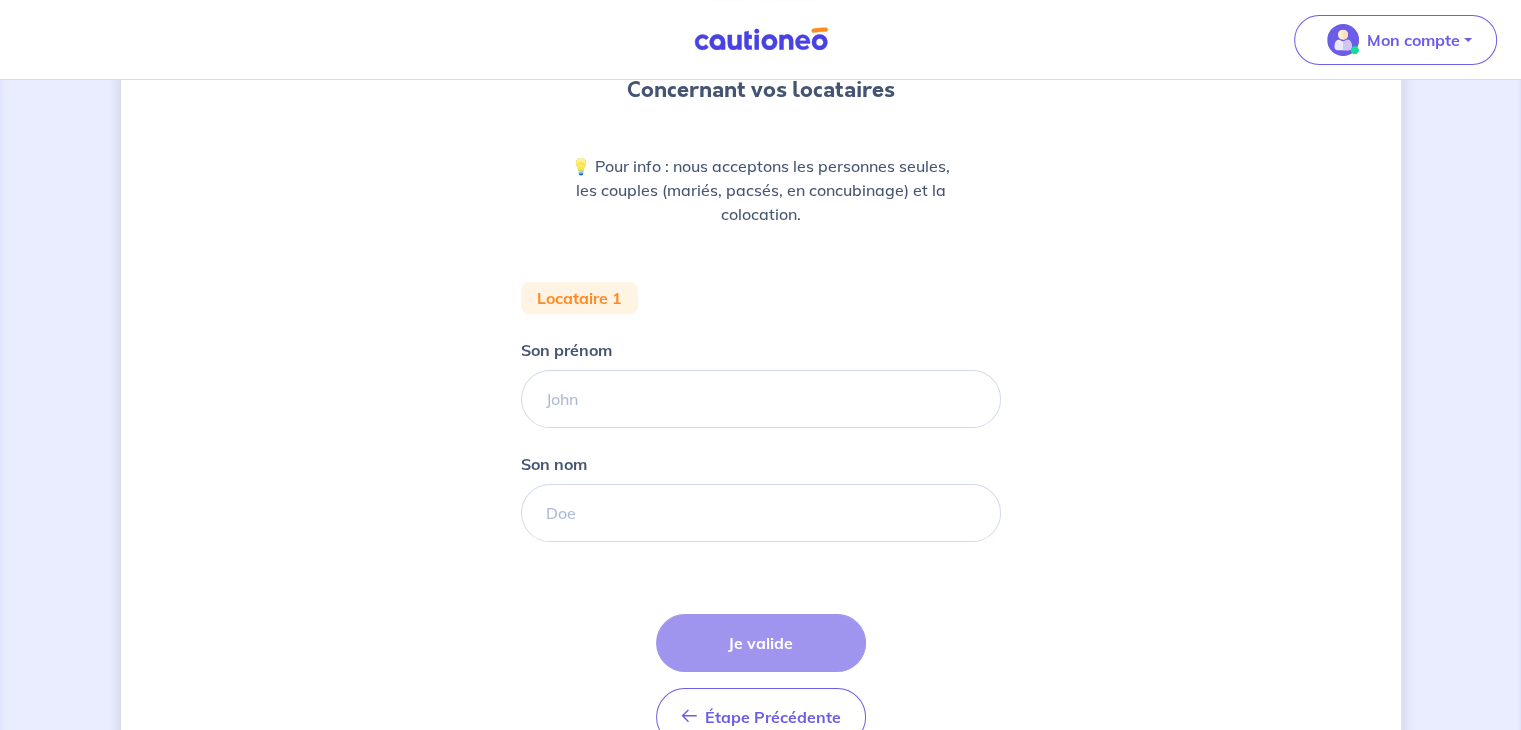 scroll, scrollTop: 203, scrollLeft: 0, axis: vertical 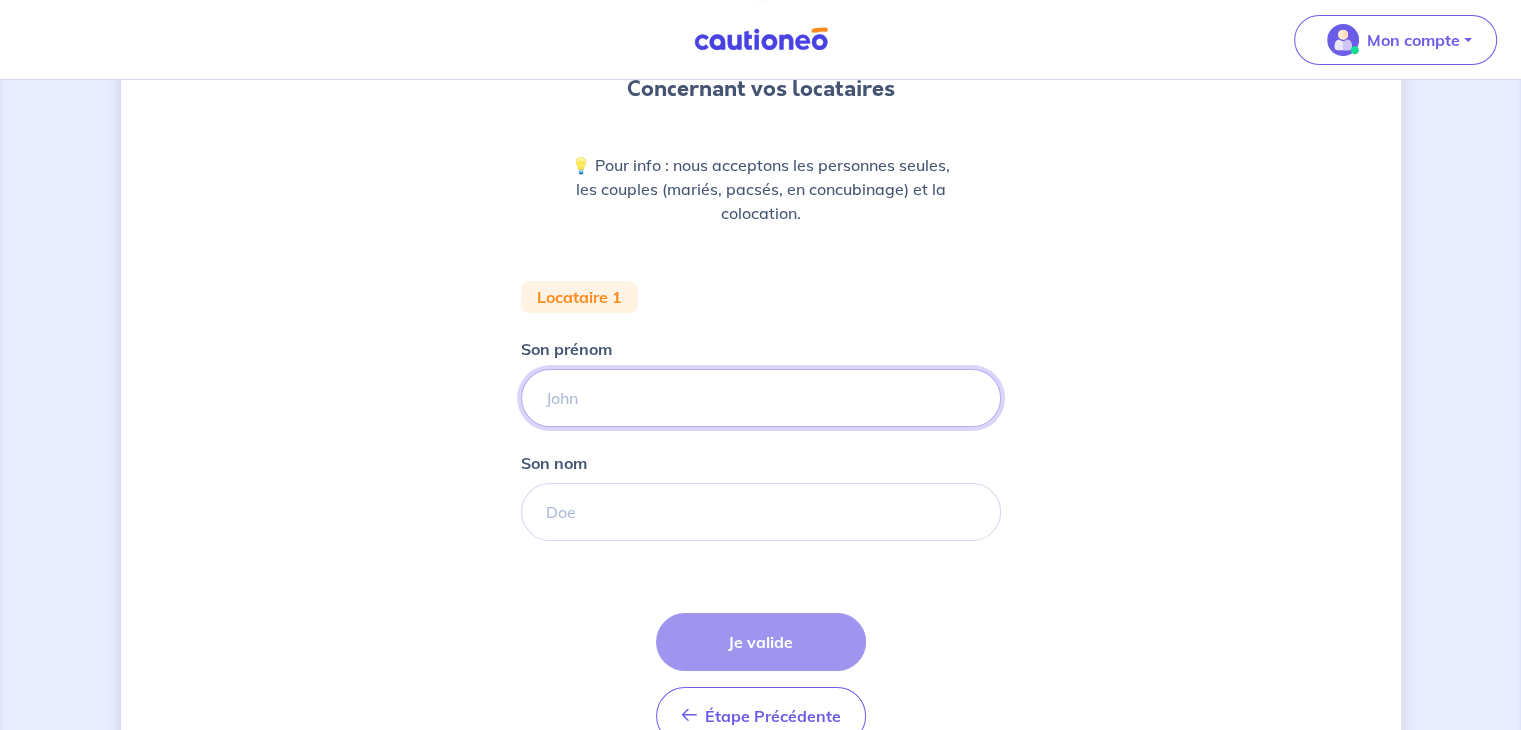 click on "Son prénom" at bounding box center (761, 398) 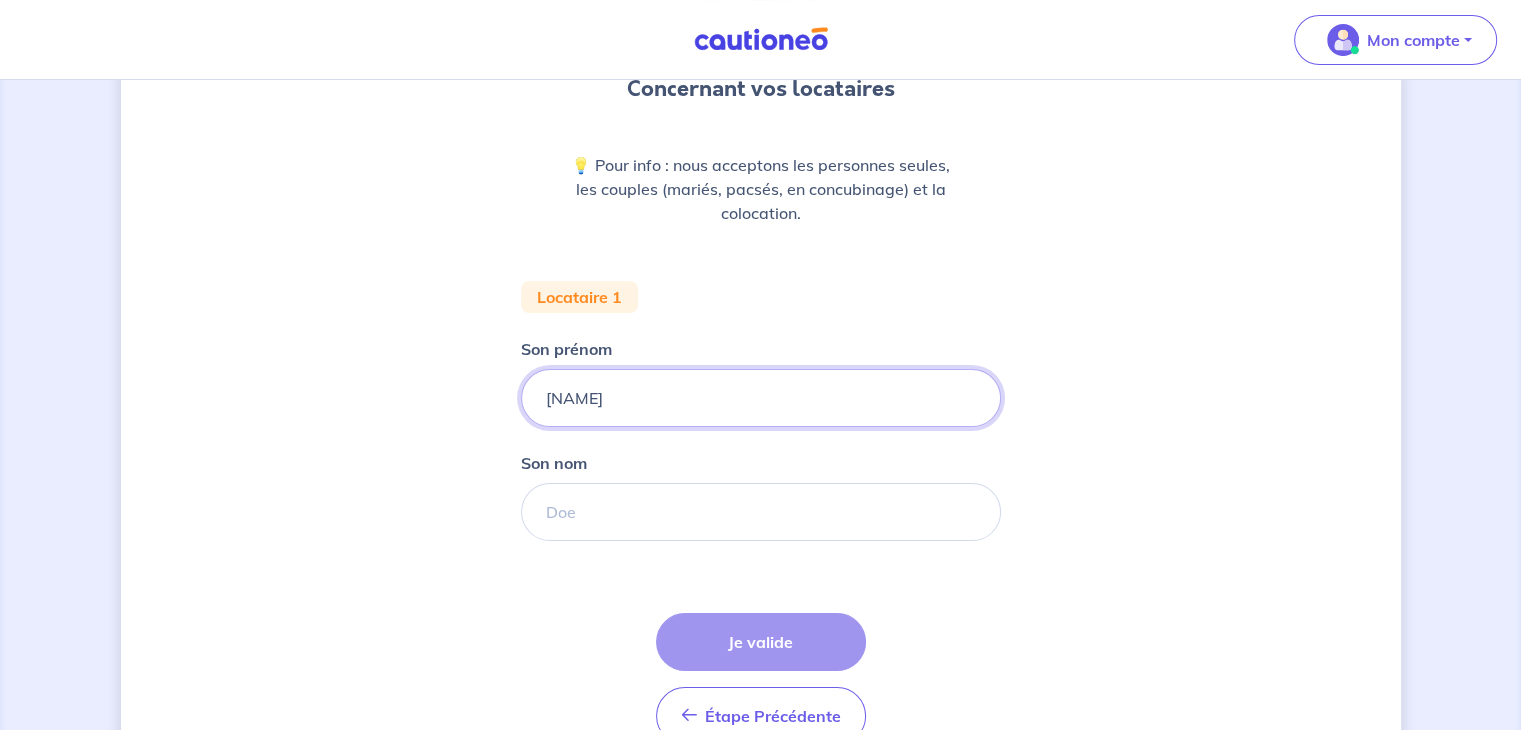 type on "Louis" 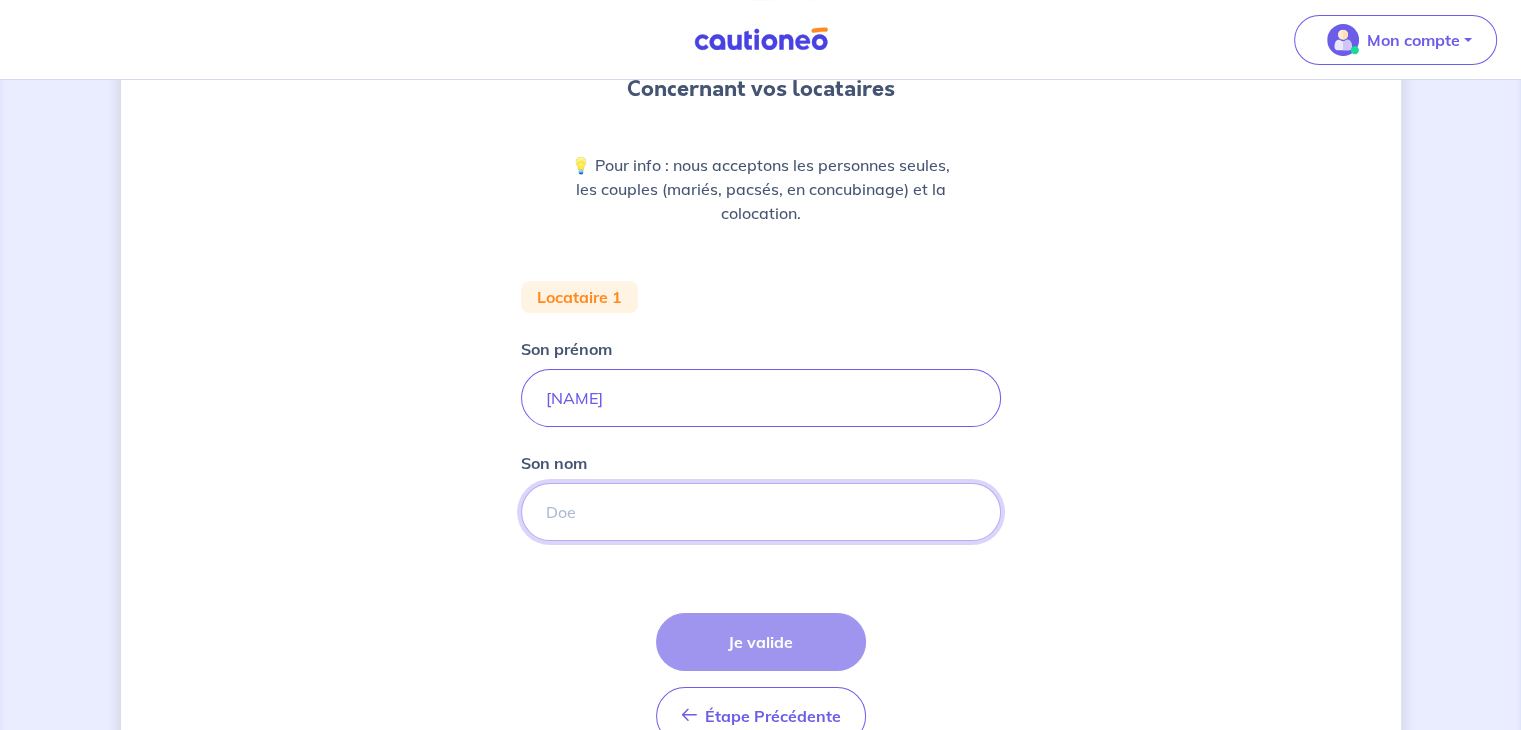 click on "Son nom" at bounding box center (761, 512) 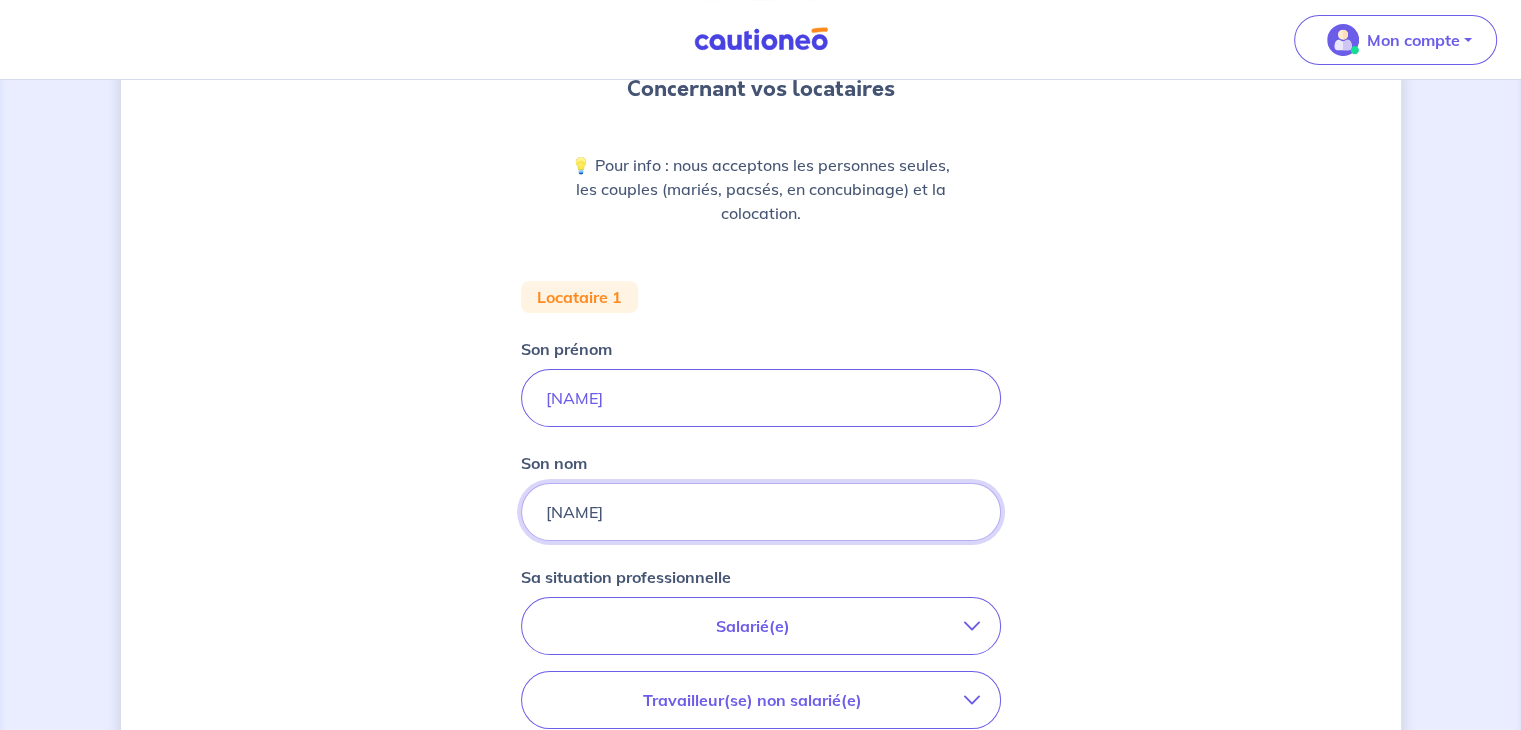 scroll, scrollTop: 412, scrollLeft: 0, axis: vertical 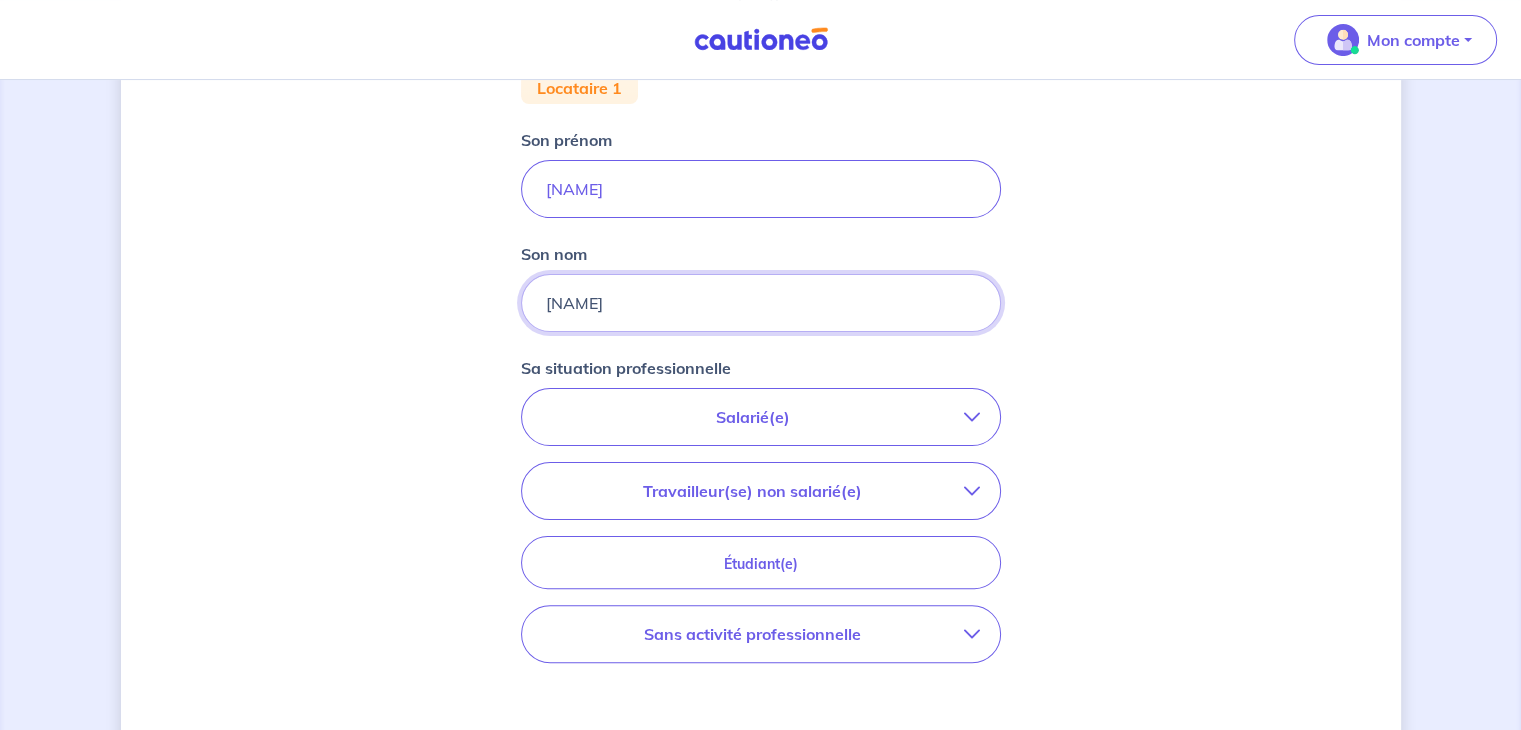 type on "Masse" 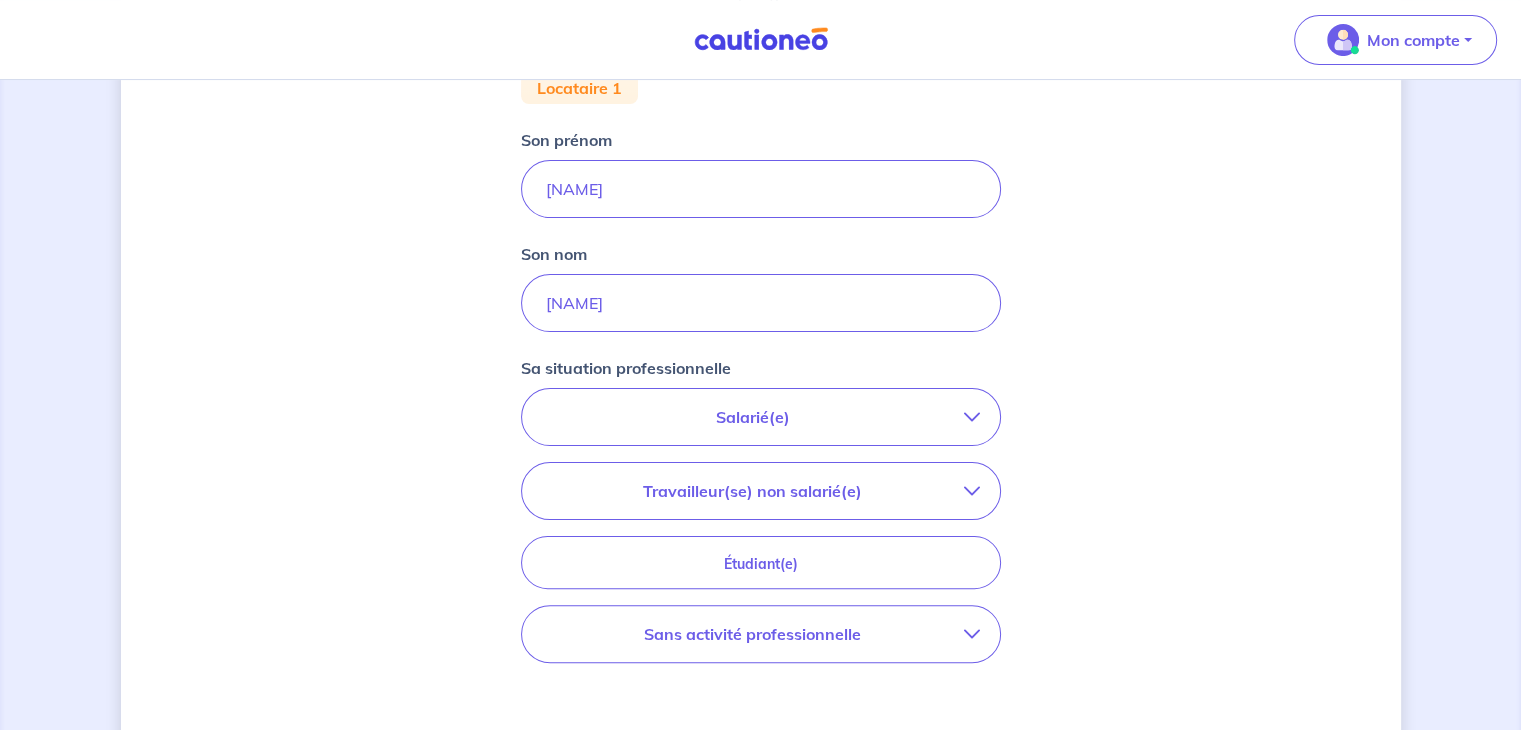 click at bounding box center (972, 417) 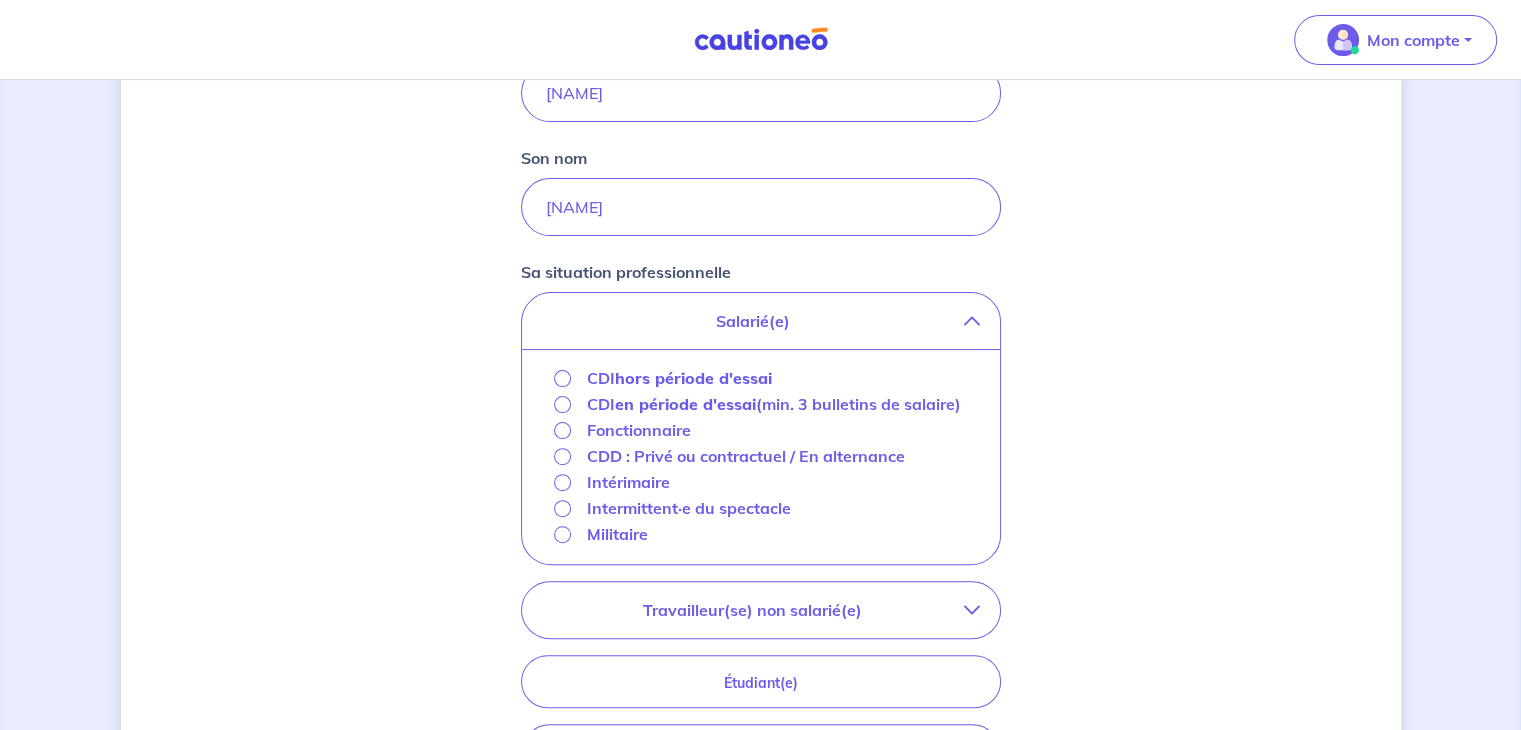 scroll, scrollTop: 552, scrollLeft: 0, axis: vertical 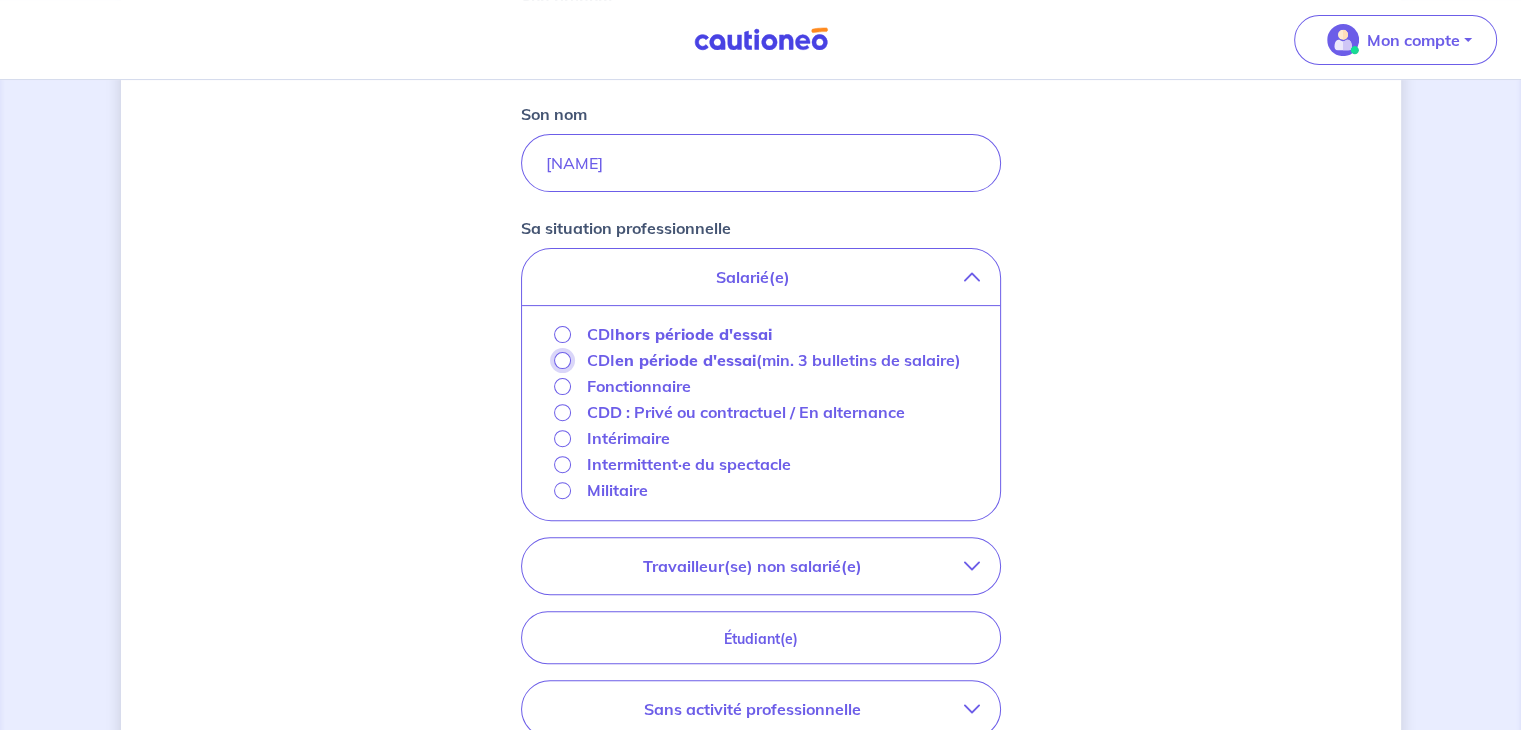 click on "CDI  en période d'essai  (min. 3 bulletins de salaire)" at bounding box center (562, 360) 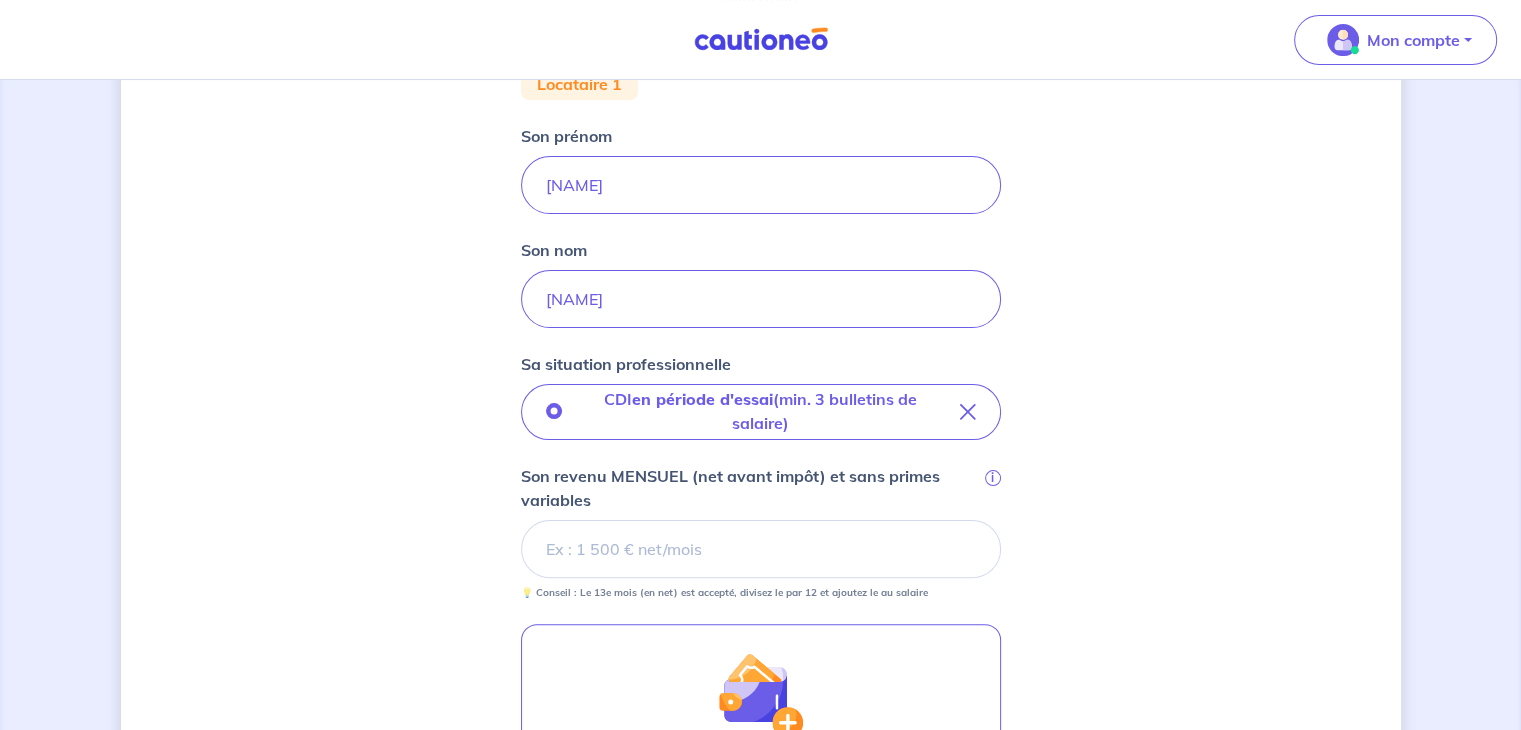 scroll, scrollTop: 559, scrollLeft: 0, axis: vertical 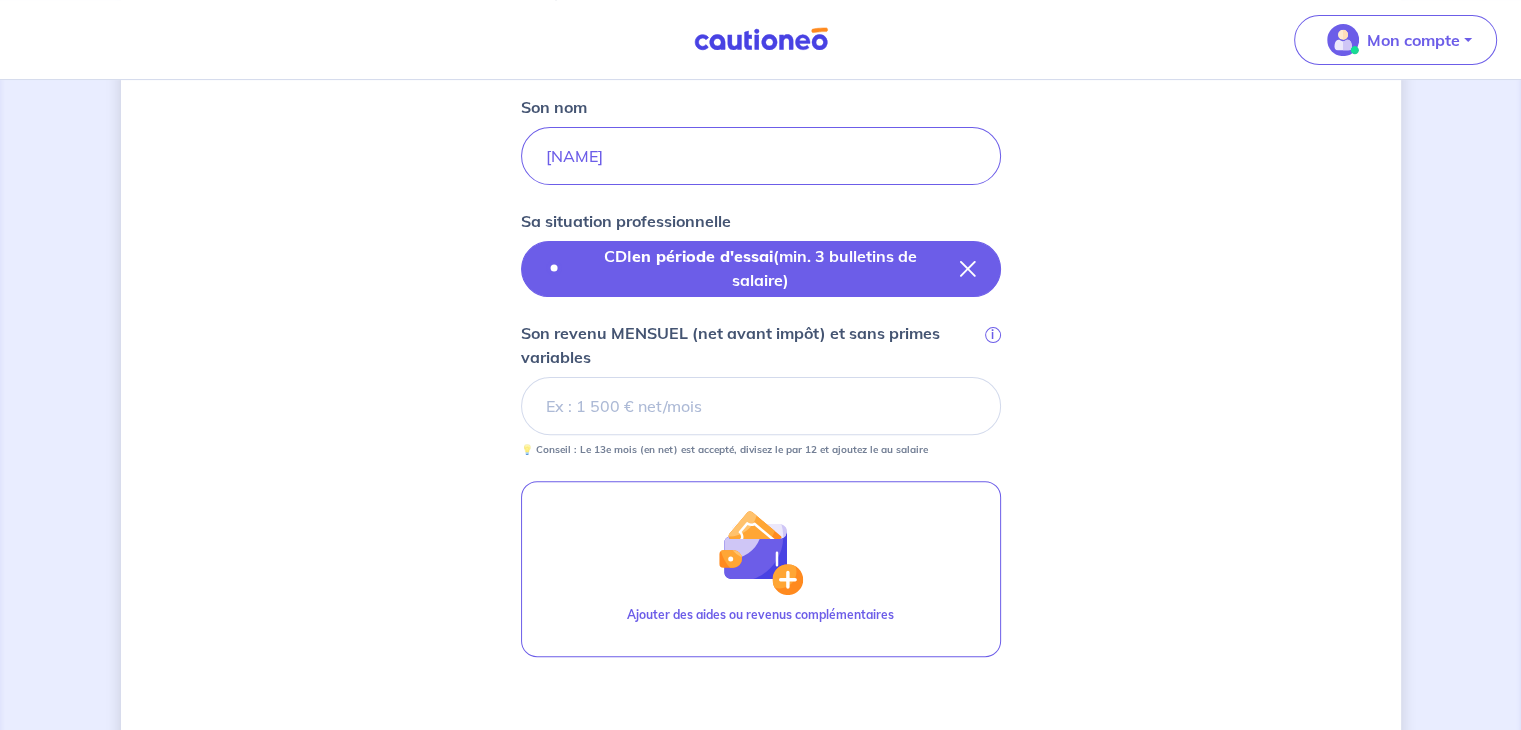 click at bounding box center (968, 269) 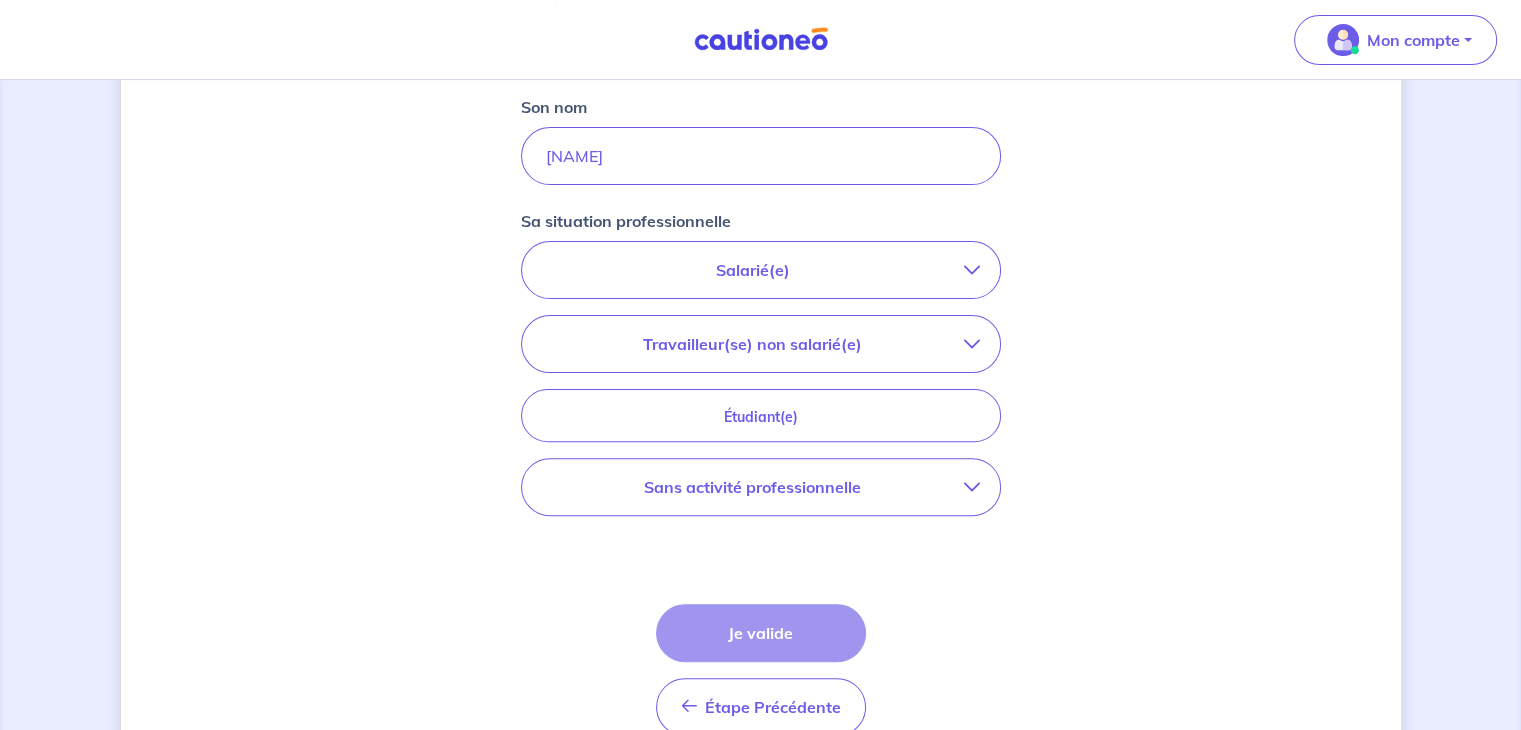 click on "Salarié(e)" at bounding box center [761, 270] 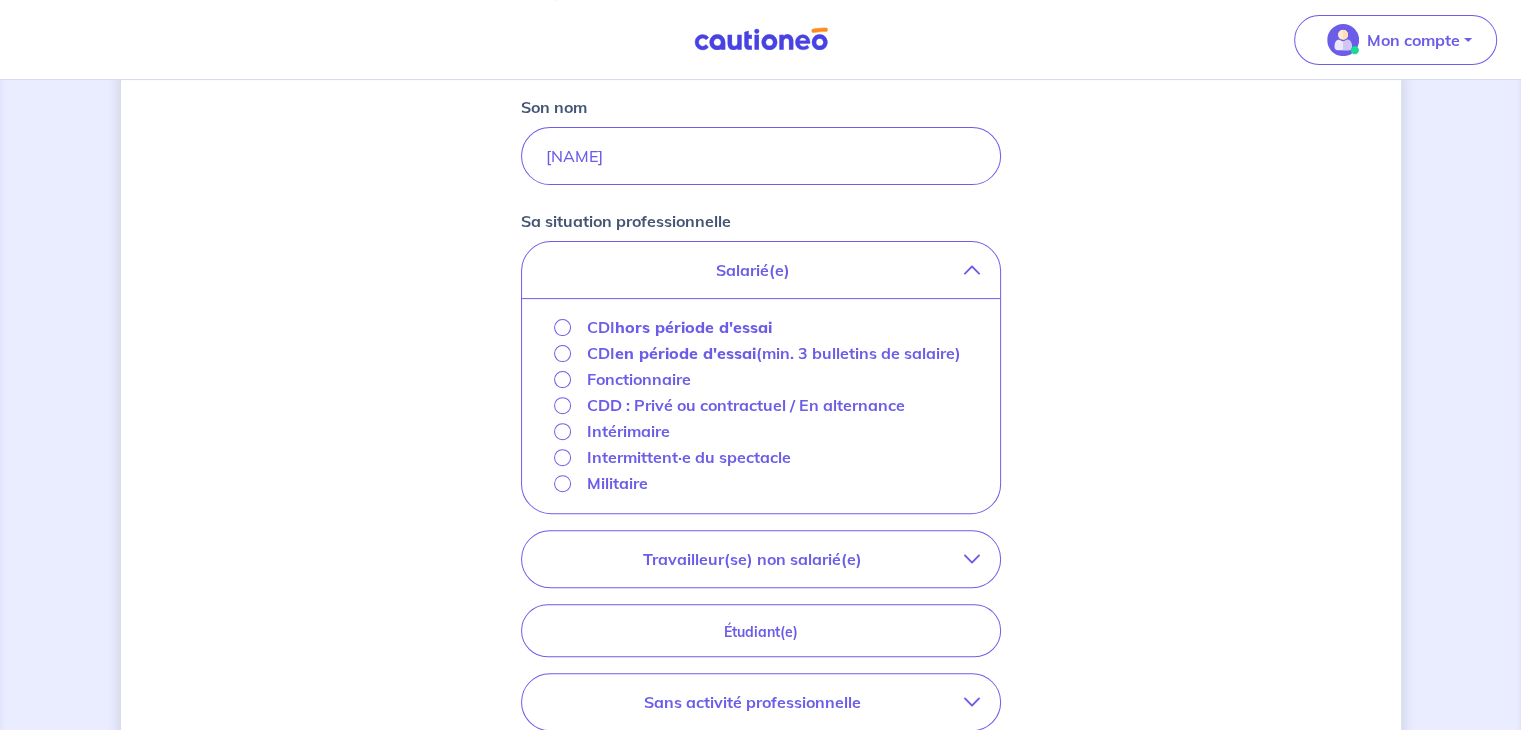 click on "CDD : Privé ou contractuel / En alternance" at bounding box center [746, 405] 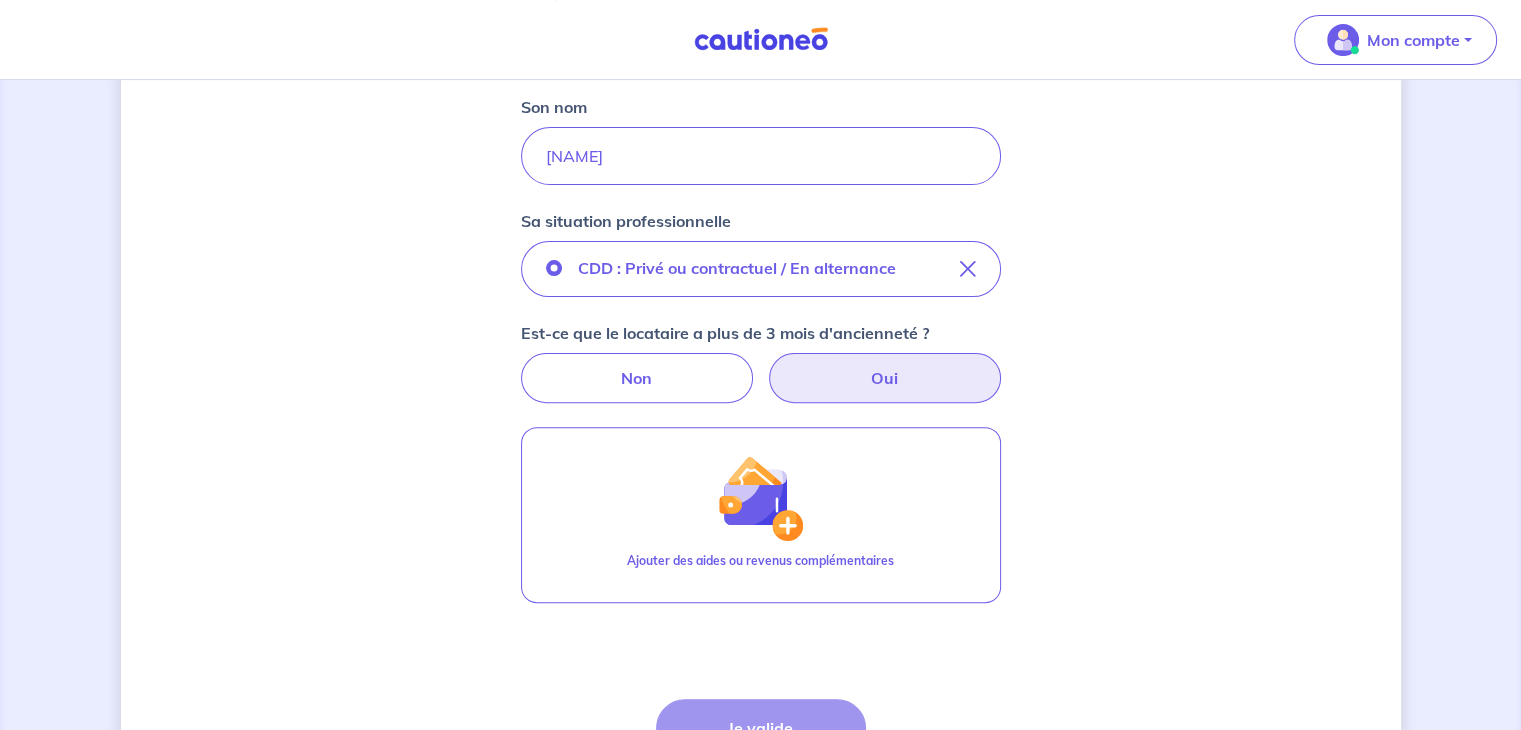 click on "Oui" at bounding box center (885, 378) 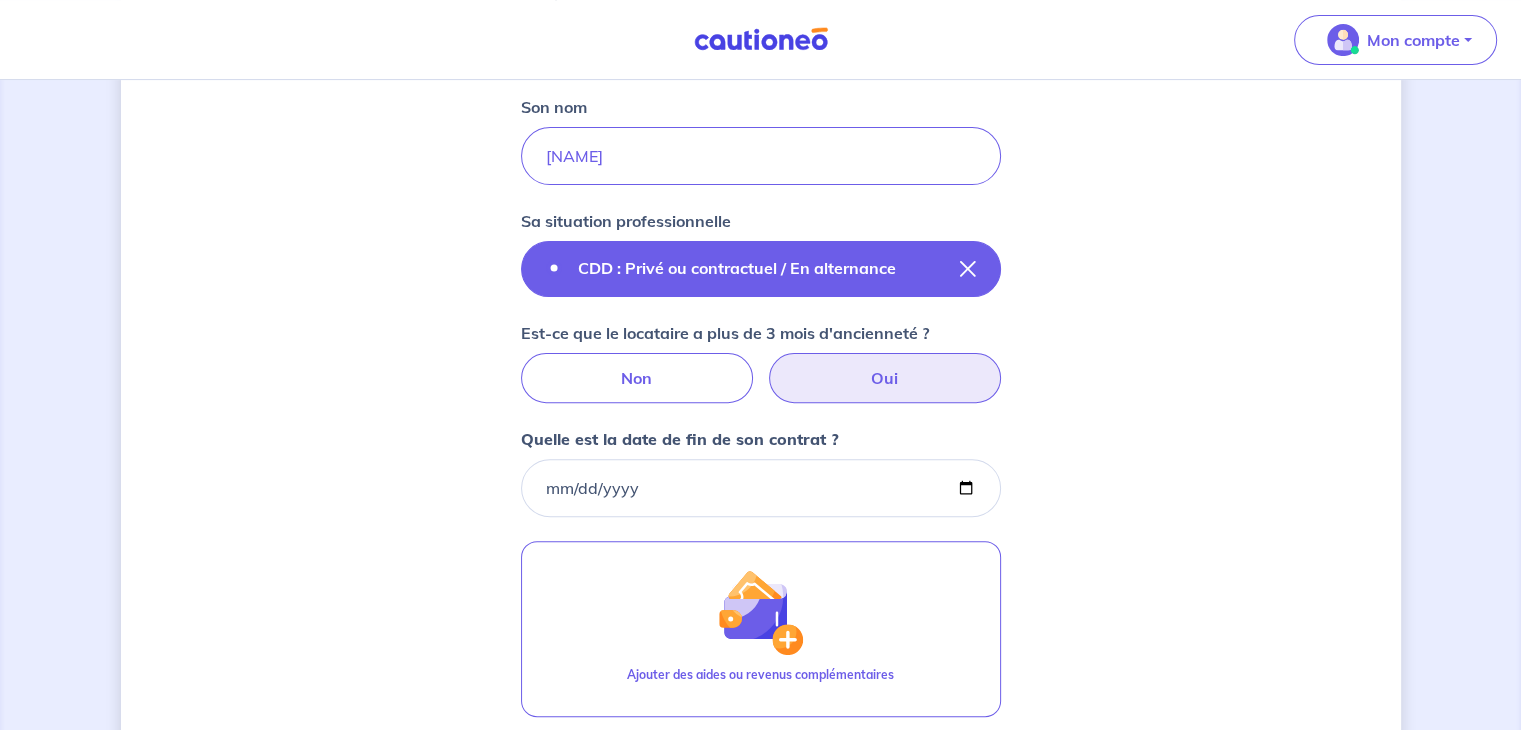 click at bounding box center [968, 269] 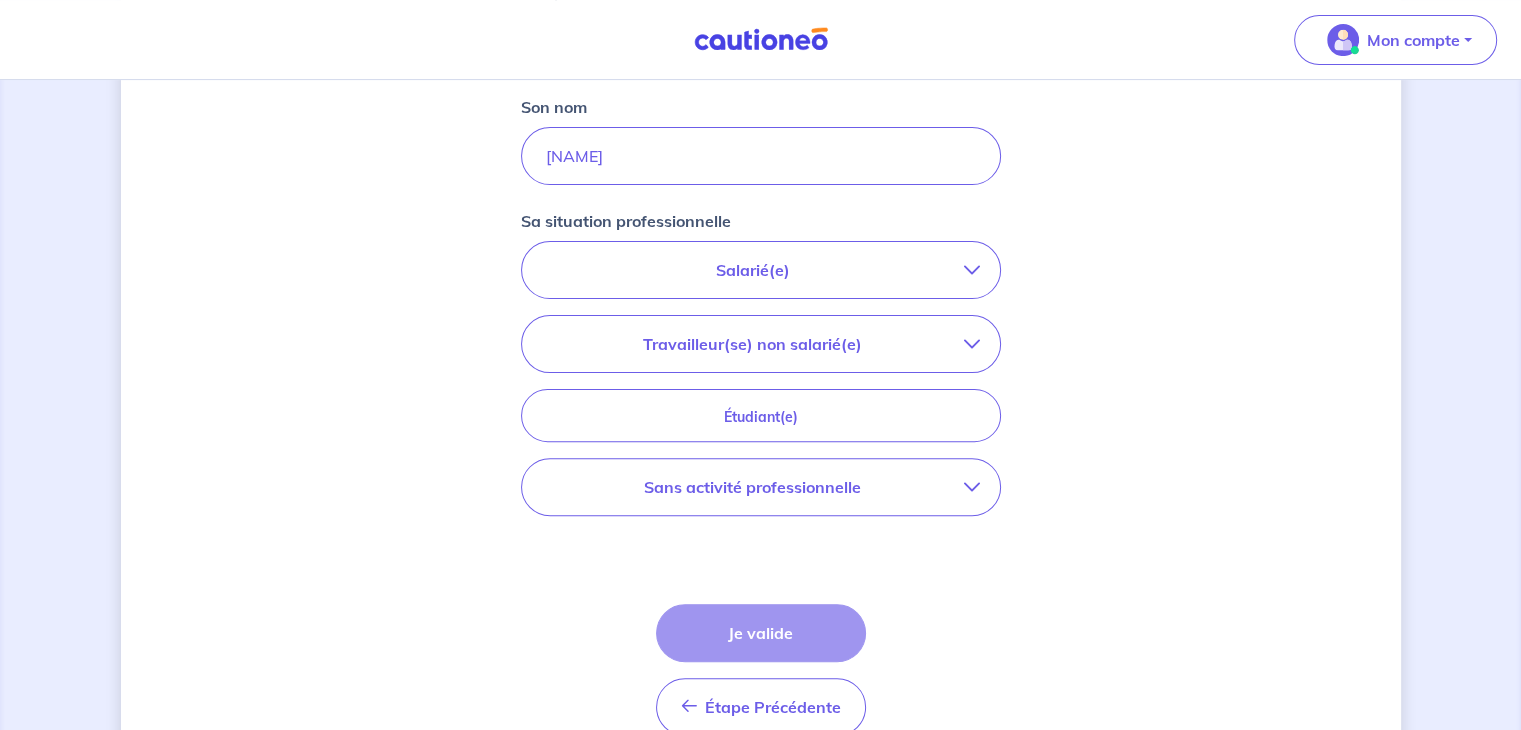 click on "Salarié(e)" at bounding box center [753, 270] 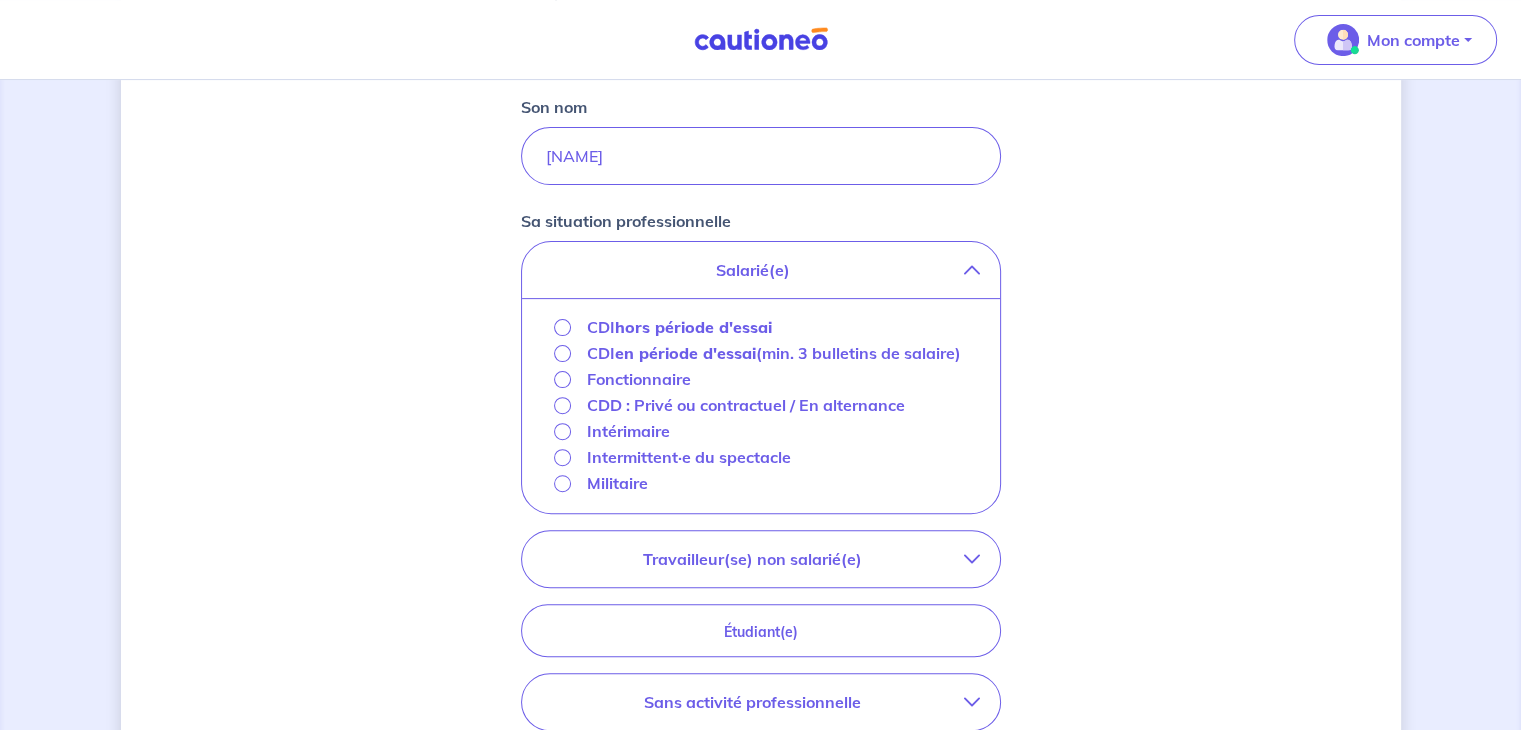 click on "Fonctionnaire" at bounding box center [639, 379] 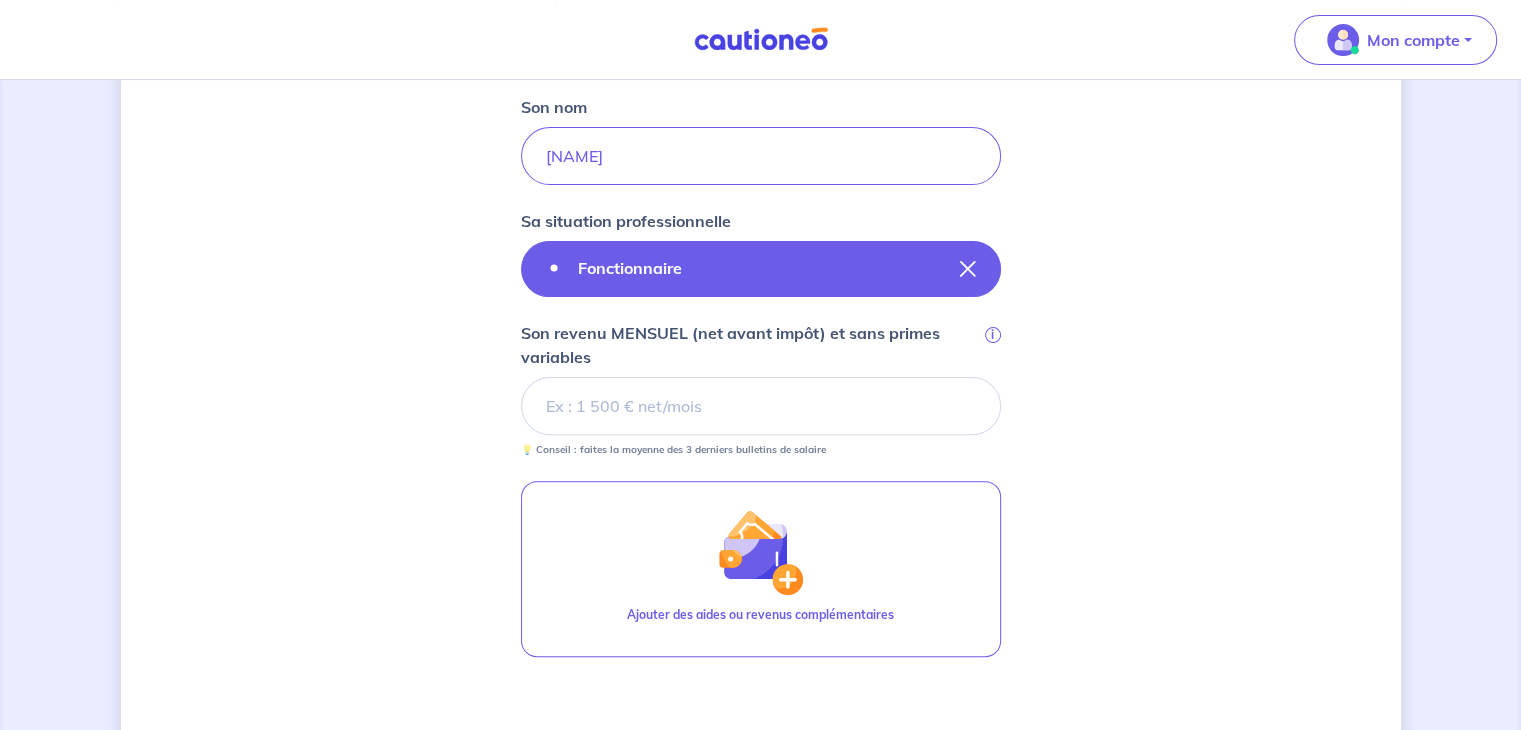 click on "Fonctionnaire" at bounding box center (761, 269) 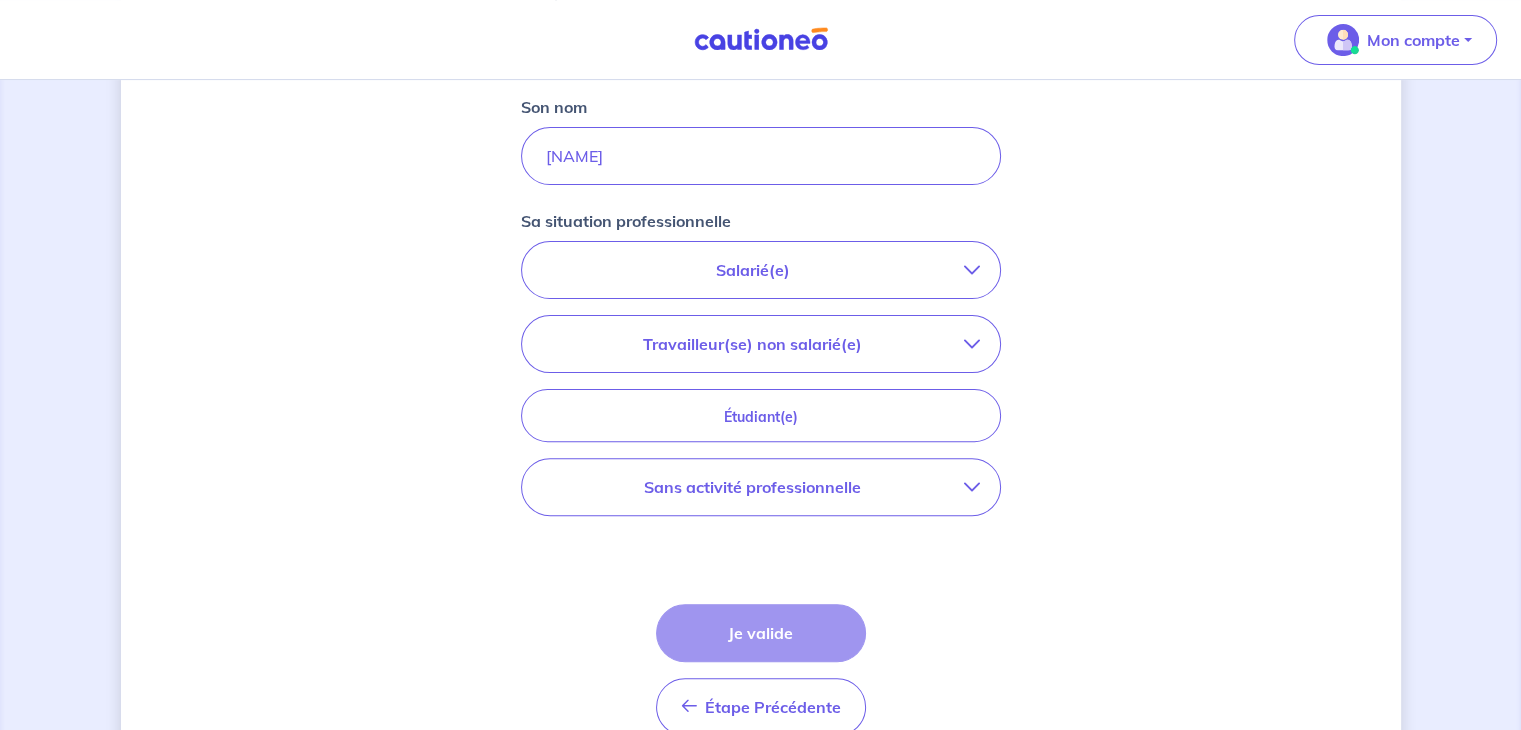 click on "Salarié(e)" at bounding box center [753, 270] 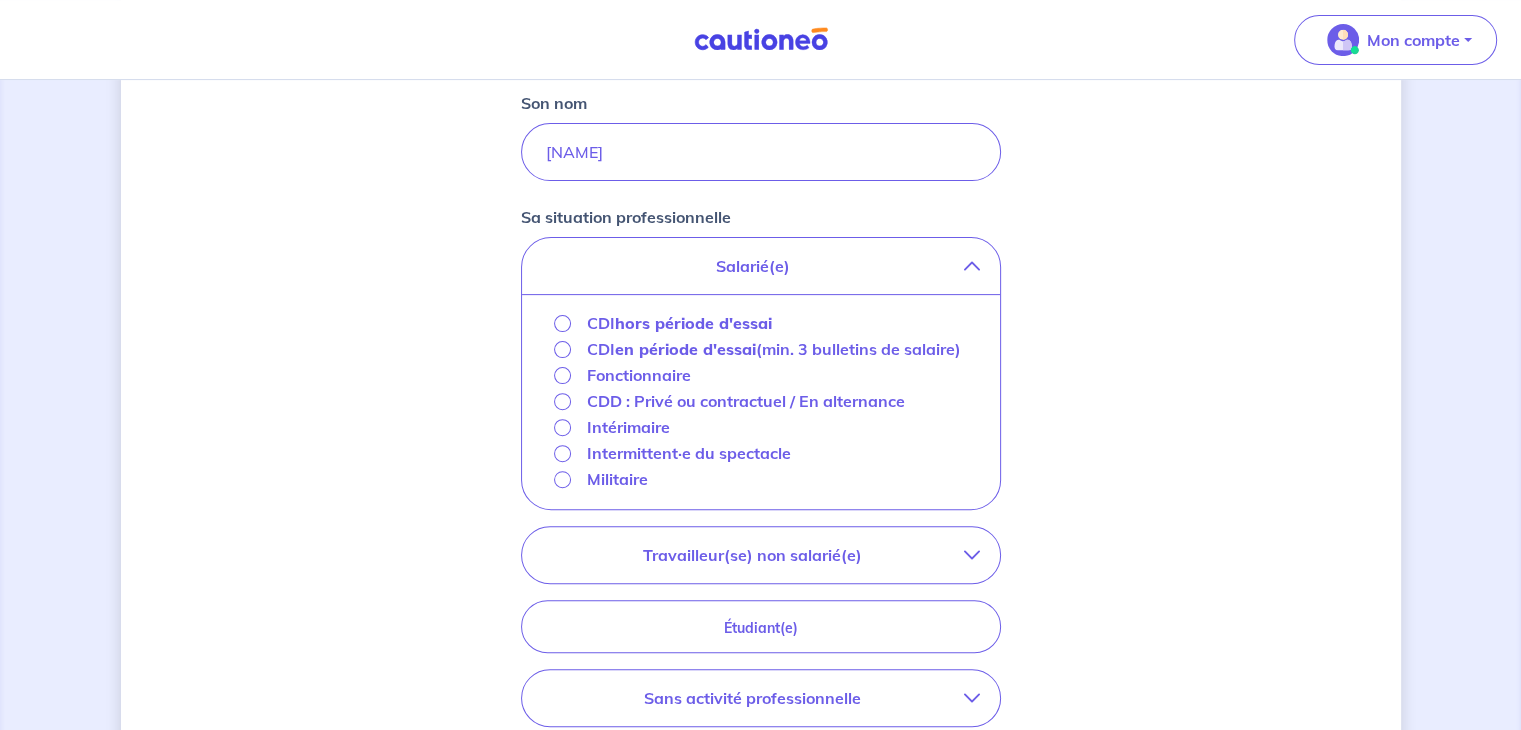 scroll, scrollTop: 560, scrollLeft: 0, axis: vertical 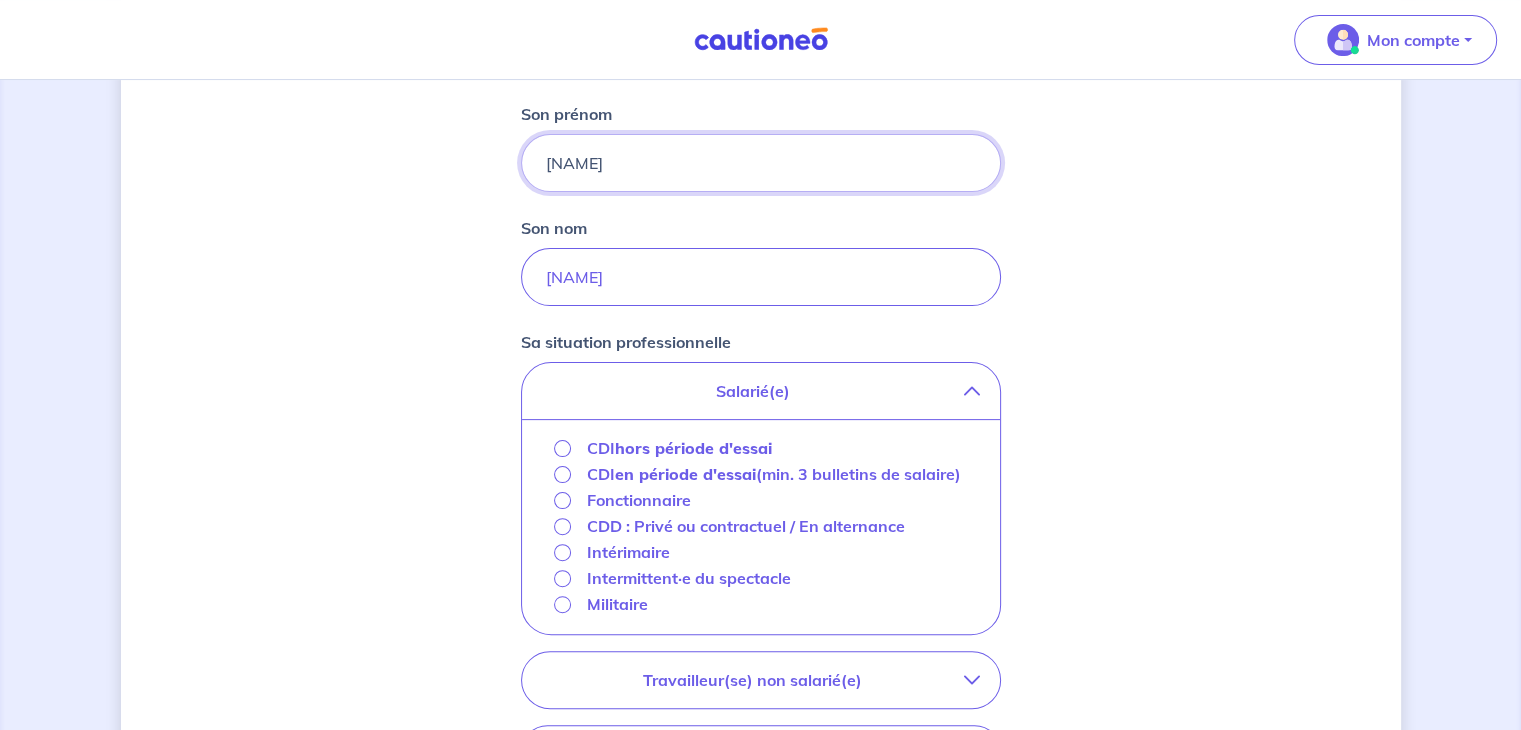 drag, startPoint x: 655, startPoint y: 161, endPoint x: 469, endPoint y: 169, distance: 186.17197 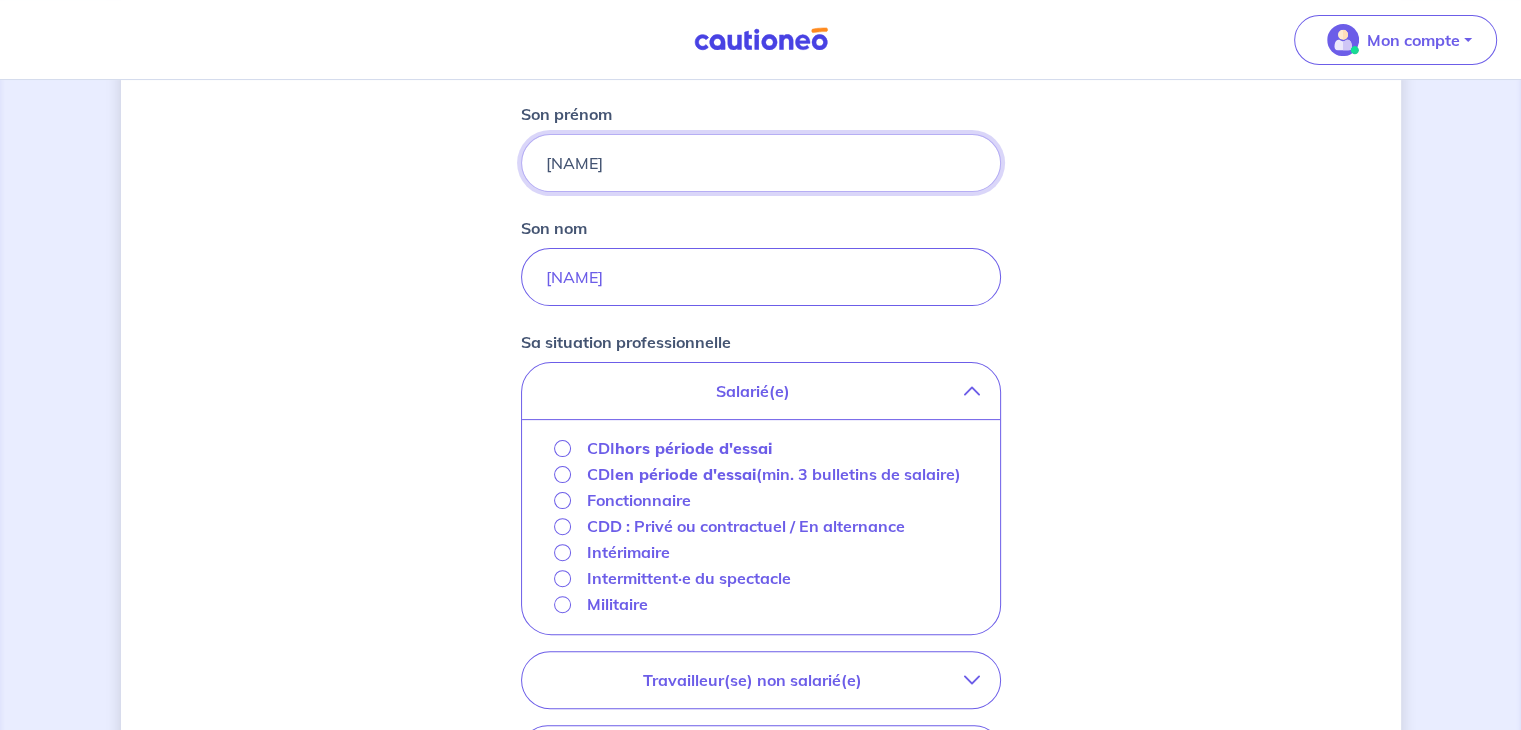 click on "Concernant vos locataires 💡 Pour info : nous acceptons les personnes seules, les couples (mariés, pacsés, en concubinage) et la colocation. Locataire 1 Son prénom Louis Son nom Masse Sa situation professionnelle Salarié(e) CDI  hors période d'essai CDI  en période d'essai  (min. 3 bulletins de salaire) Fonctionnaire CDD : Privé ou contractuel / En alternance Intérimaire Intermittent·e du spectacle Militaire Travailleur(se) non salarié(e) Freelance / auto-entrepreneur Artisan / commerçant(e) Chef d'entreprise Profession libérale Étudiant(e) Sans activité professionnelle Retraité(e) Sans activité professionnelle Étape Précédente Précédent Je valide Je valide" at bounding box center (761, 405) 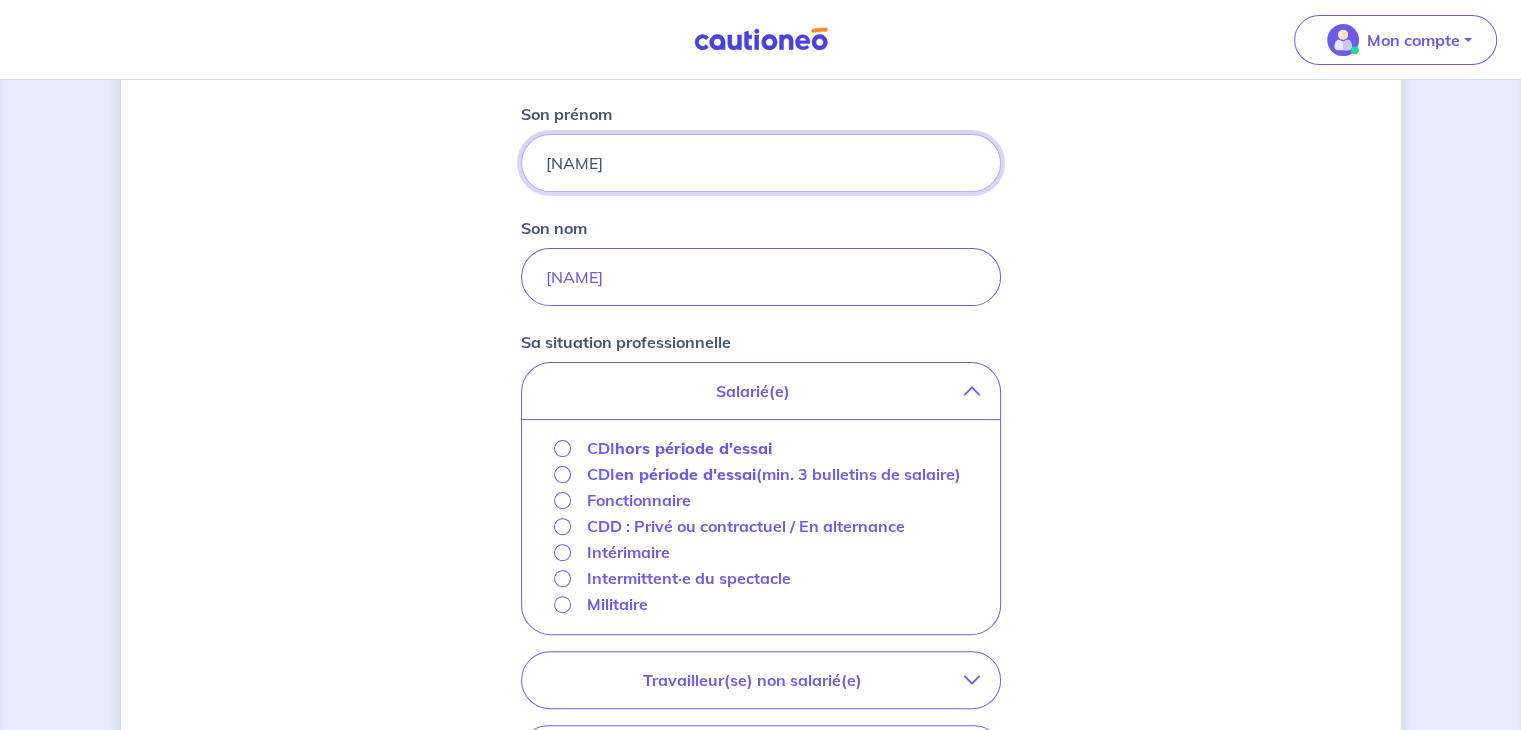 type on "Claire" 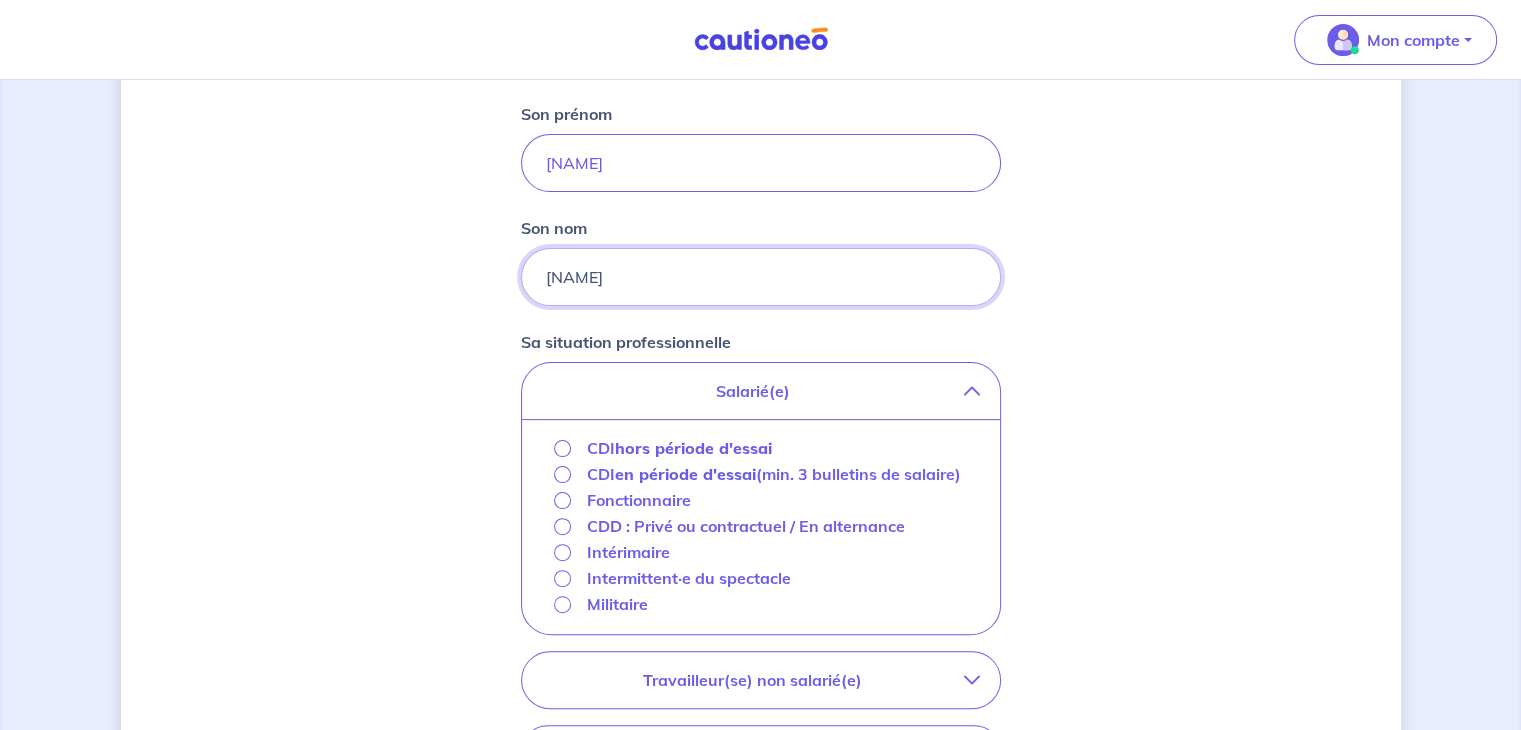 drag, startPoint x: 612, startPoint y: 277, endPoint x: 497, endPoint y: 265, distance: 115.62439 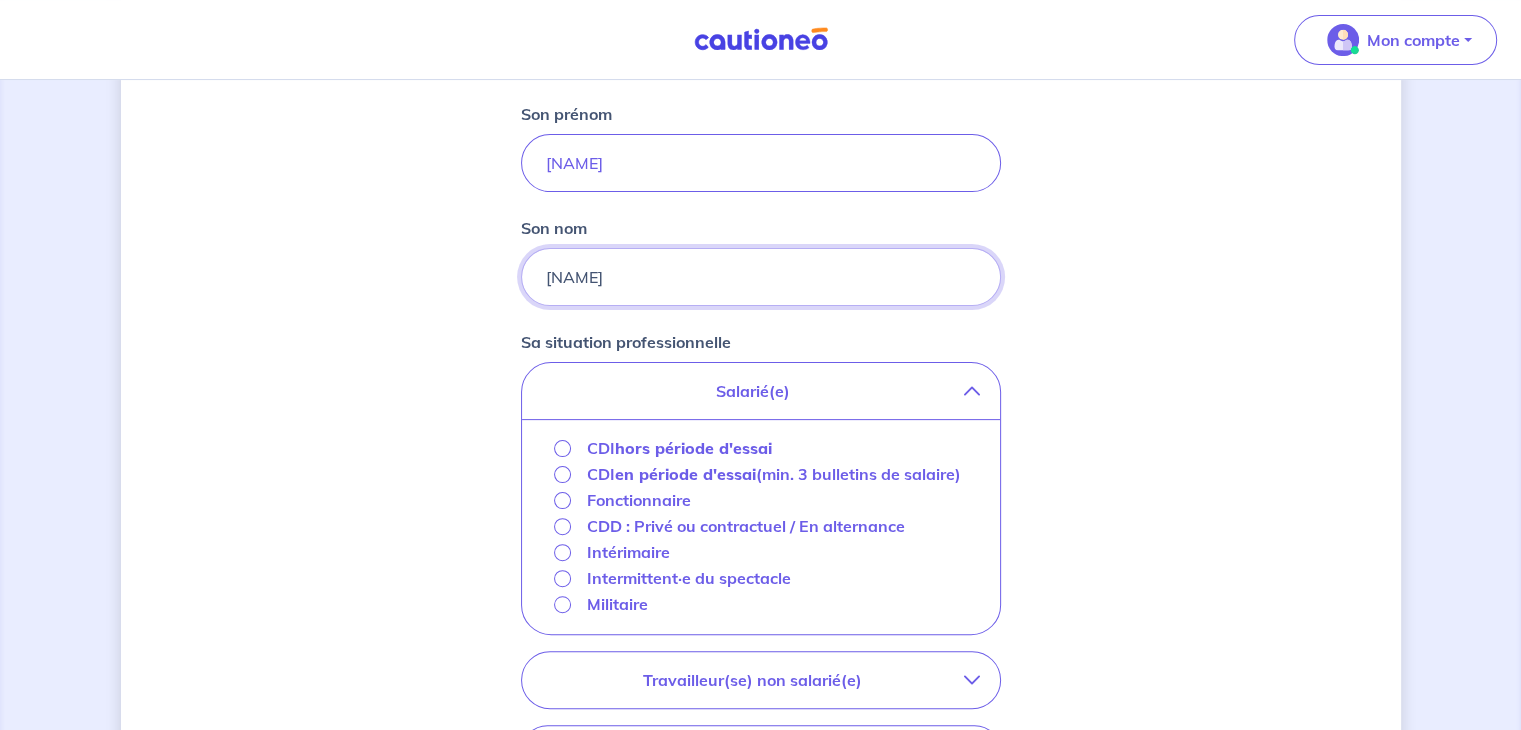 click on "Concernant vos locataires 💡 Pour info : nous acceptons les personnes seules, les couples (mariés, pacsés, en concubinage) et la colocation. Locataire 1 Son prénom Claire Son nom Masse Sa situation professionnelle Salarié(e) CDI  hors période d'essai CDI  en période d'essai  (min. 3 bulletins de salaire) Fonctionnaire CDD : Privé ou contractuel / En alternance Intérimaire Intermittent·e du spectacle Militaire Travailleur(se) non salarié(e) Freelance / auto-entrepreneur Artisan / commerçant(e) Chef d'entreprise Profession libérale Étudiant(e) Sans activité professionnelle Retraité(e) Sans activité professionnelle Étape Précédente Précédent Je valide Je valide" at bounding box center (761, 405) 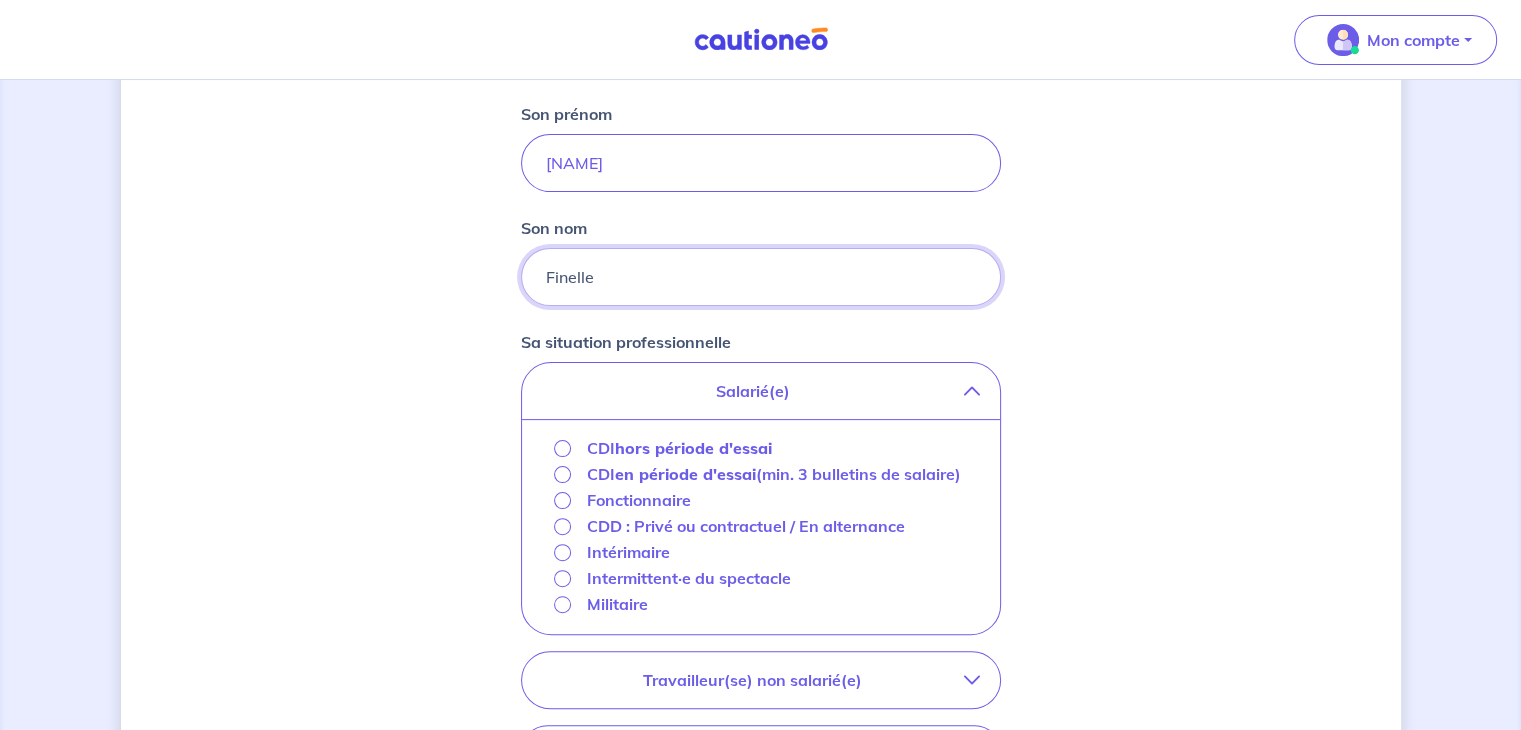 type on "Finelle" 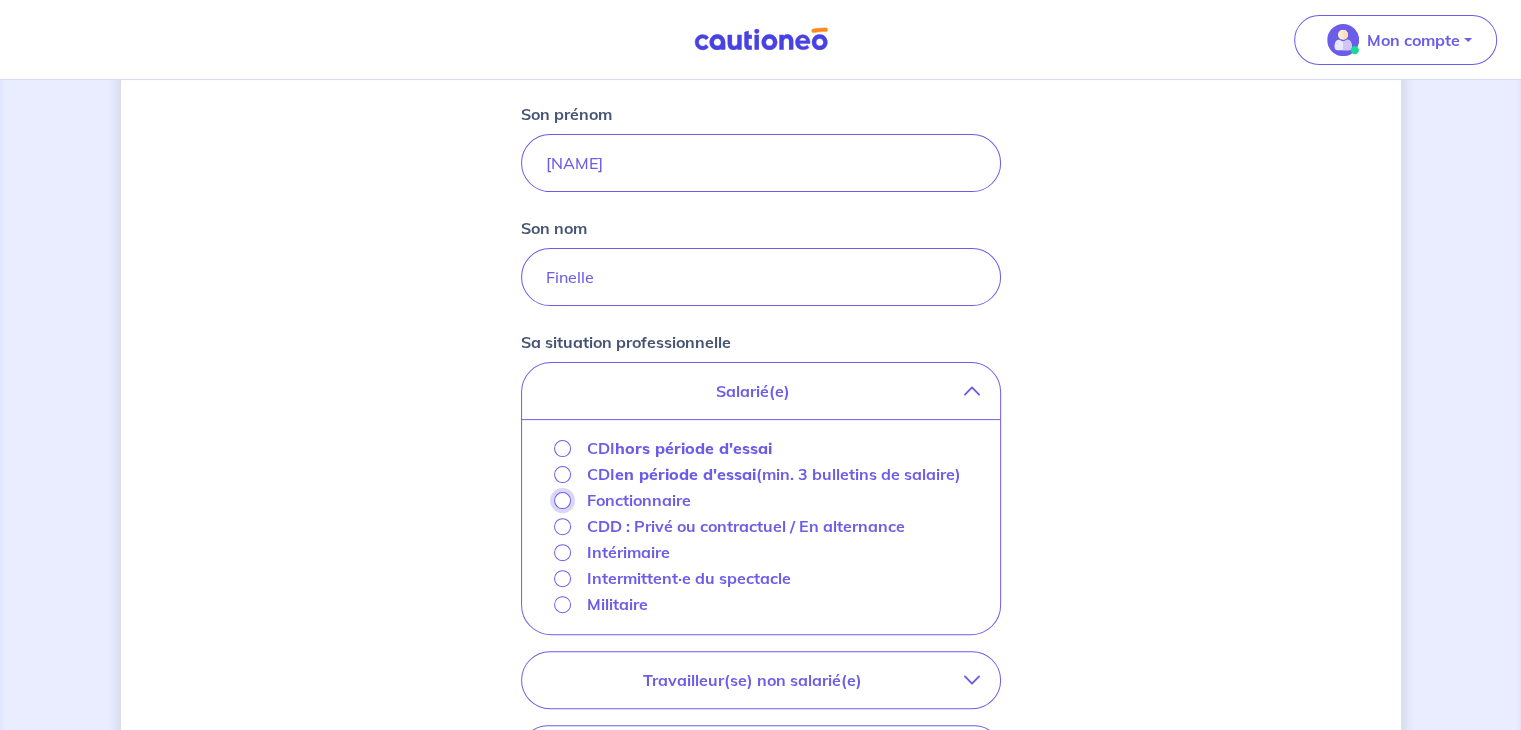 click on "Fonctionnaire" at bounding box center (562, 500) 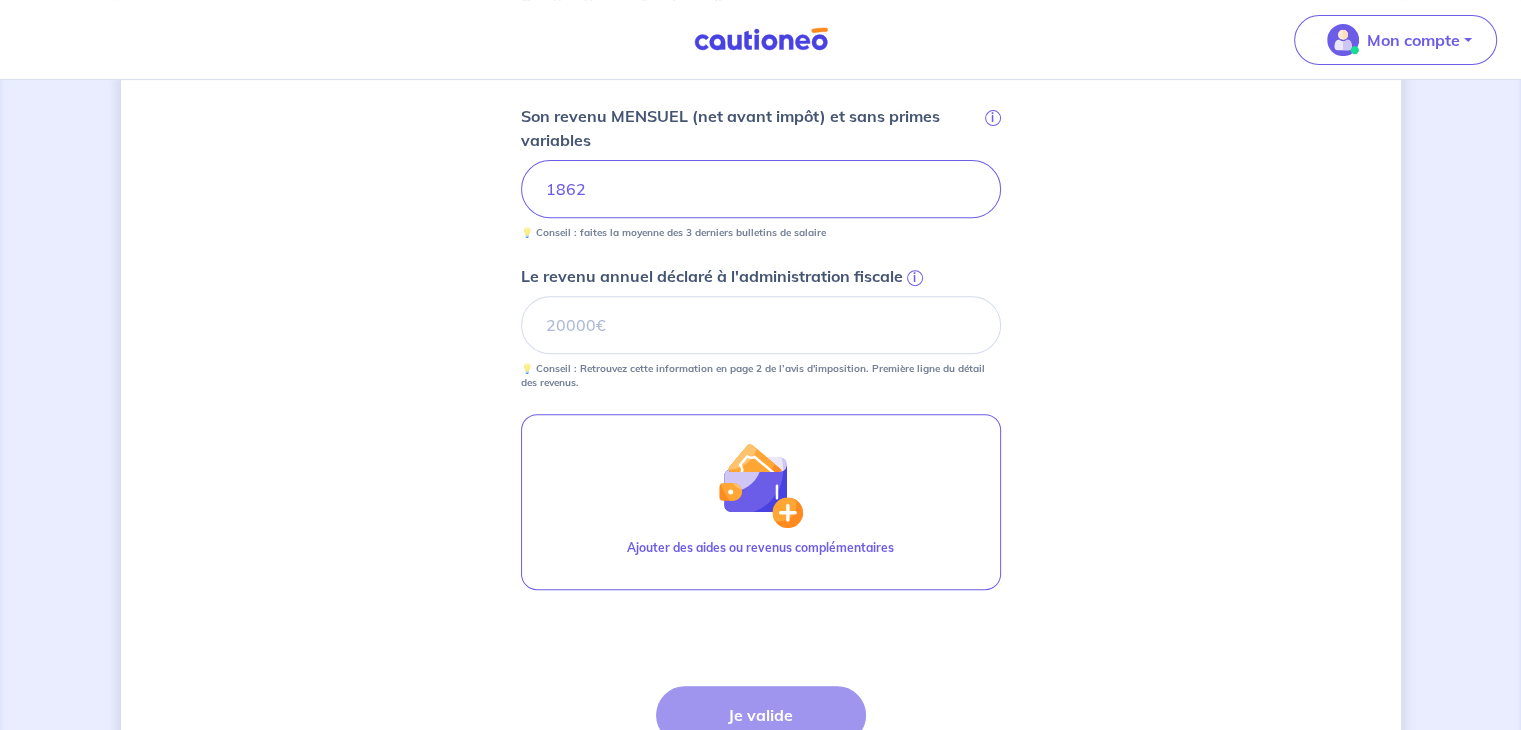 scroll, scrollTop: 778, scrollLeft: 0, axis: vertical 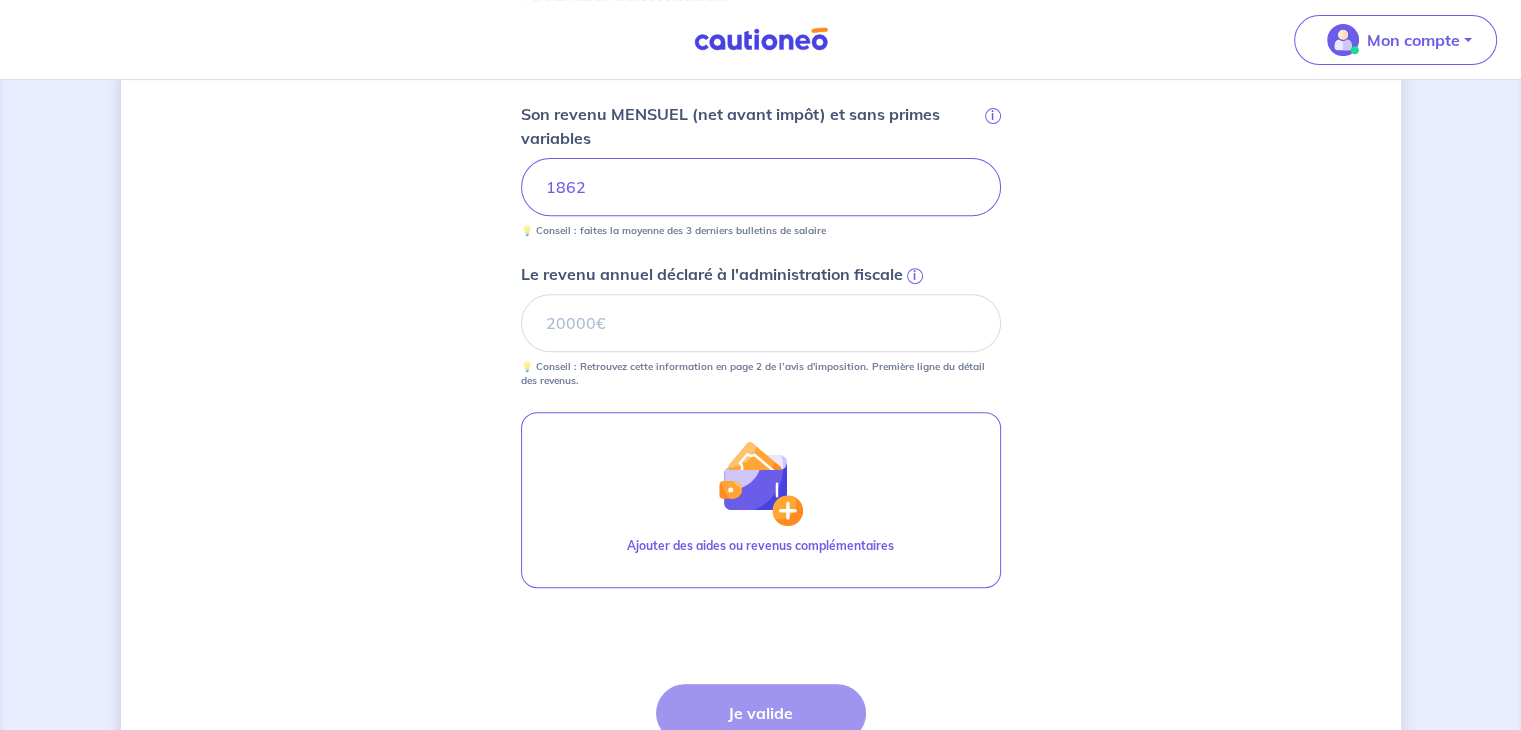 click on "Étape Précédente Précédent Je valide Je valide" at bounding box center [761, 750] 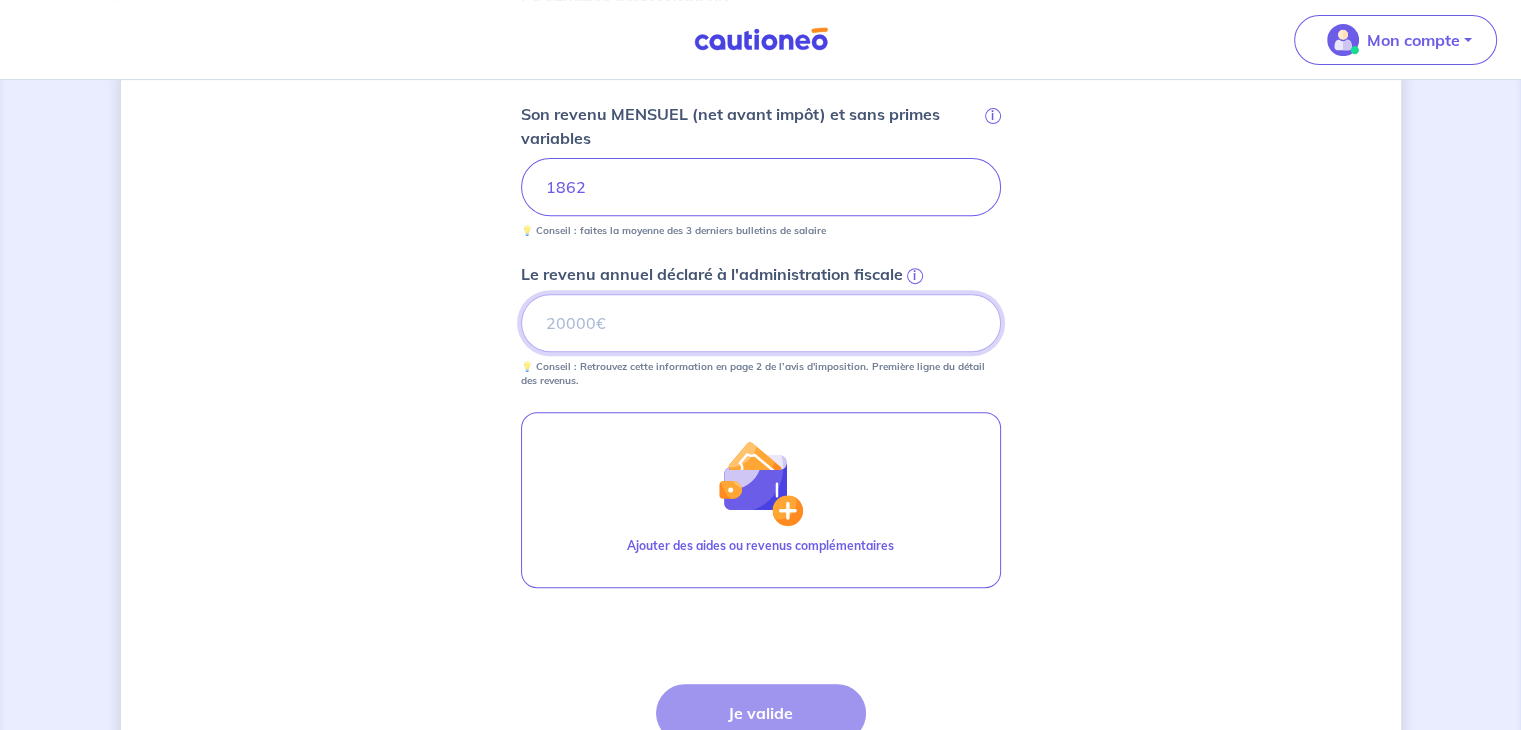 click on "Le revenu annuel déclaré à l'administration fiscale i" at bounding box center [761, 323] 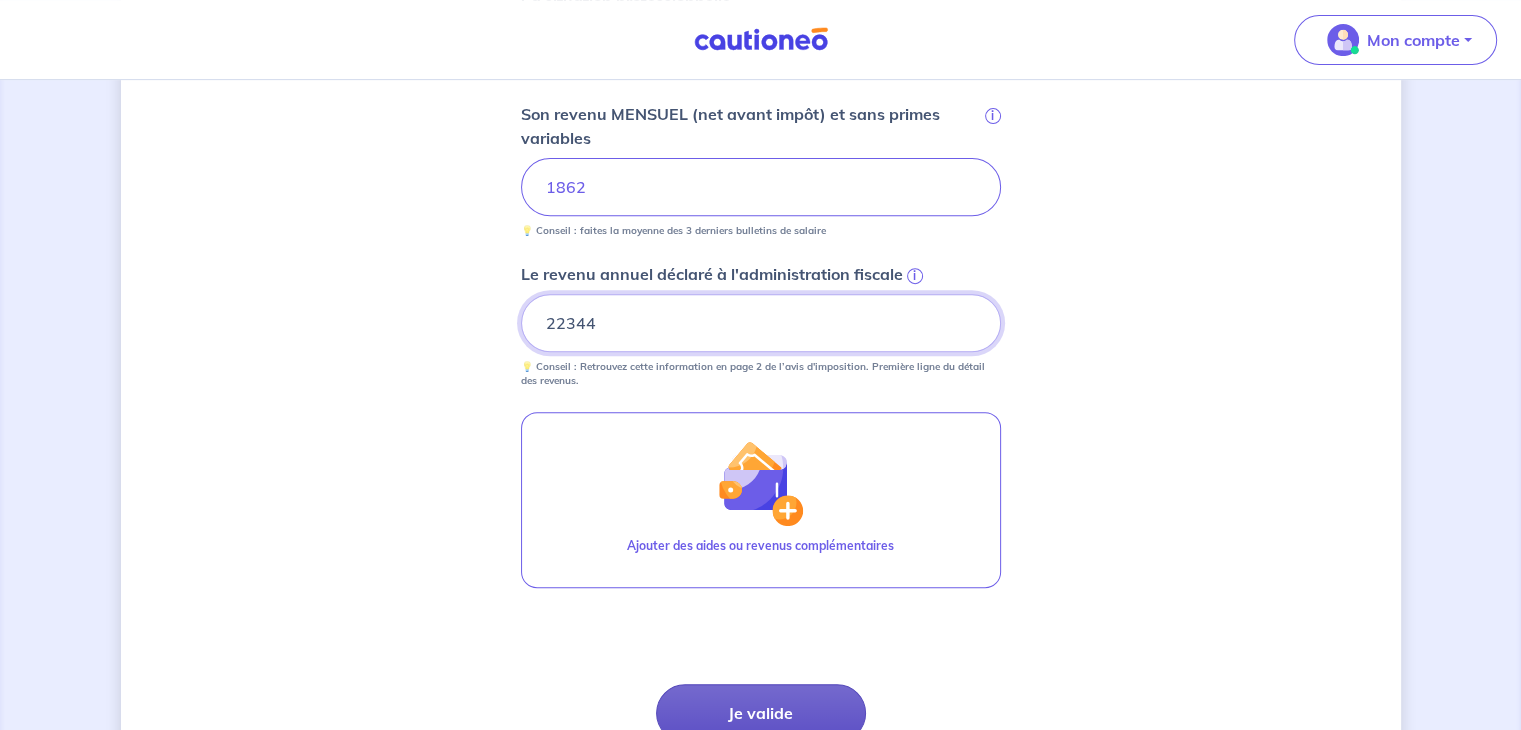 type on "22344" 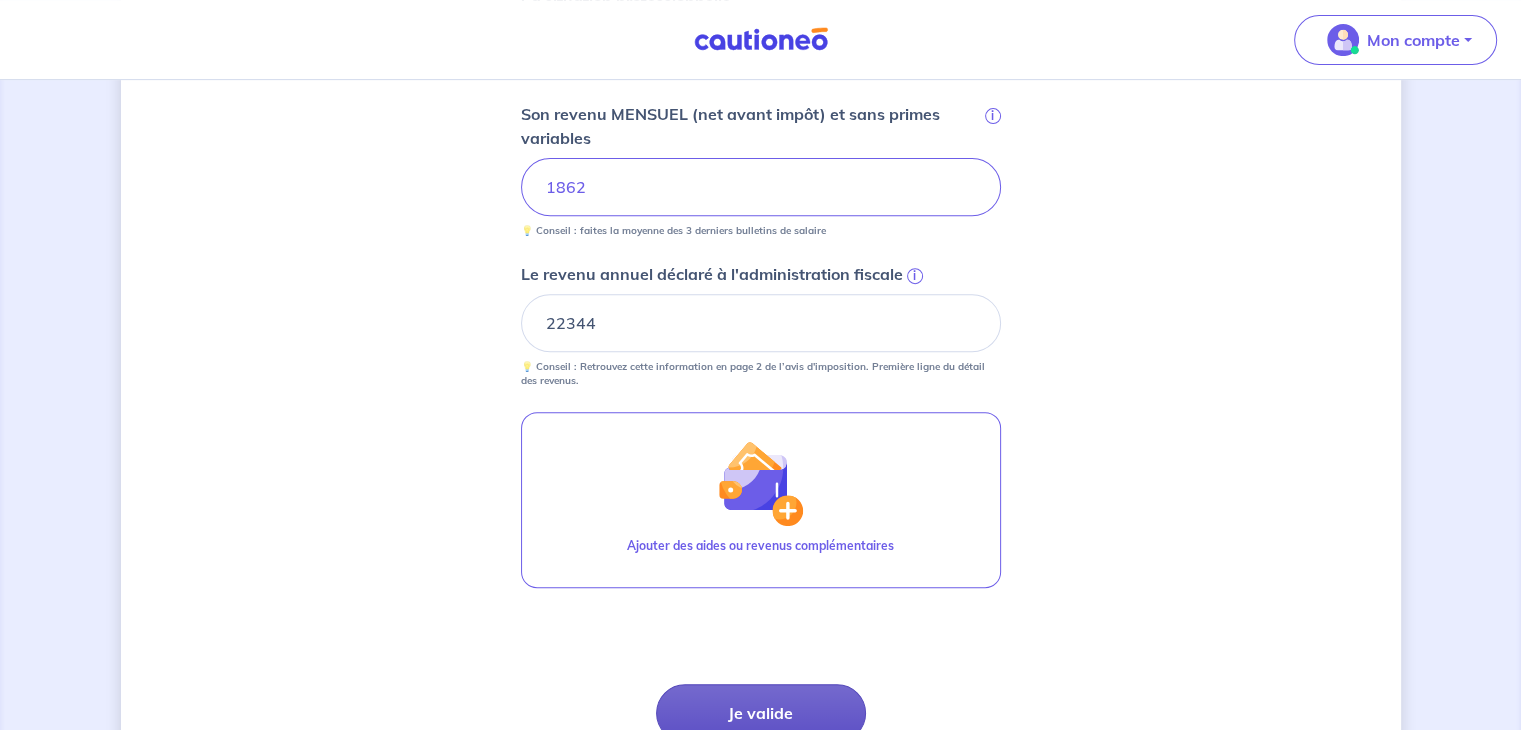 click on "Je valide" at bounding box center (761, 713) 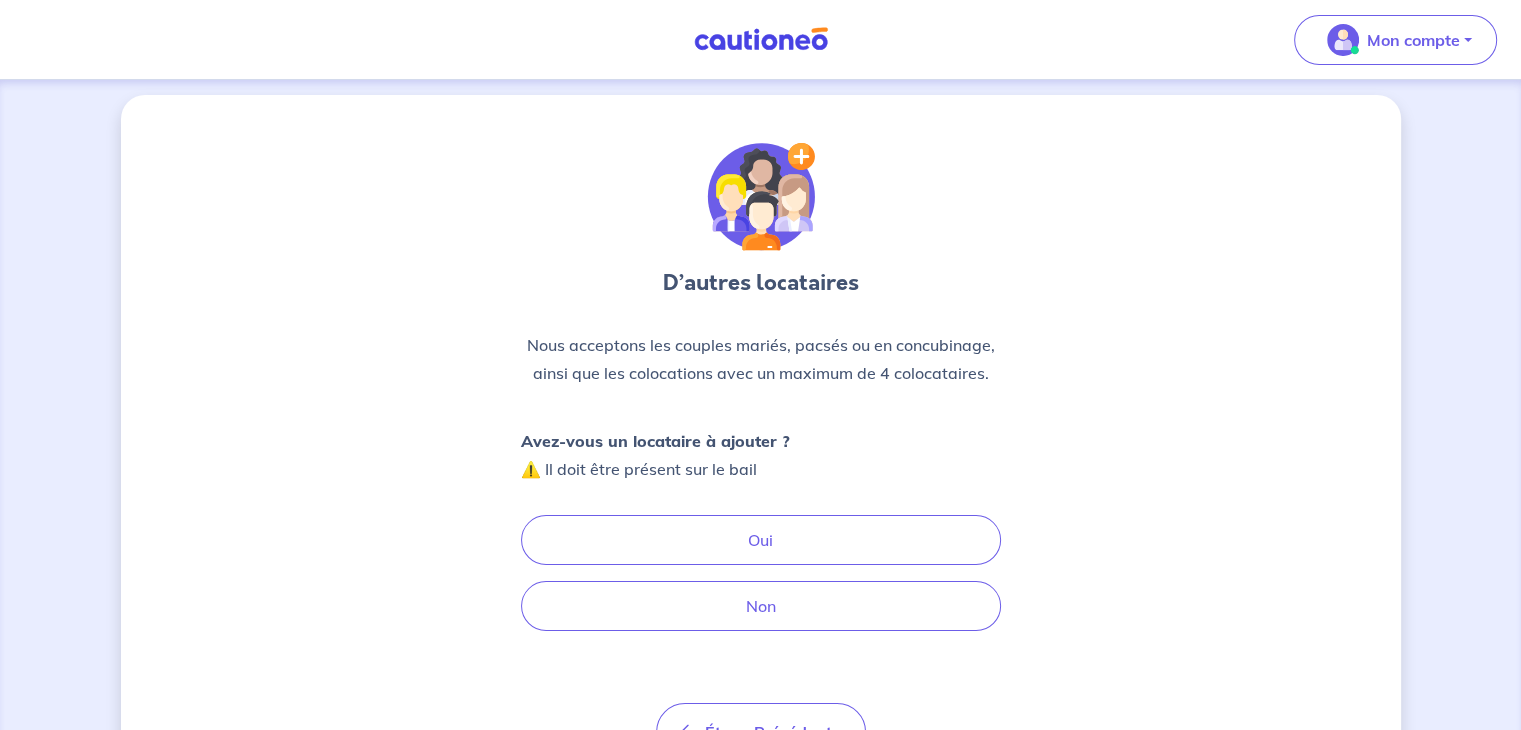 scroll, scrollTop: 0, scrollLeft: 0, axis: both 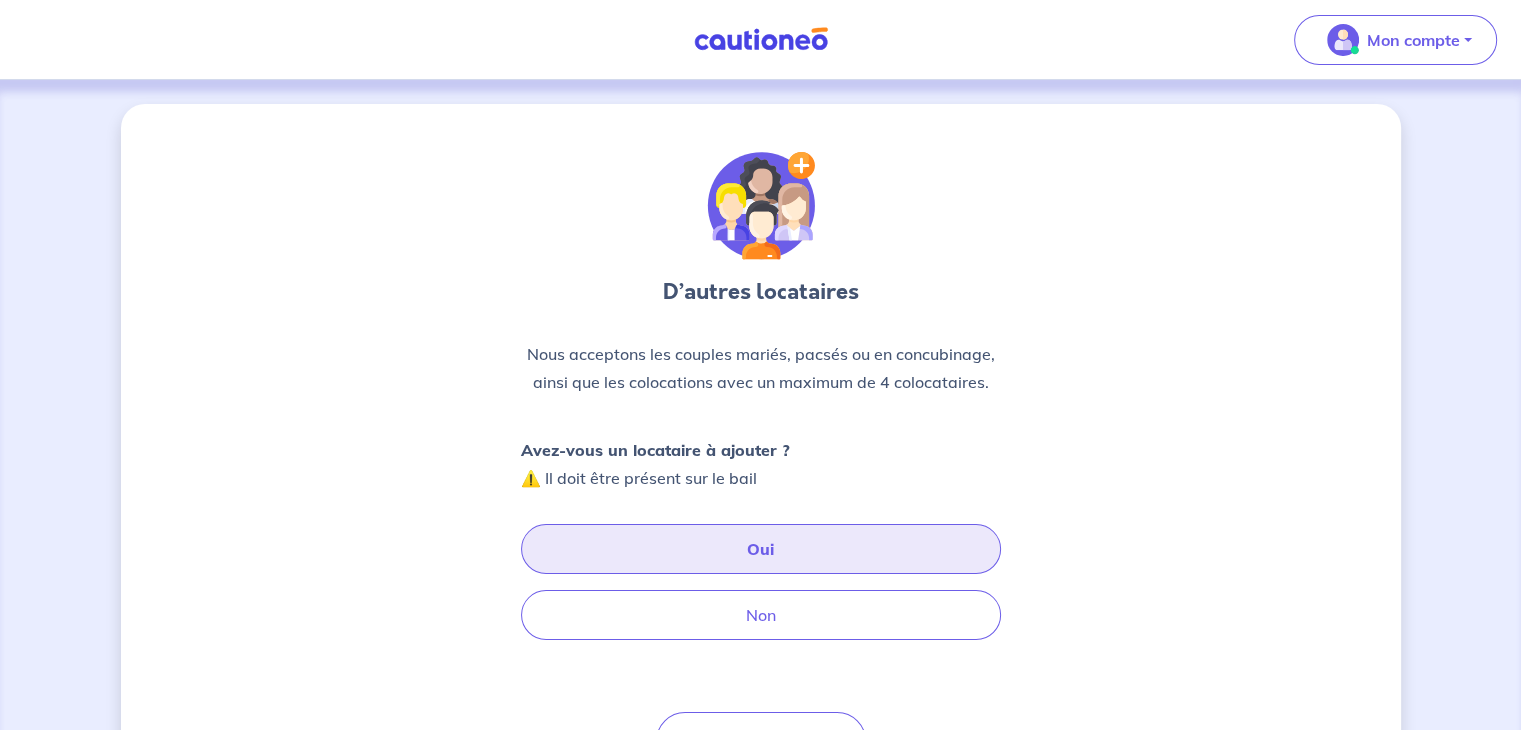 click on "Oui" at bounding box center (761, 549) 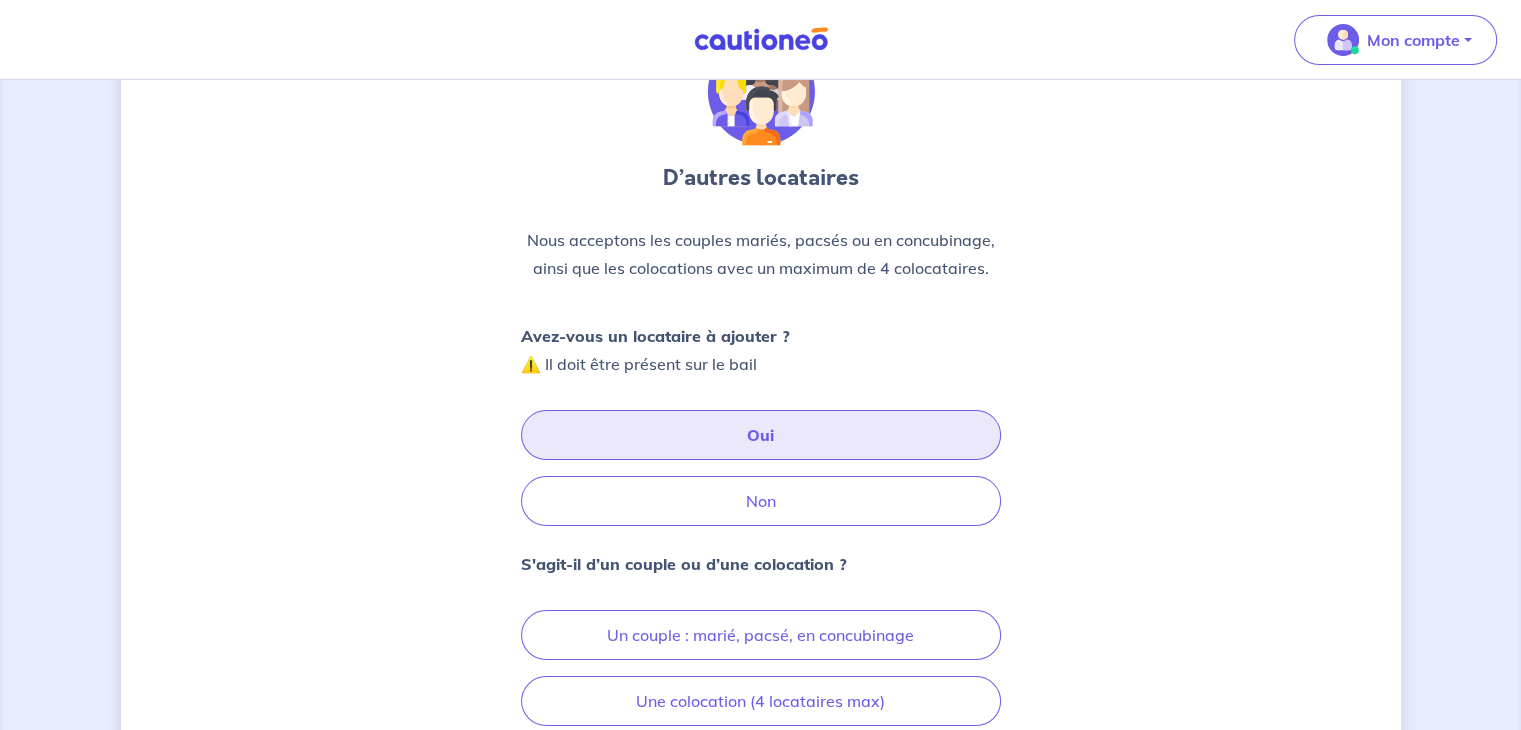scroll, scrollTop: 318, scrollLeft: 0, axis: vertical 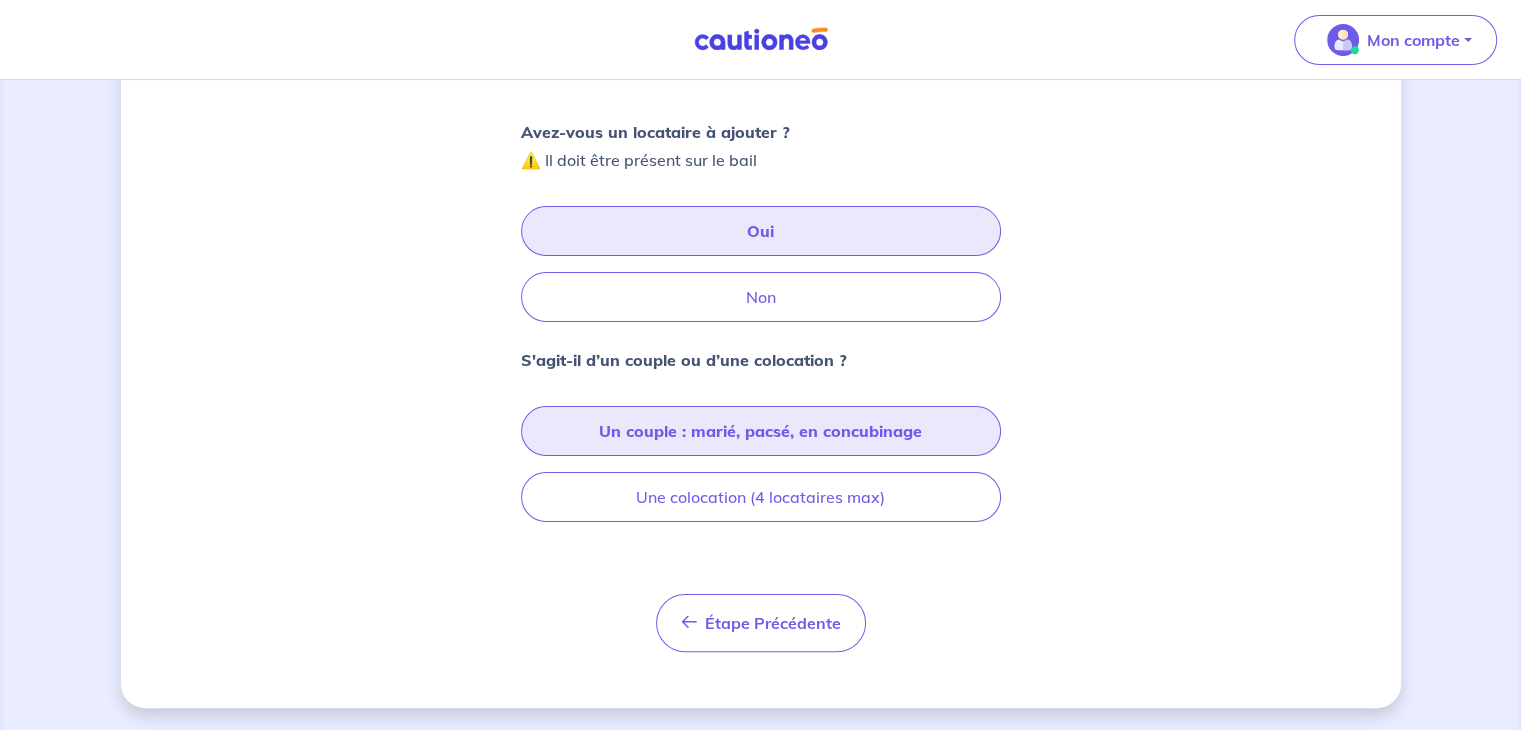 click on "Un couple : marié, pacsé, en concubinage" at bounding box center [761, 431] 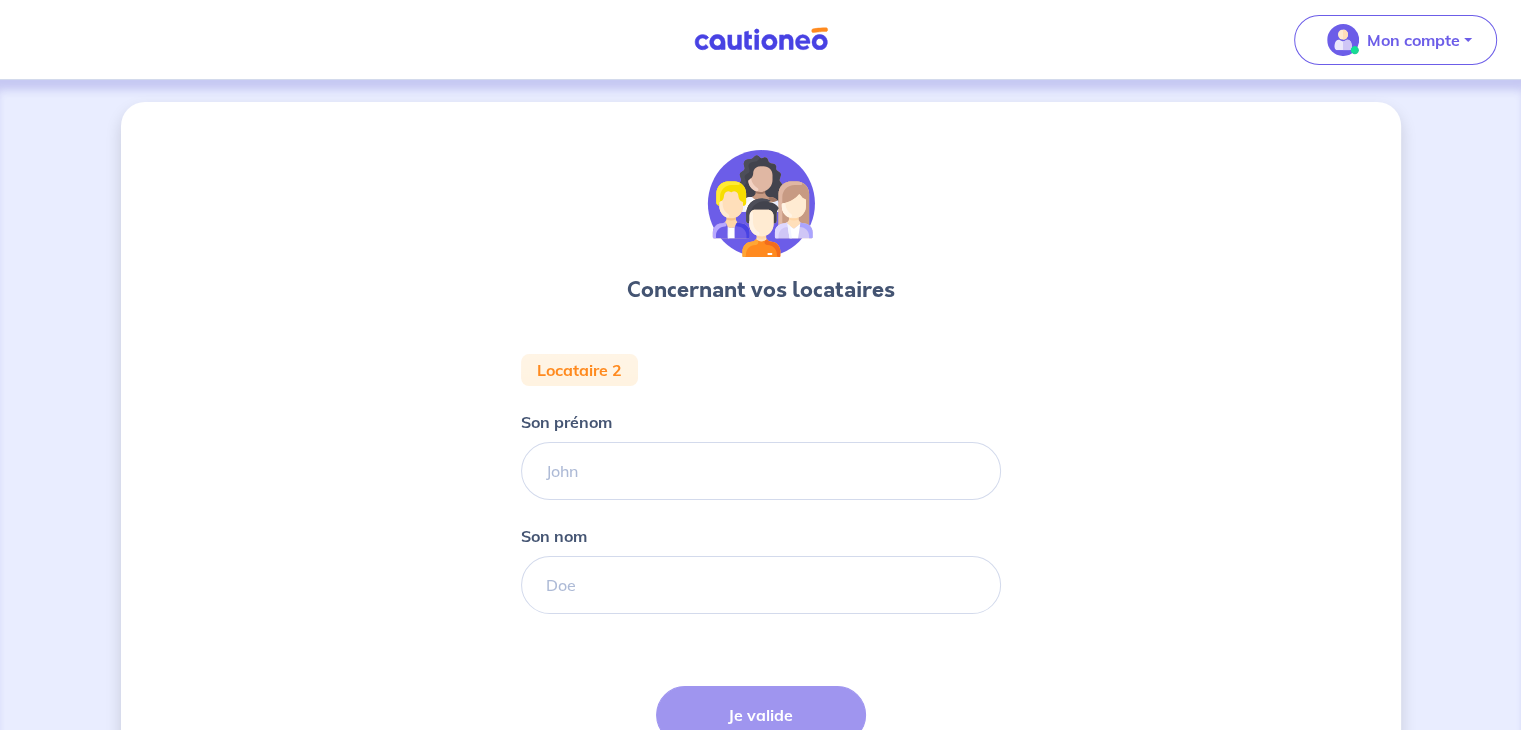 scroll, scrollTop: 0, scrollLeft: 0, axis: both 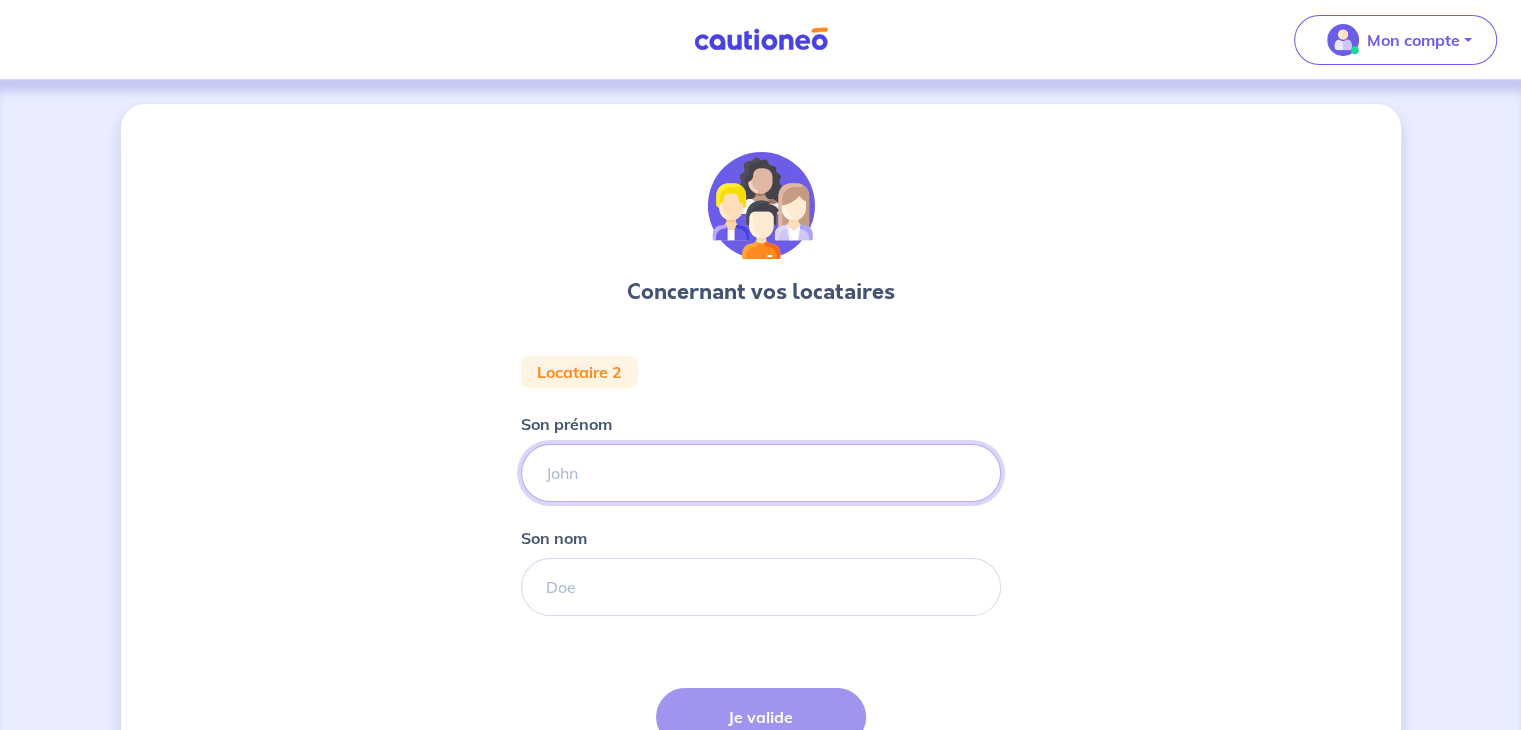 click on "Son prénom" at bounding box center (761, 473) 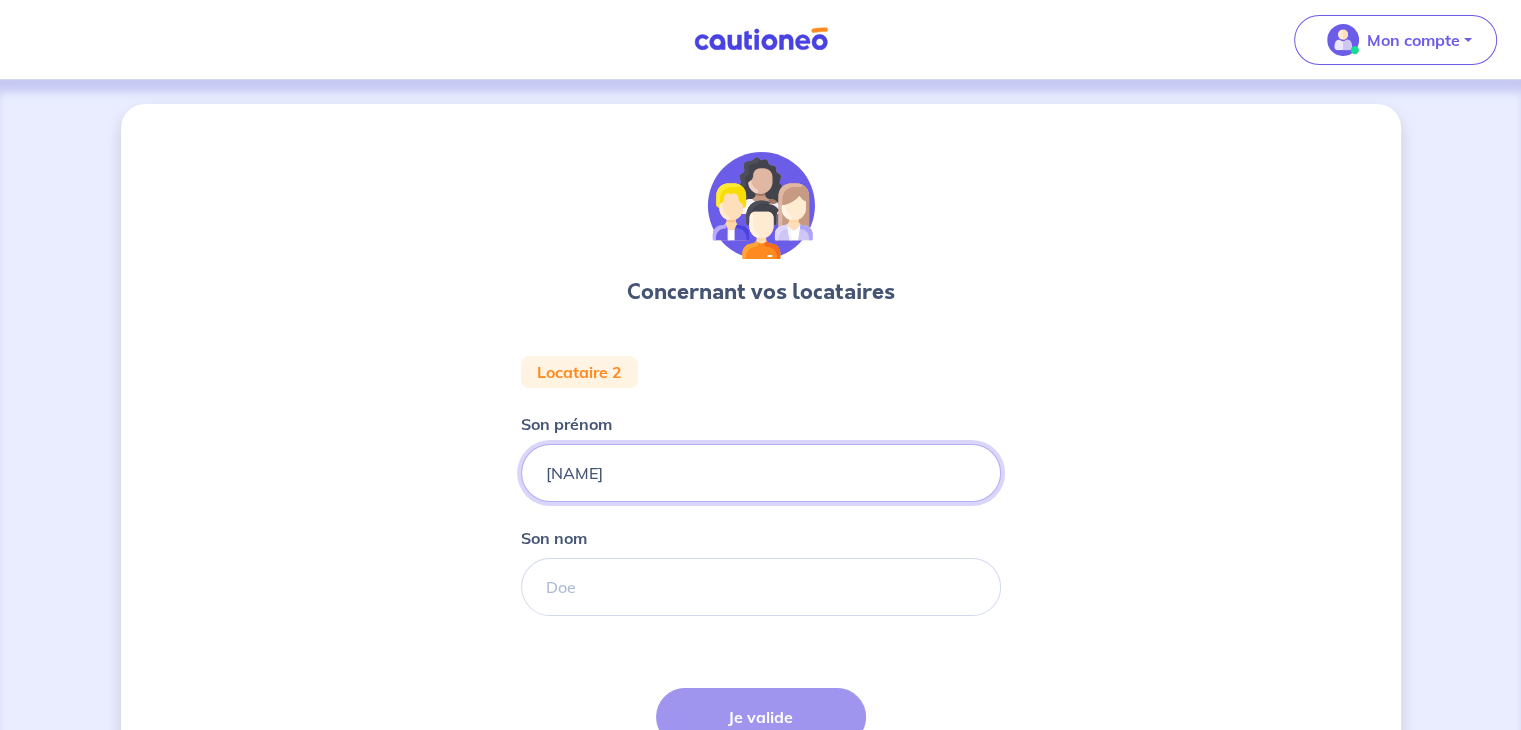 type on "Lucas" 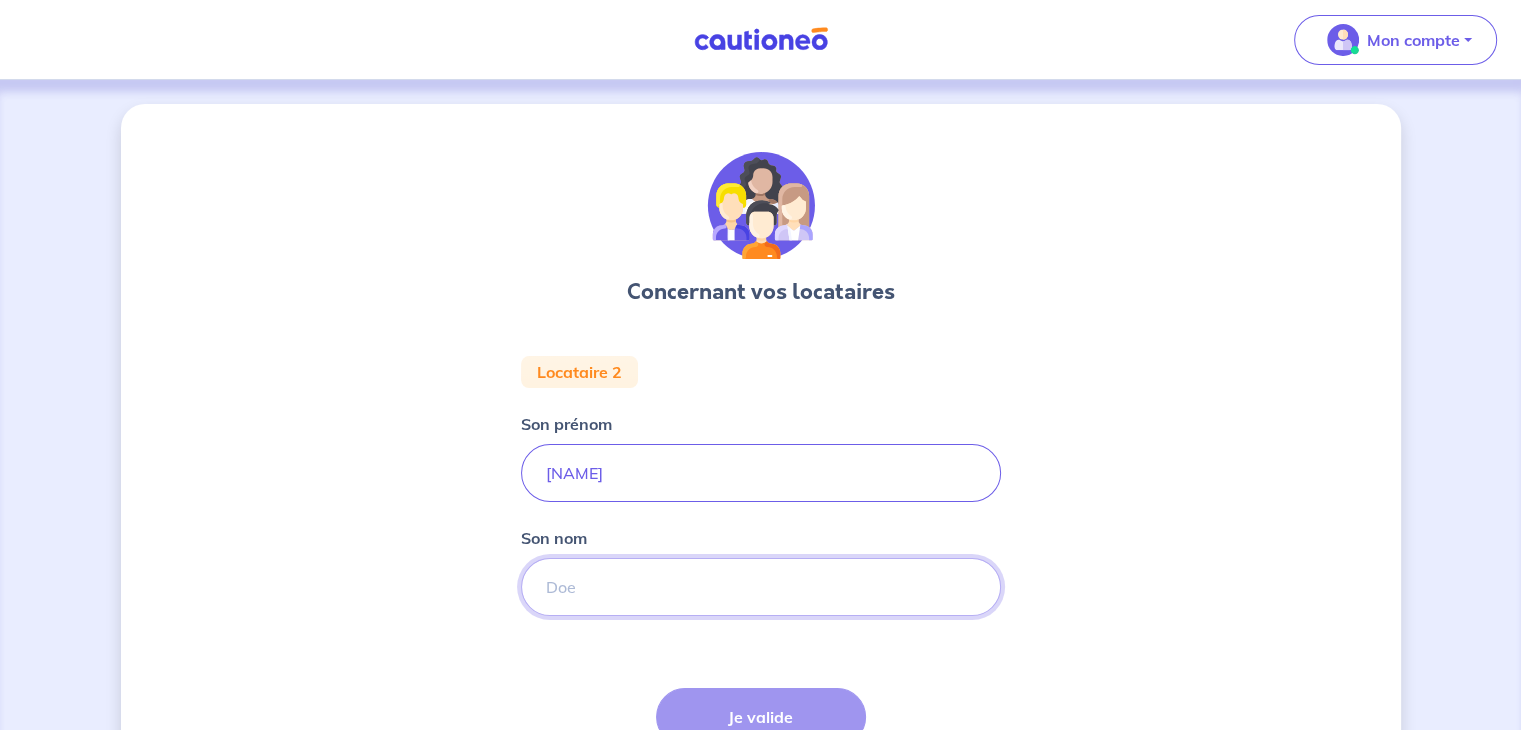 click on "Son nom" at bounding box center (761, 587) 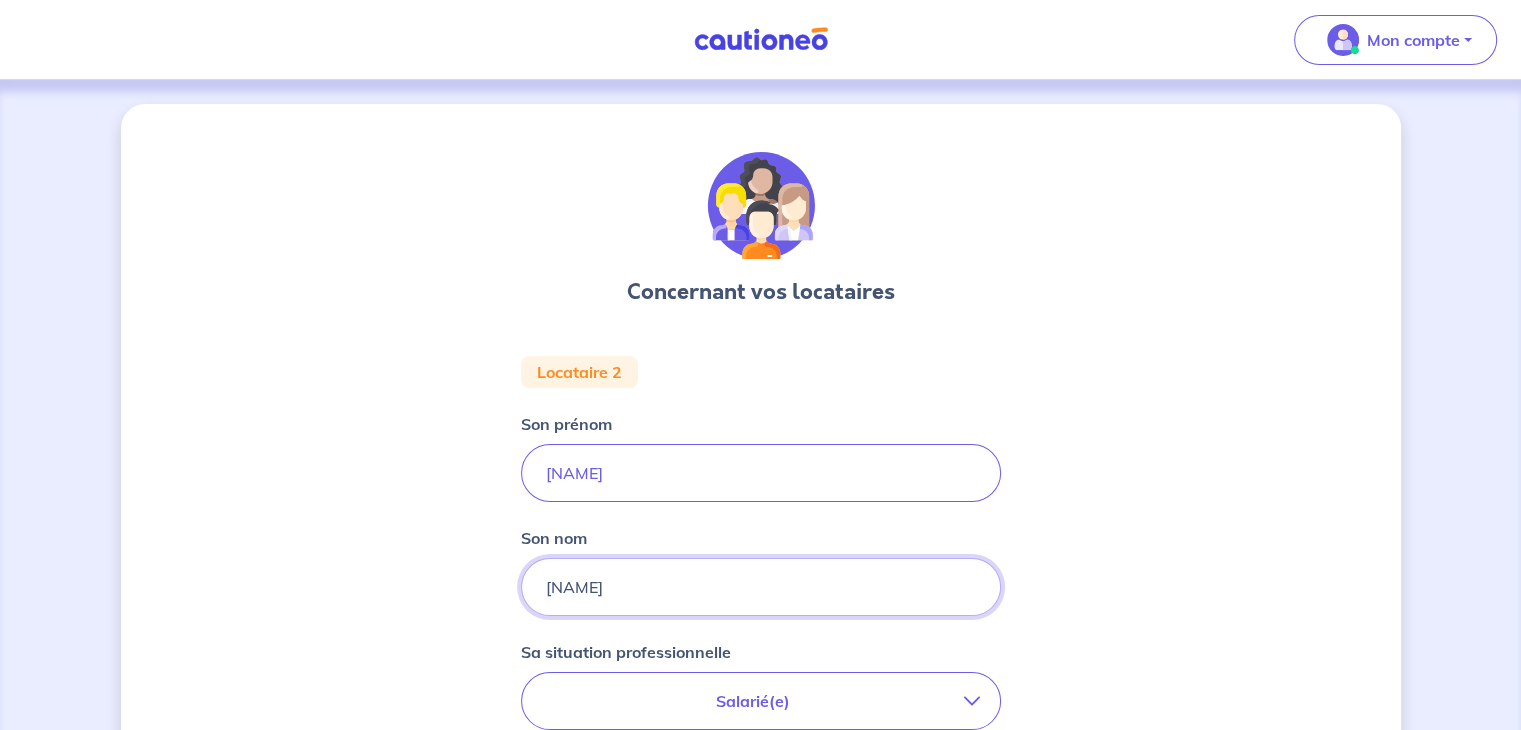 type on "Valot" 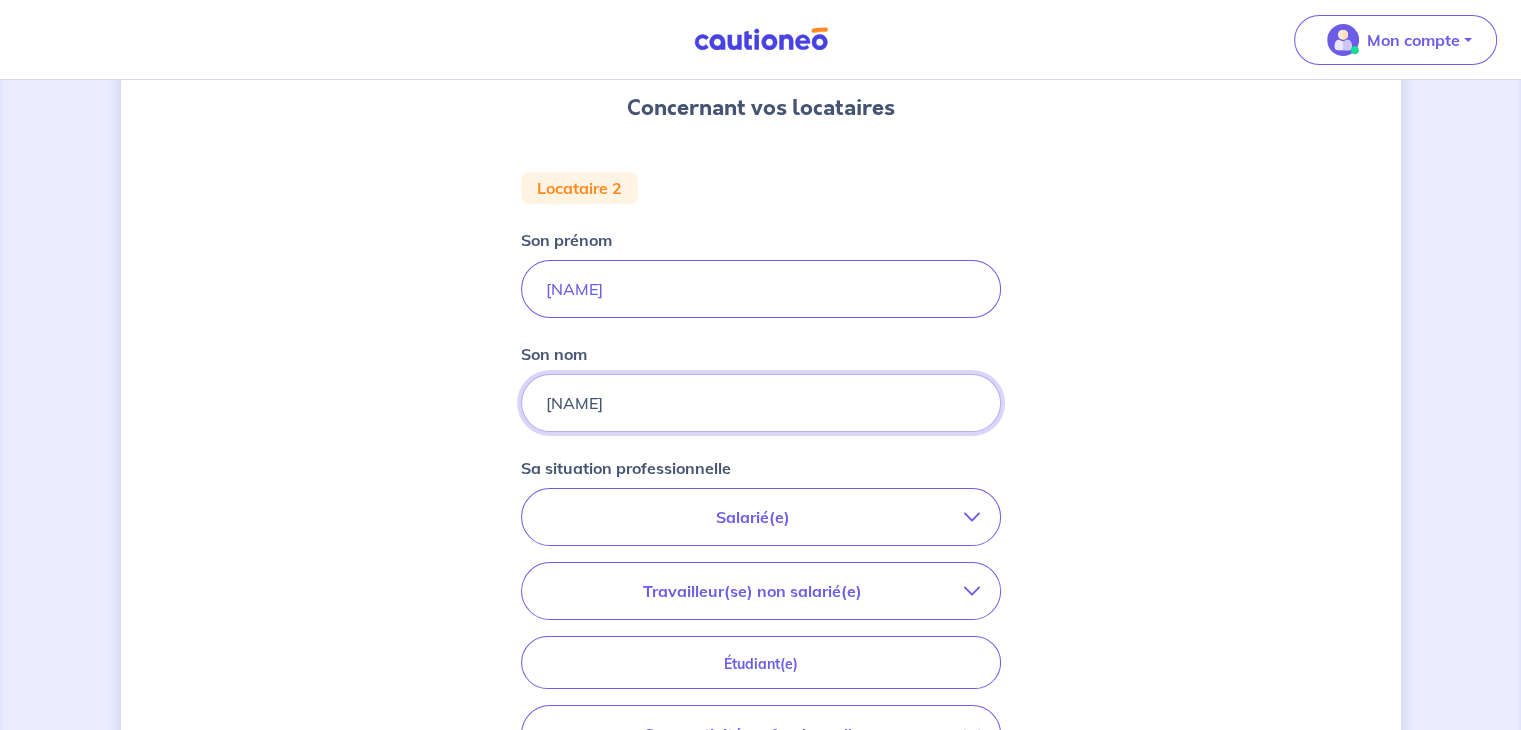 scroll, scrollTop: 530, scrollLeft: 0, axis: vertical 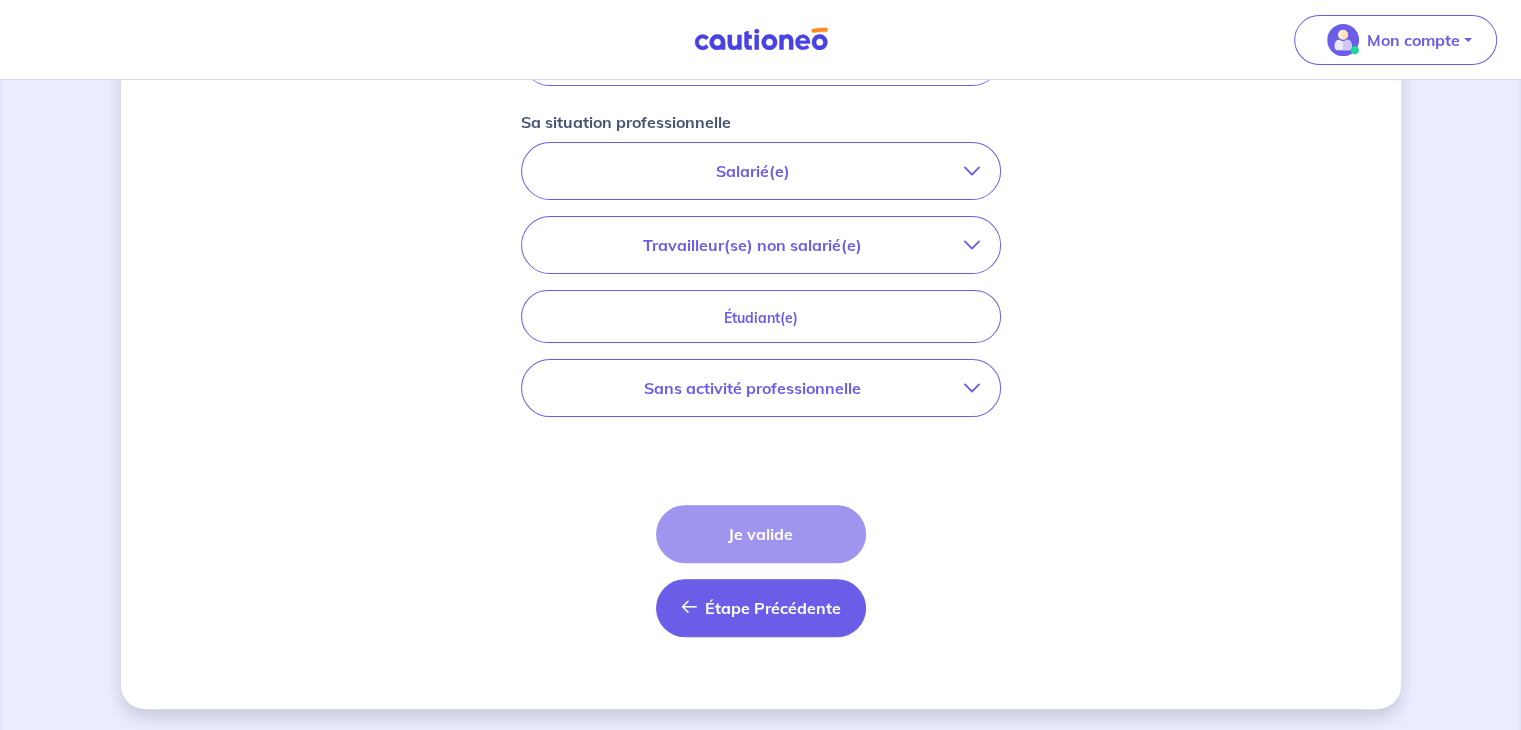 click on "Étape Précédente Précédent" at bounding box center (761, 608) 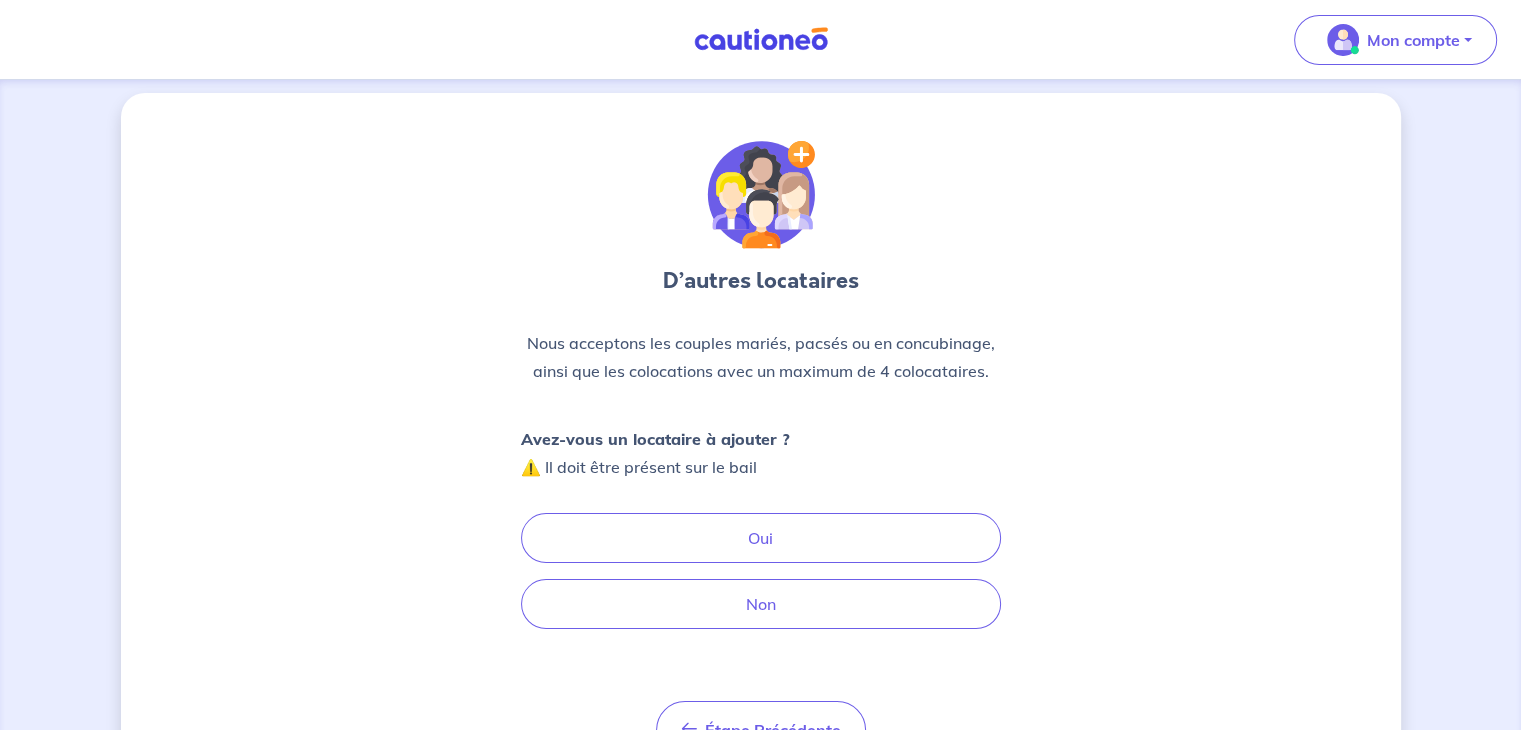 scroll, scrollTop: 0, scrollLeft: 0, axis: both 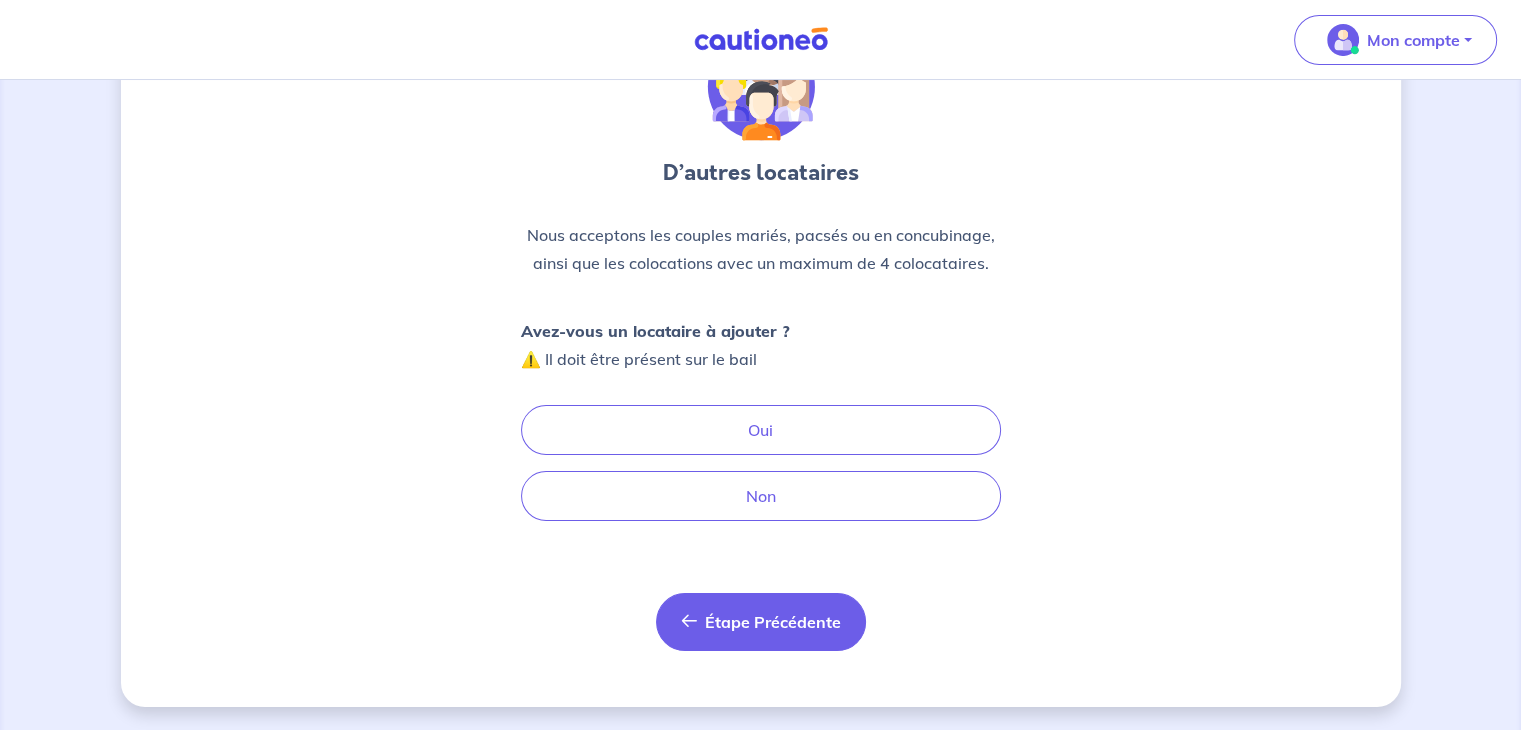 click on "Étape Précédente" at bounding box center [773, 622] 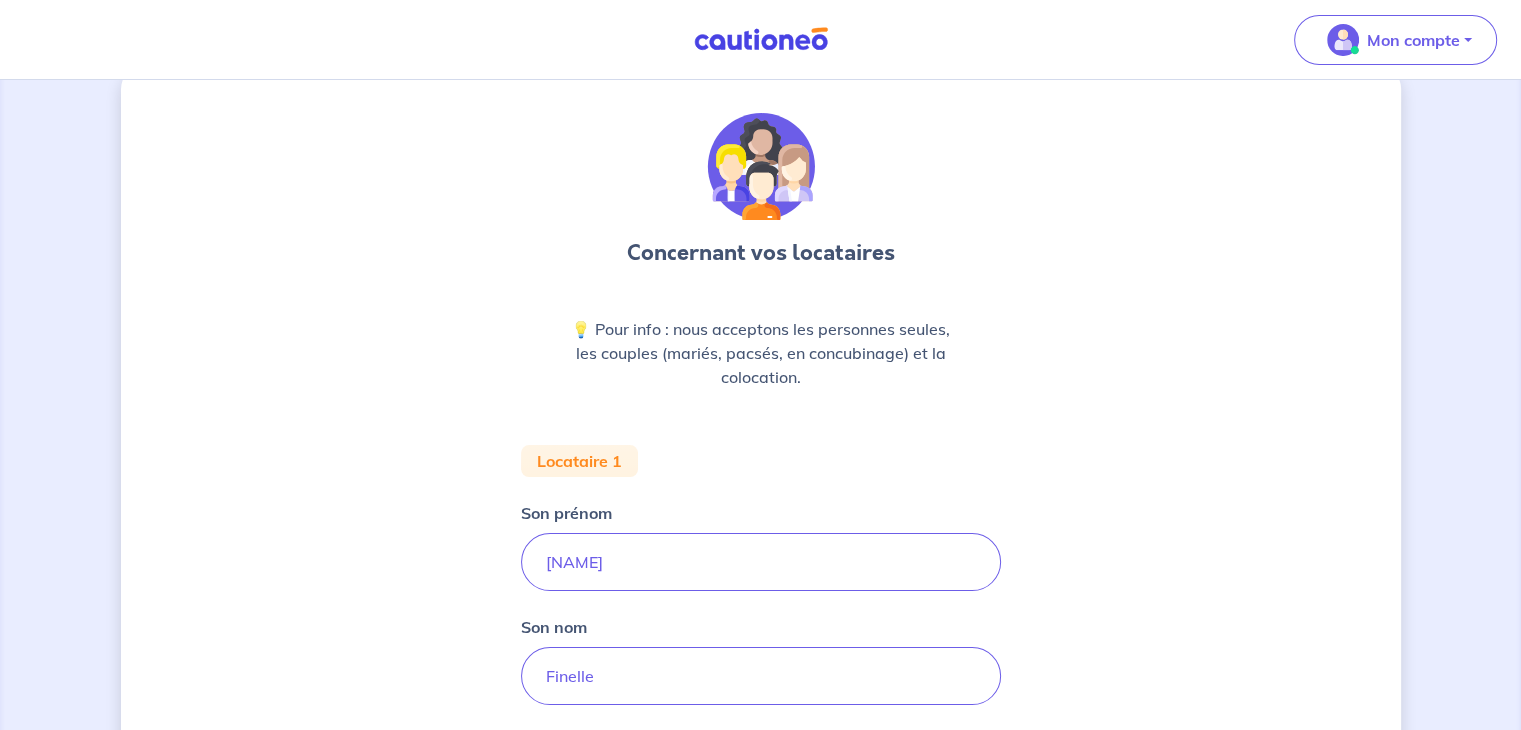 scroll, scrollTop: 0, scrollLeft: 0, axis: both 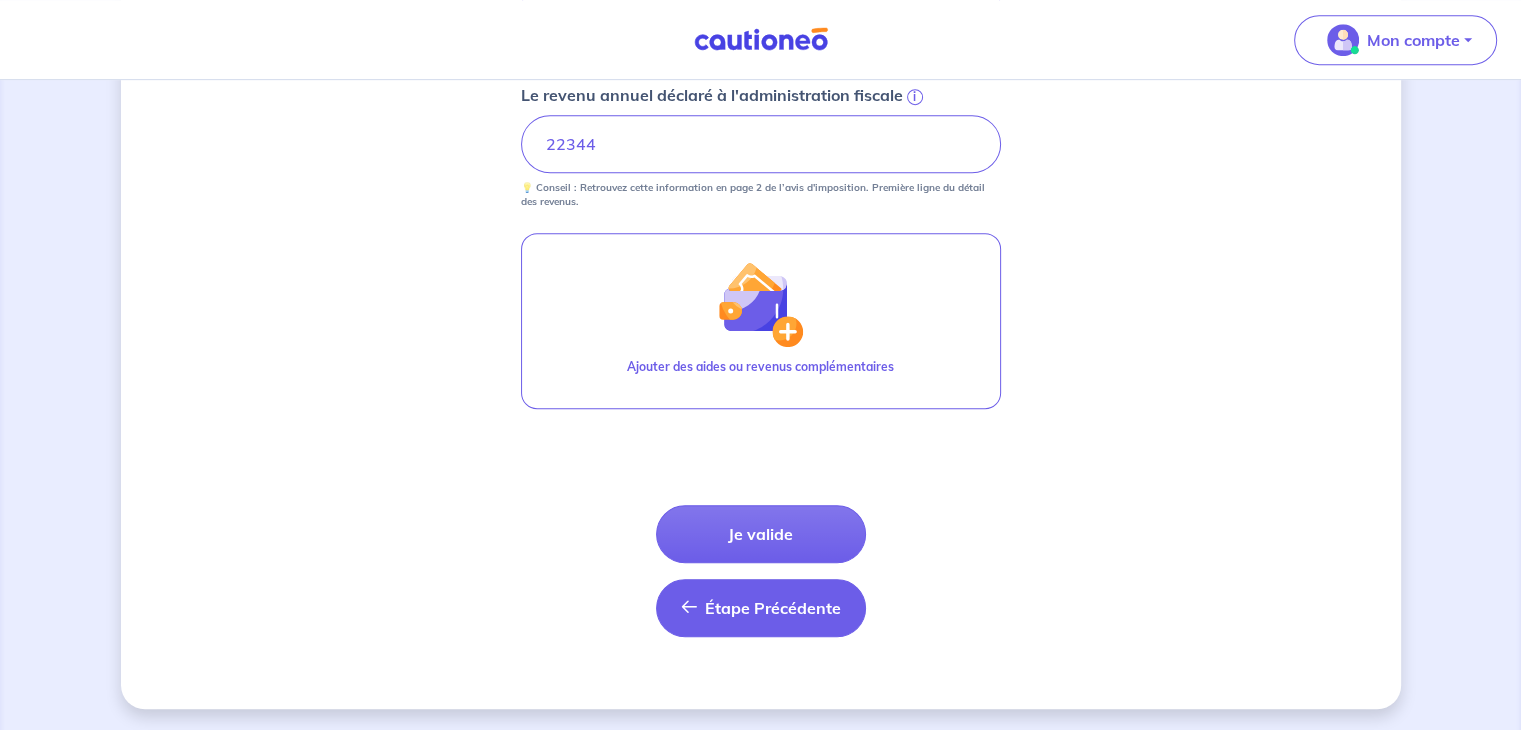 click on "Étape Précédente Précédent" at bounding box center [761, 608] 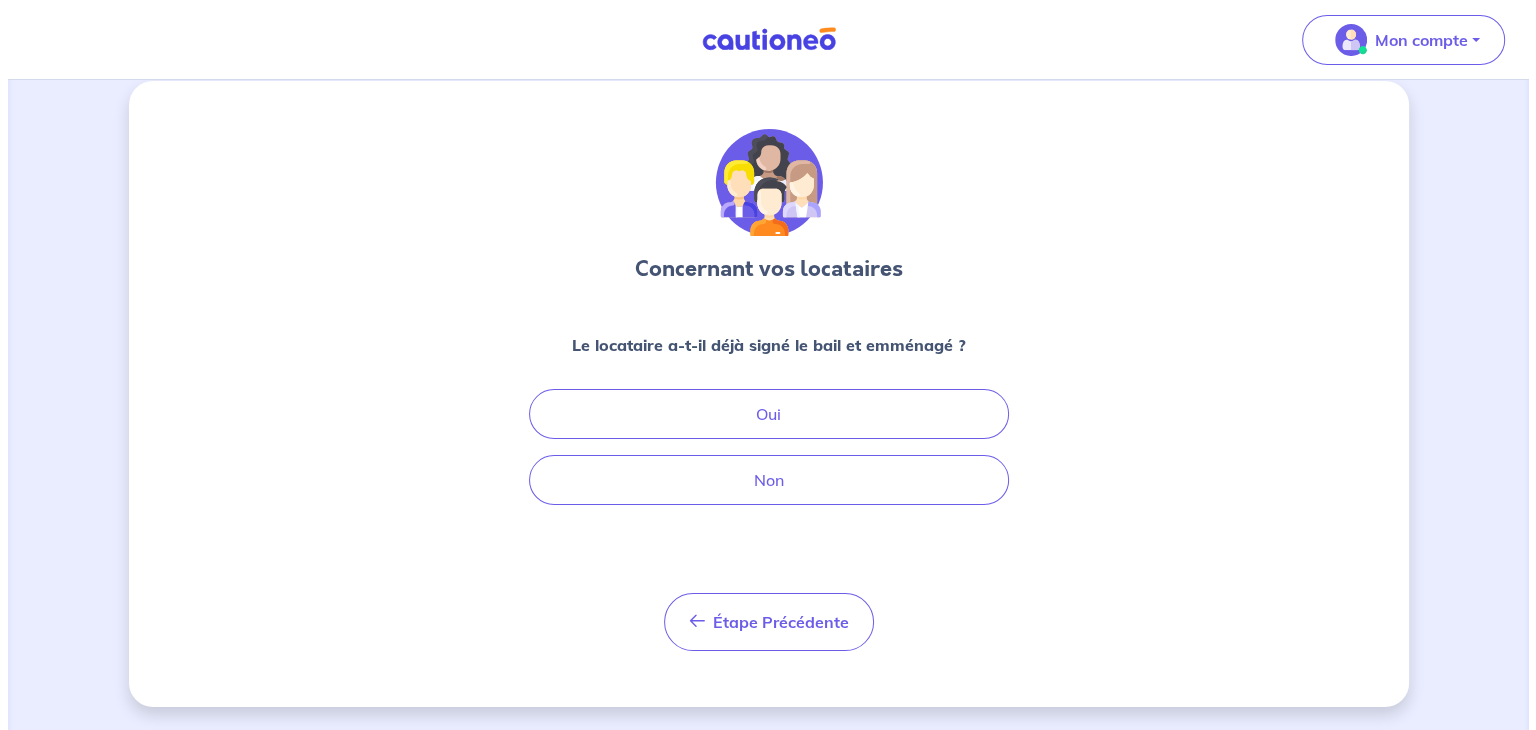 scroll, scrollTop: 0, scrollLeft: 0, axis: both 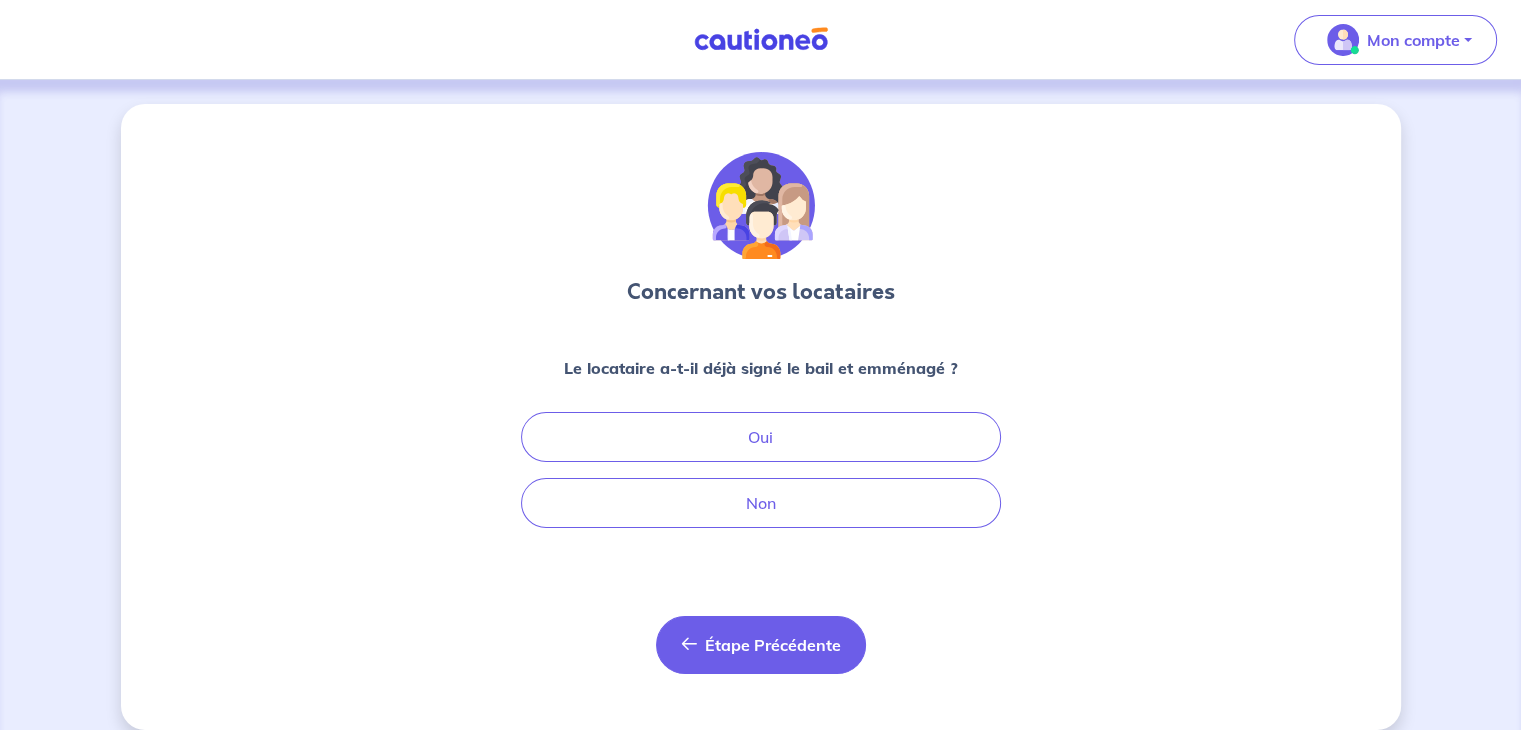 click on "Étape Précédente" at bounding box center [773, 645] 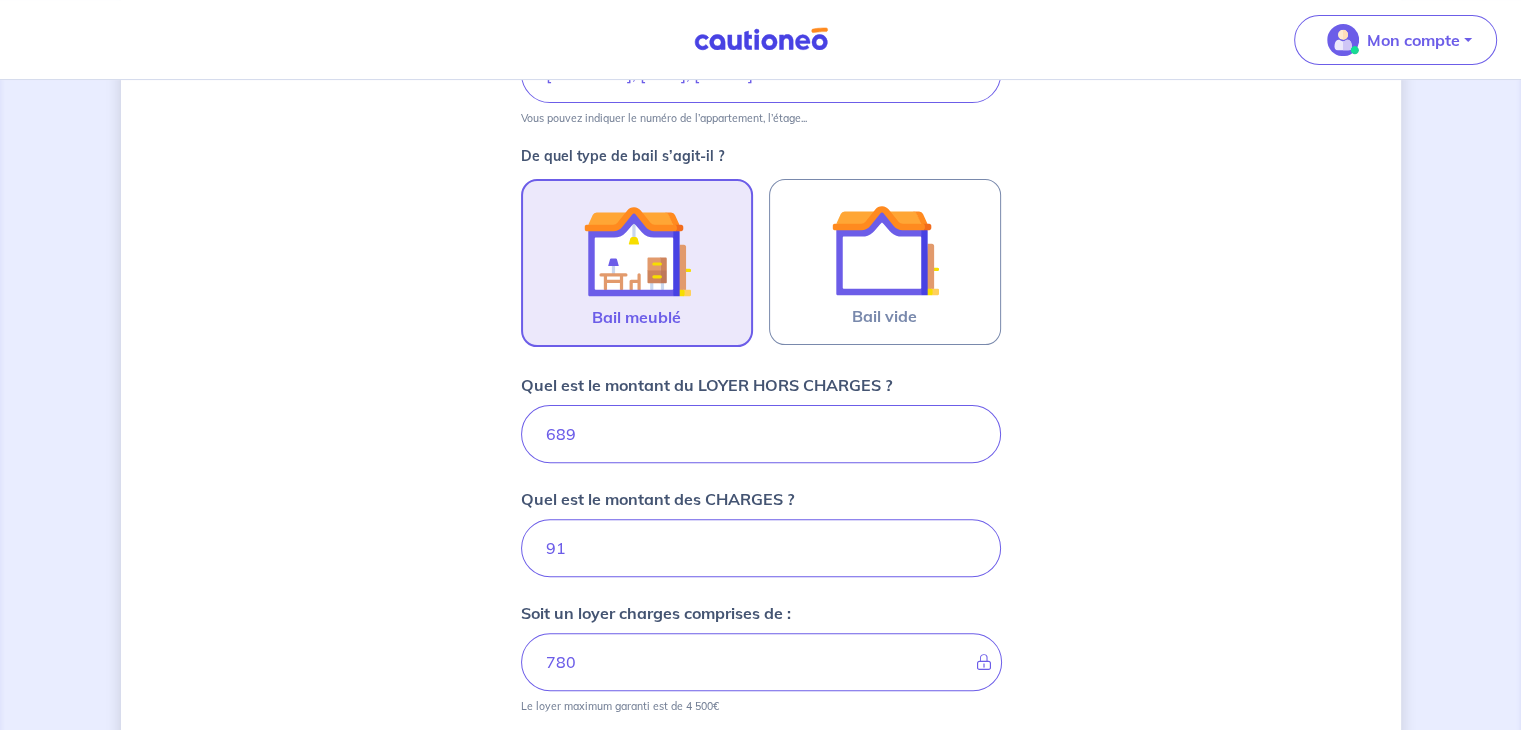 scroll, scrollTop: 596, scrollLeft: 0, axis: vertical 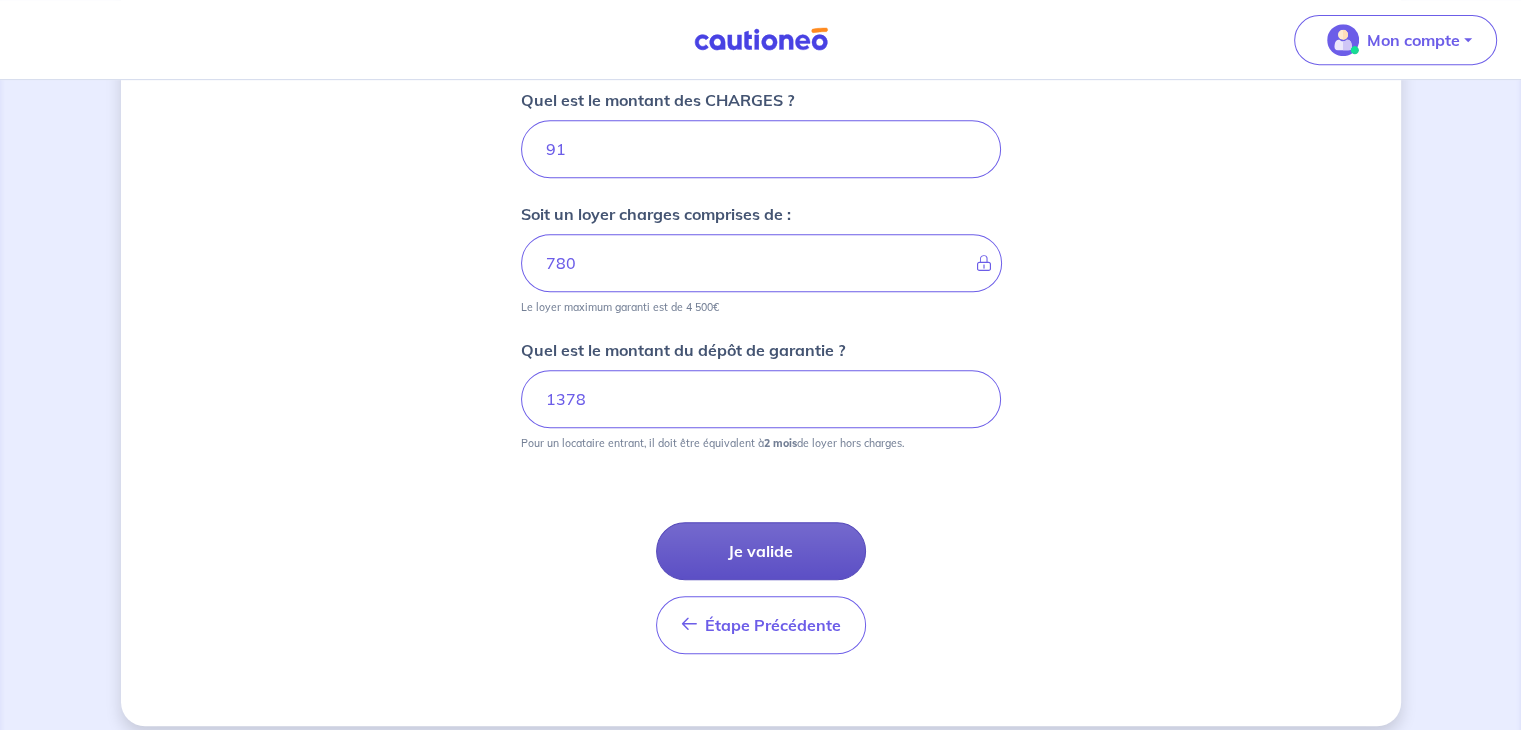 click on "Je valide" at bounding box center [761, 551] 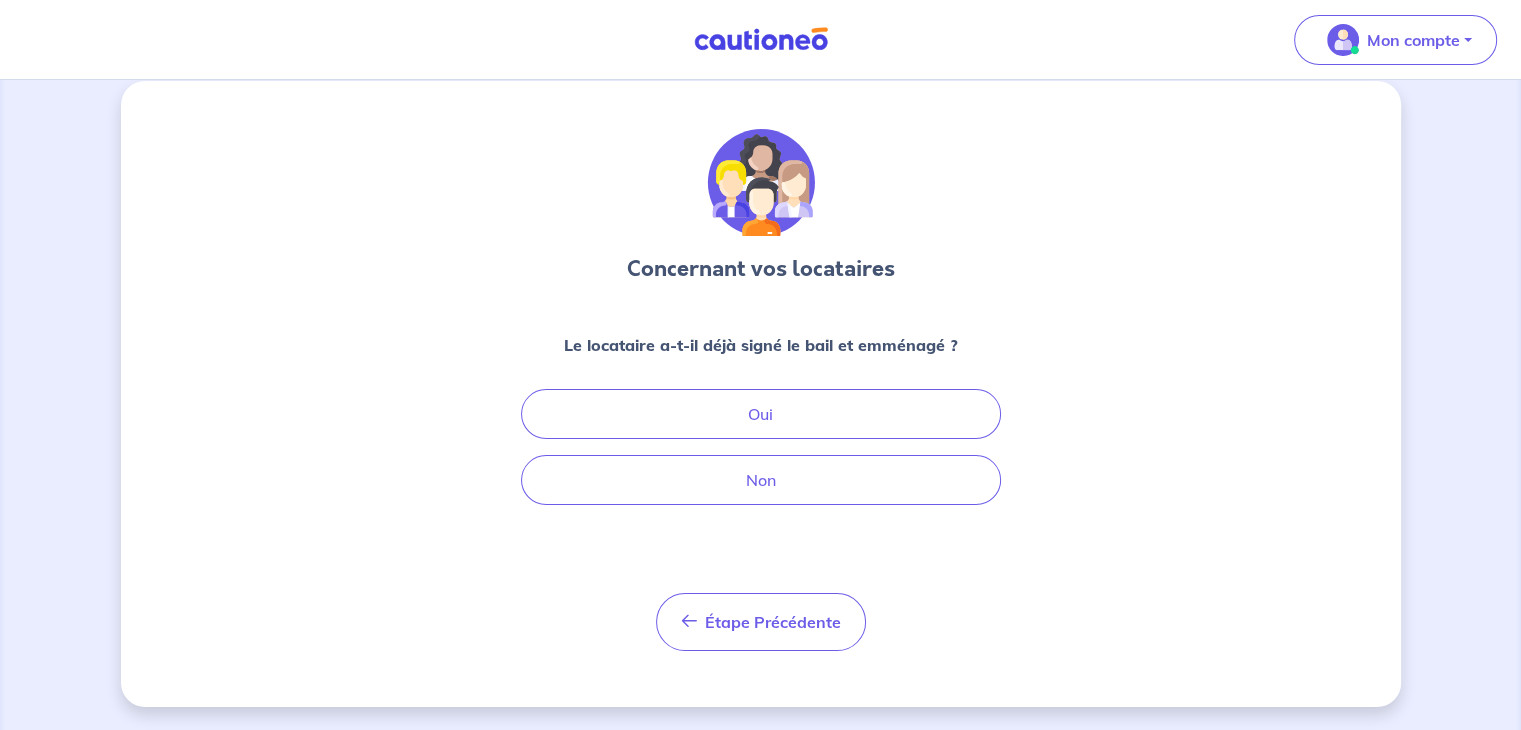 scroll, scrollTop: 0, scrollLeft: 0, axis: both 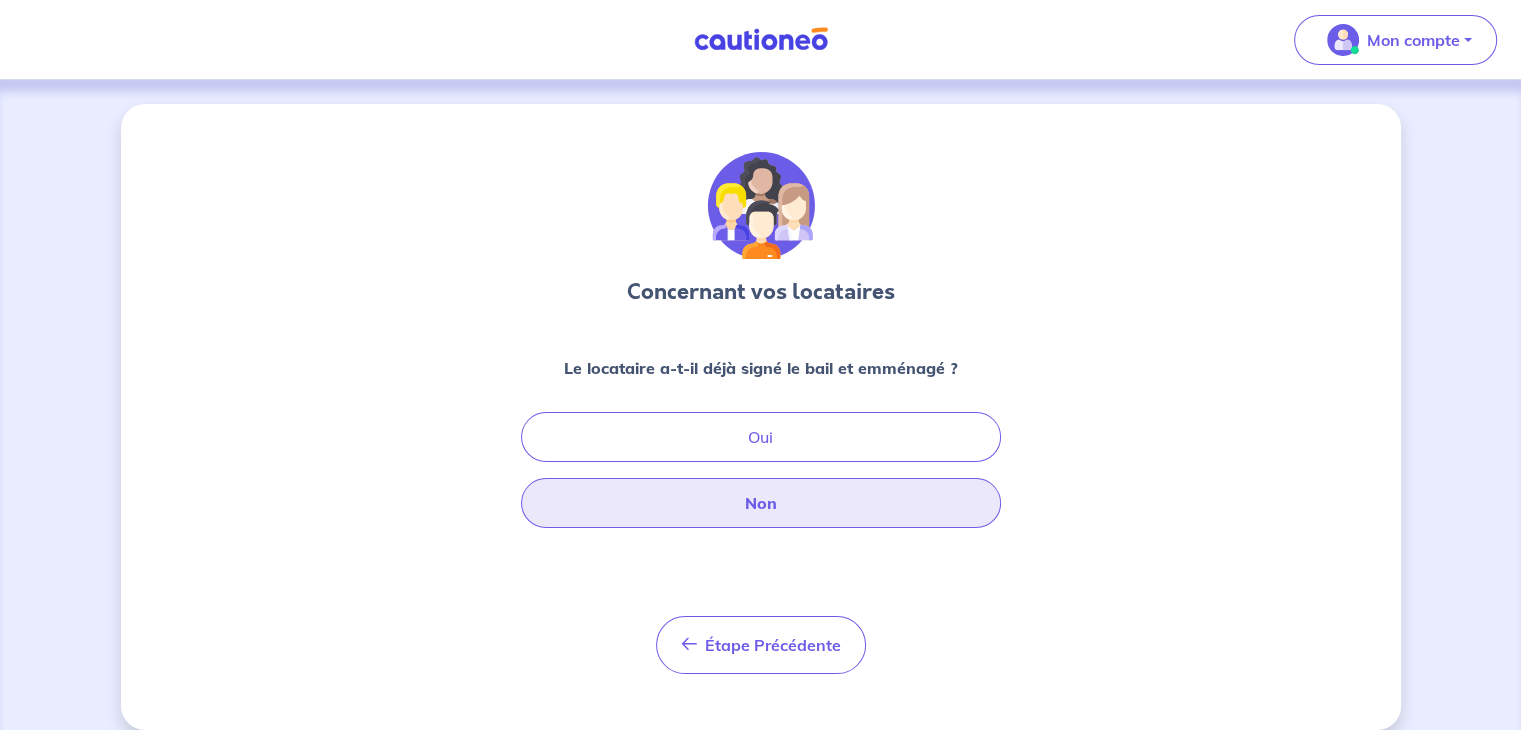 click on "Non" at bounding box center [761, 503] 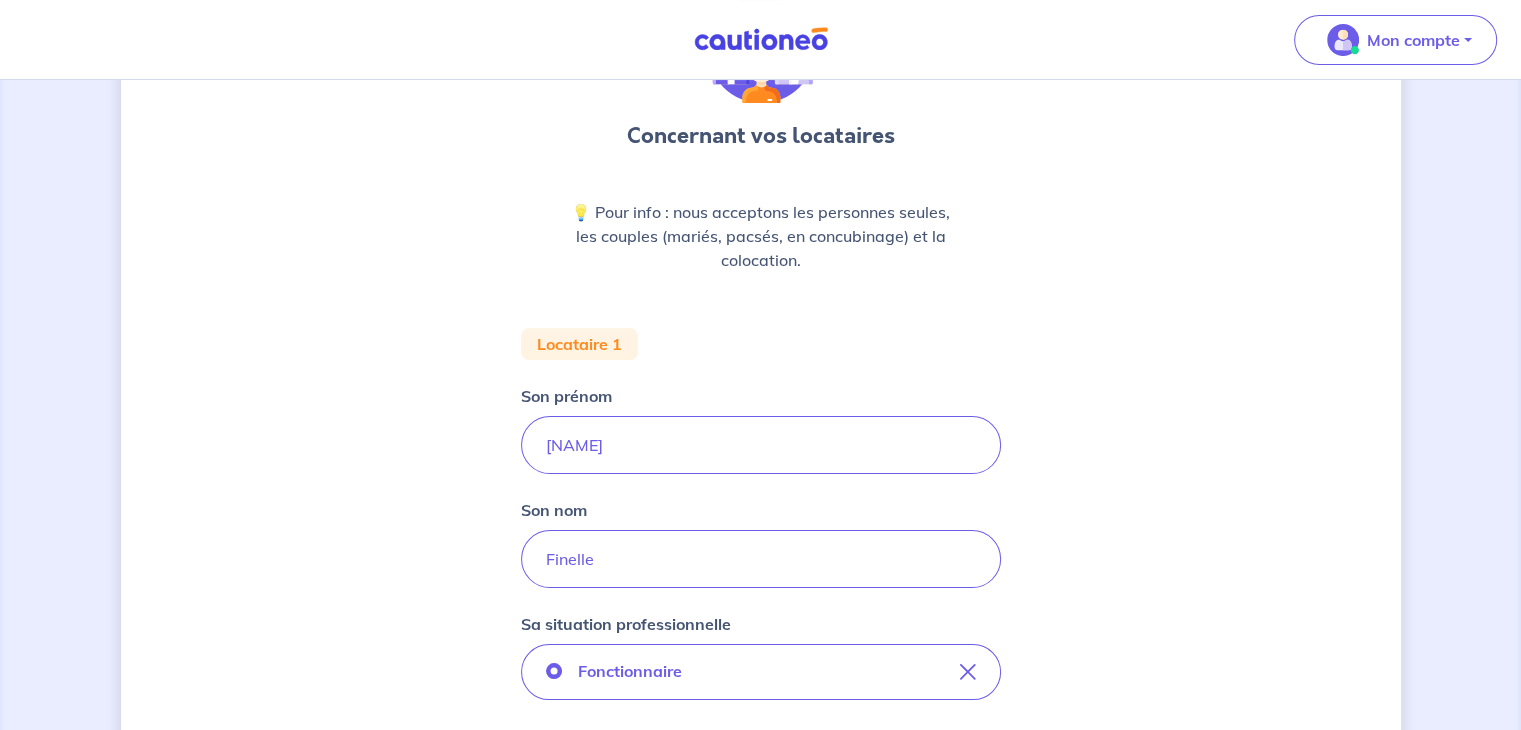 scroll, scrollTop: 163, scrollLeft: 0, axis: vertical 